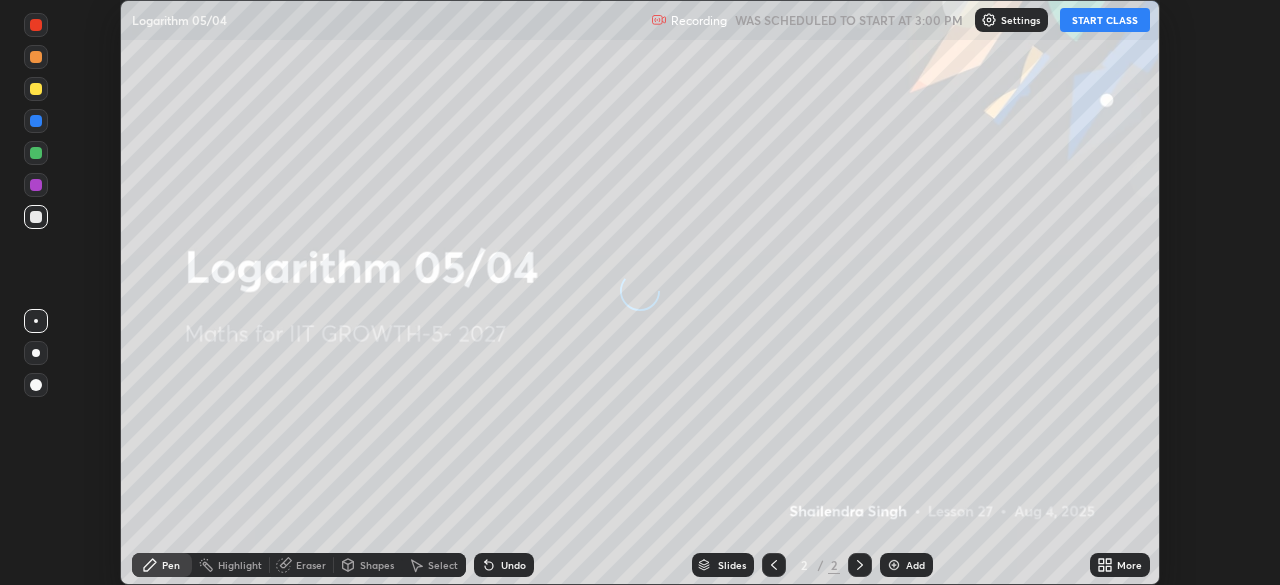 scroll, scrollTop: 0, scrollLeft: 0, axis: both 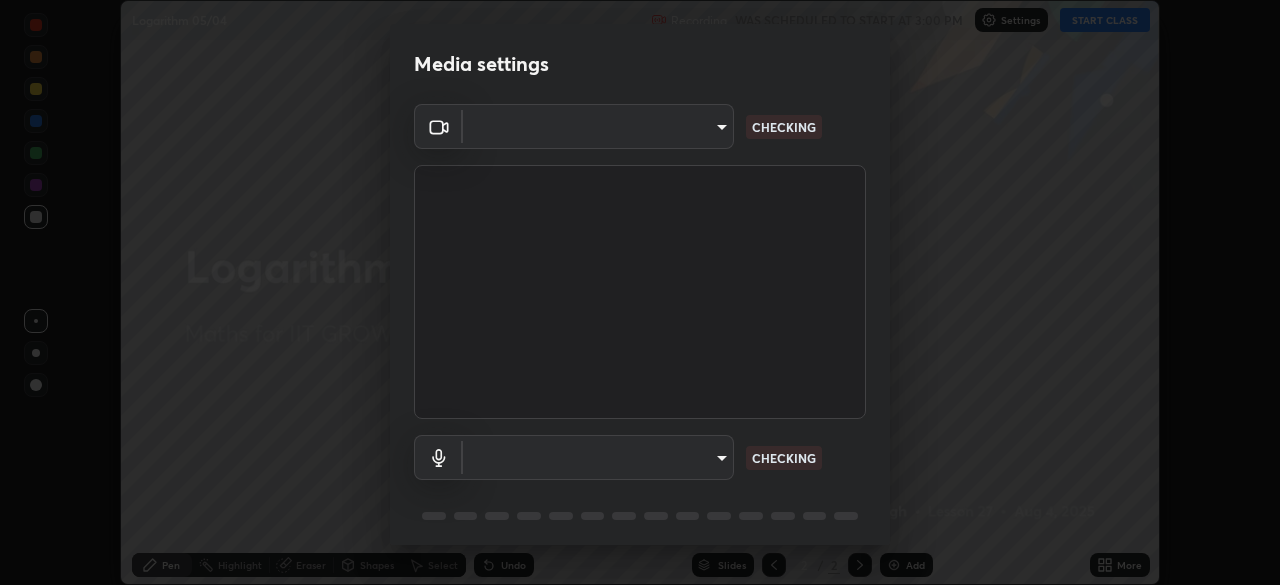 type on "8af73e8d16ef8e3bb7c62716022b9fe157133e9521606ce818031bd72dda2f9e" 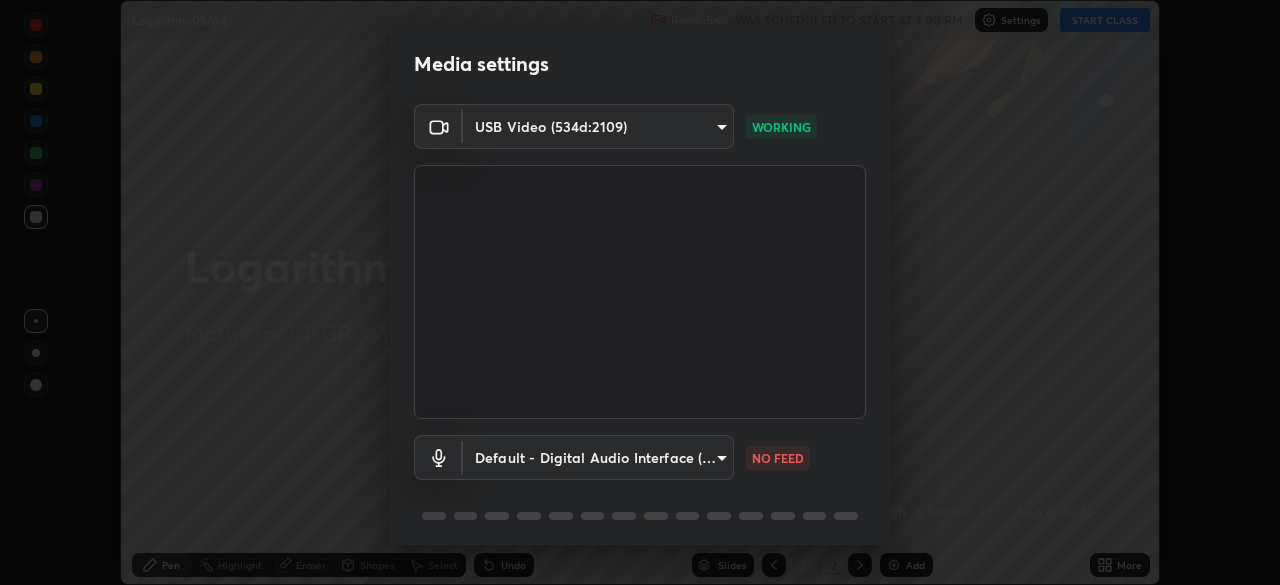 click on "Erase all Logarithm 05/04 Recording WAS SCHEDULED TO START AT  3:00 PM Settings START CLASS Setting up your live class Logarithm 05/04 • L27 of Maths for IIT GROWTH-5- 2027 [FIRST] [LAST] Pen Highlight Eraser Shapes Select Undo Slides 2 / 2 Add More No doubts shared Encourage your learners to ask a doubt for better clarity Report an issue Reason for reporting Buffering Chat not working Audio - Video sync issue Educator video quality low ​ Attach an image Report Media settings USB Video (534d:2109) [HASH] WORKING Default - Digital Audio Interface (USB Digital Audio) default NO FEED 1 / 5 Next" at bounding box center (640, 292) 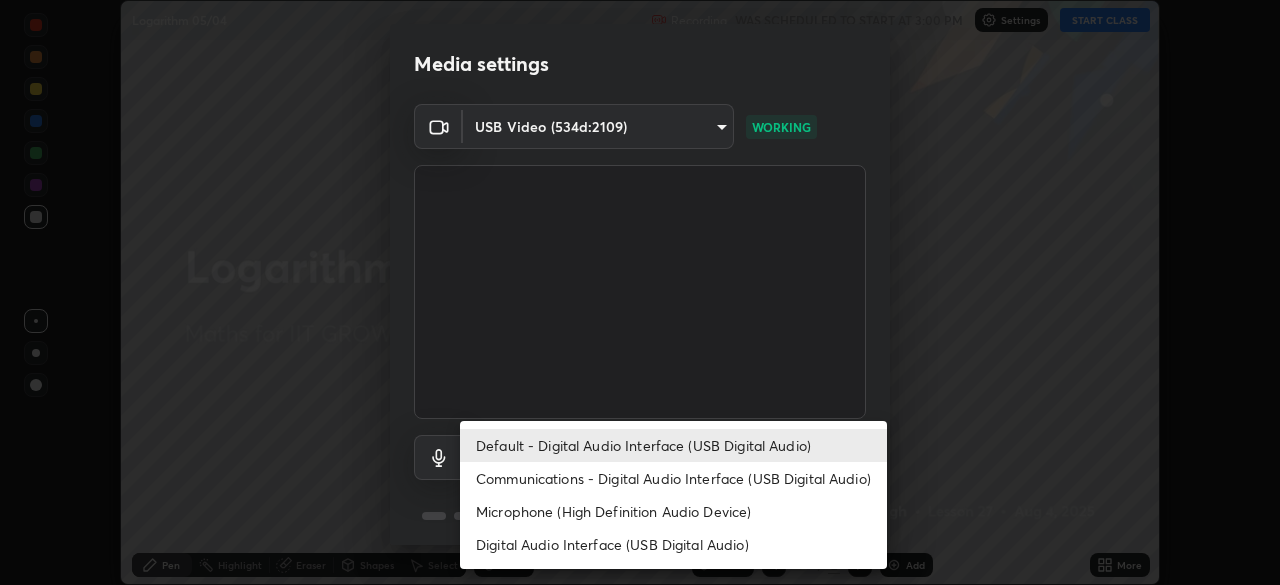 click on "Digital Audio Interface (USB Digital Audio)" at bounding box center (673, 544) 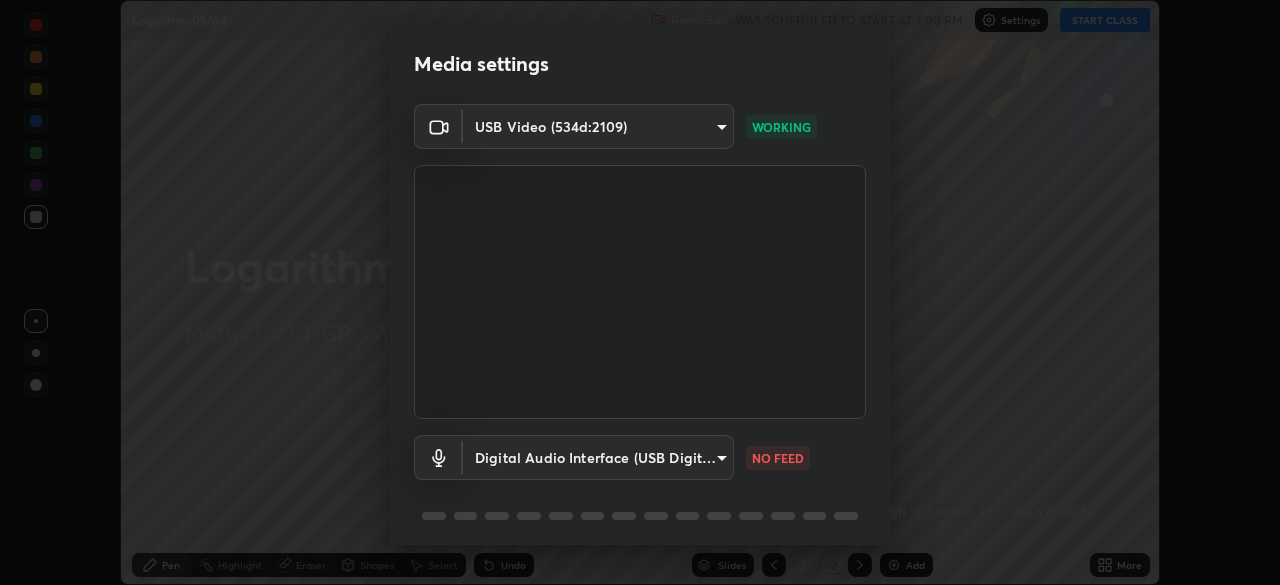 click on "Erase all Logarithm 05/04 Recording WAS SCHEDULED TO START AT  3:00 PM Settings START CLASS Setting up your live class Logarithm 05/04 • L27 of Maths for IIT GROWTH-5- 2027 [FIRST] [LAST] Pen Highlight Eraser Shapes Select Undo Slides 2 / 2 Add More No doubts shared Encourage your learners to ask a doubt for better clarity Report an issue Reason for reporting Buffering Chat not working Audio - Video sync issue Educator video quality low ​ Attach an image Report Media settings USB Video (534d:2109) [HASH] WORKING Digital Audio Interface (USB Digital Audio) [HASH] NO FEED 1 / 5 Next Default - Digital Audio Interface (USB Digital Audio) Communications - Digital Audio Interface (USB Digital Audio) Microphone (High Definition Audio Device) Digital Audio Interface (USB Digital Audio)" at bounding box center [640, 292] 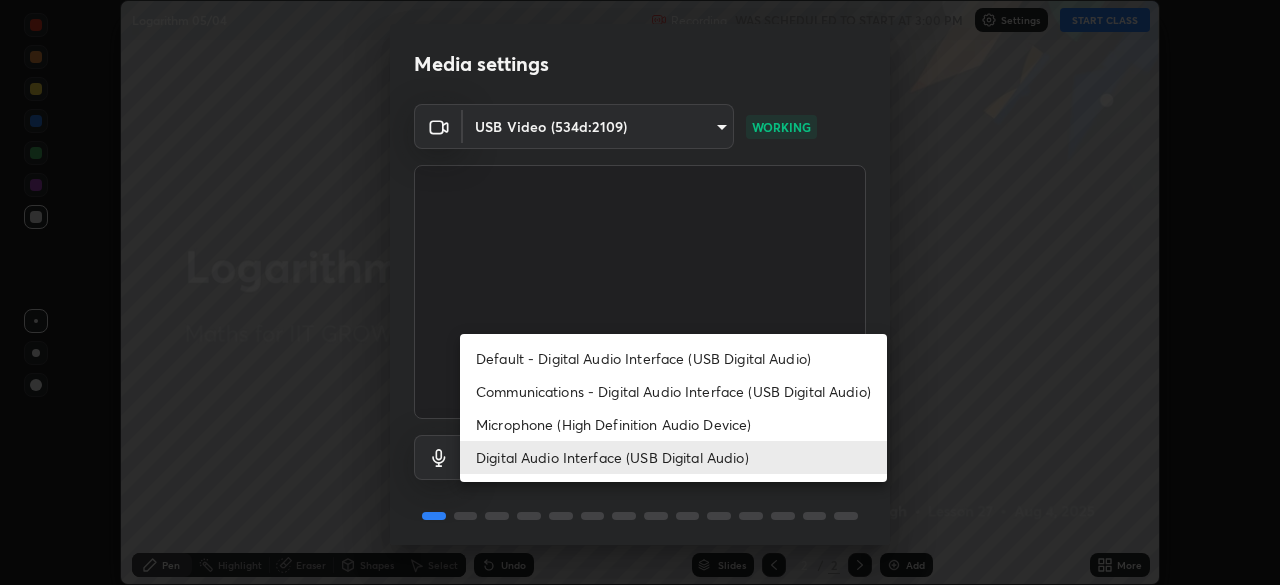 click on "Default - Digital Audio Interface (USB Digital Audio)" at bounding box center (673, 358) 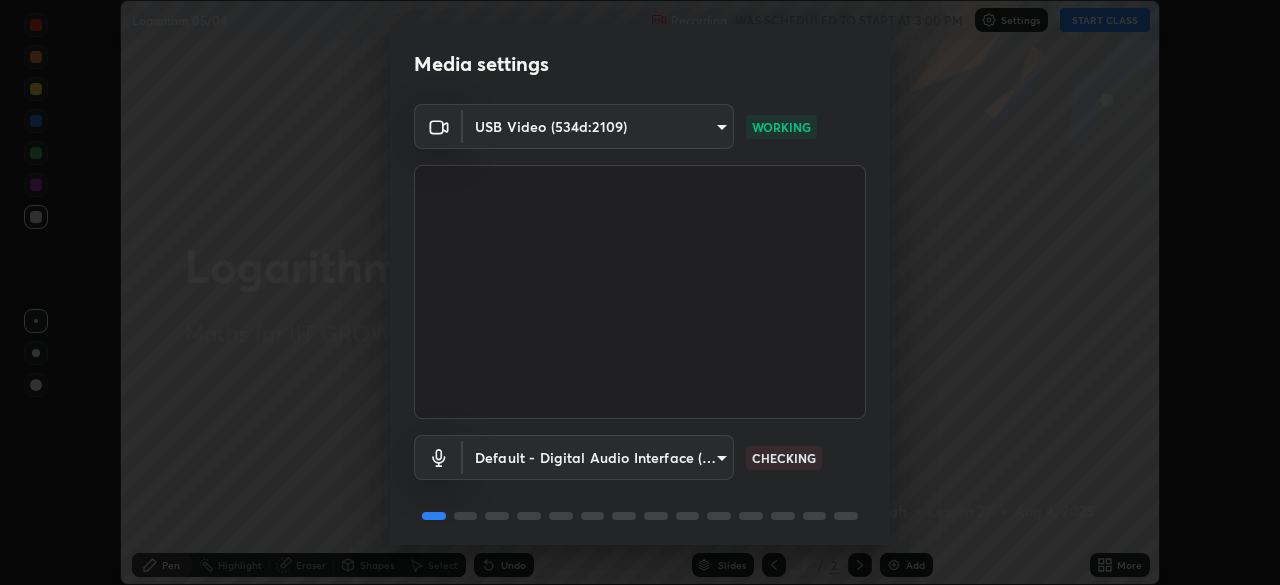 type on "default" 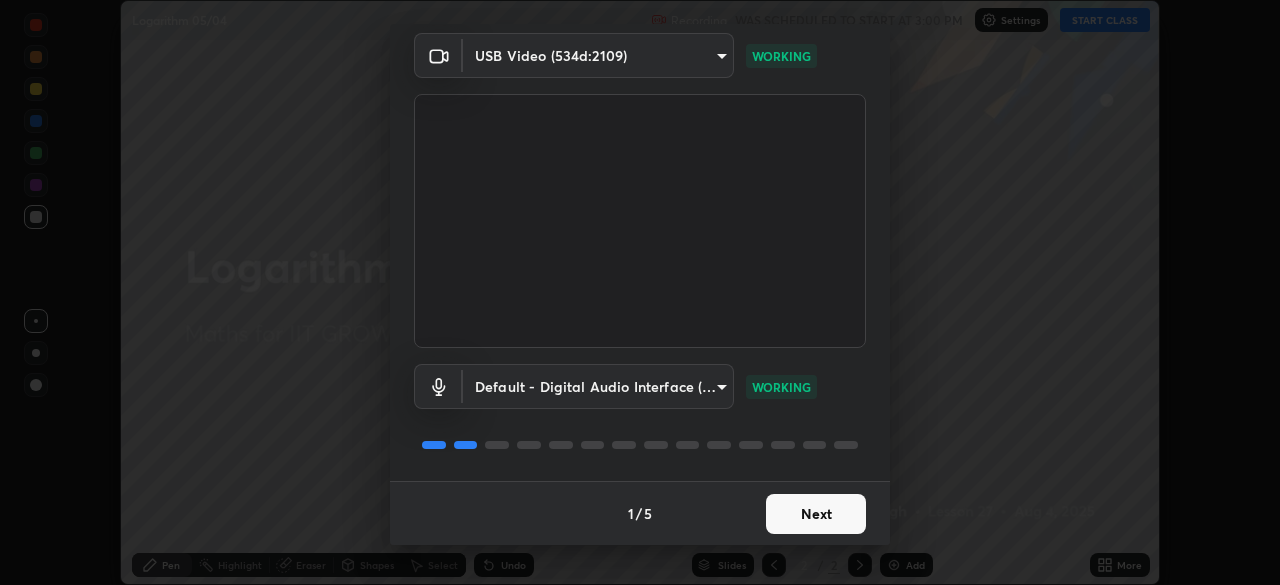 click on "Next" at bounding box center [816, 514] 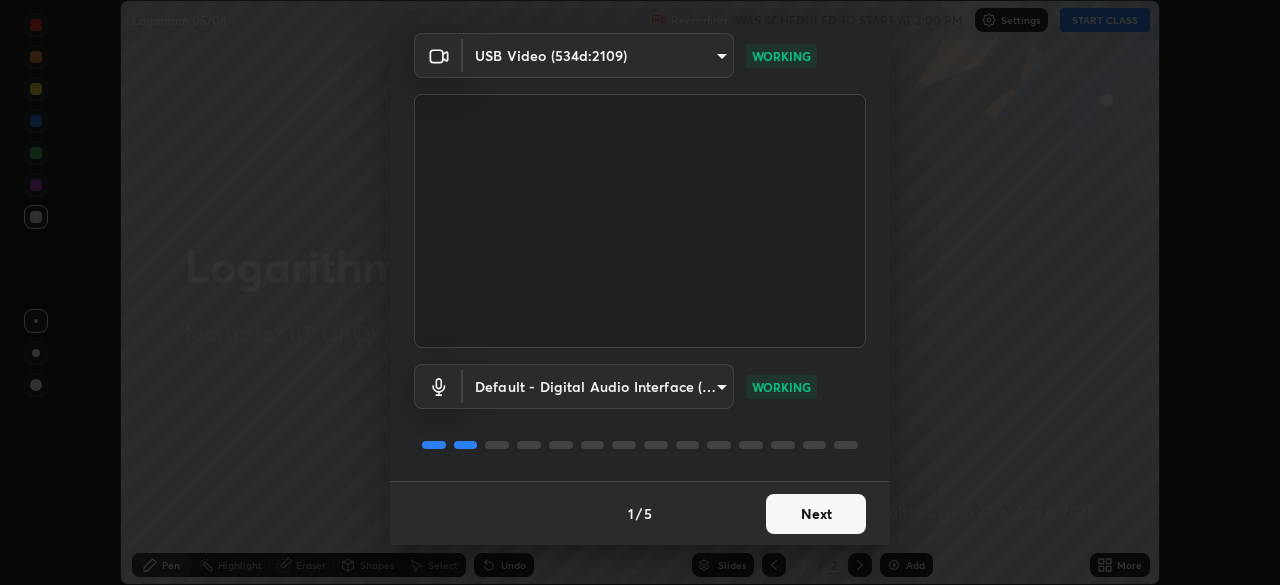 scroll, scrollTop: 0, scrollLeft: 0, axis: both 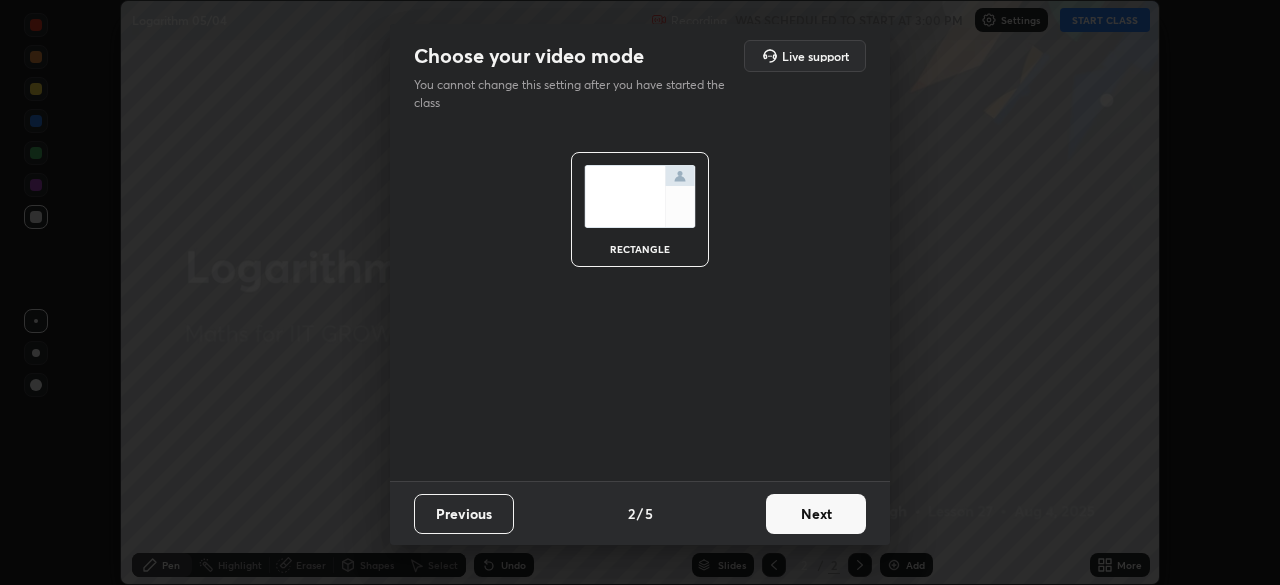 click on "Next" at bounding box center [816, 514] 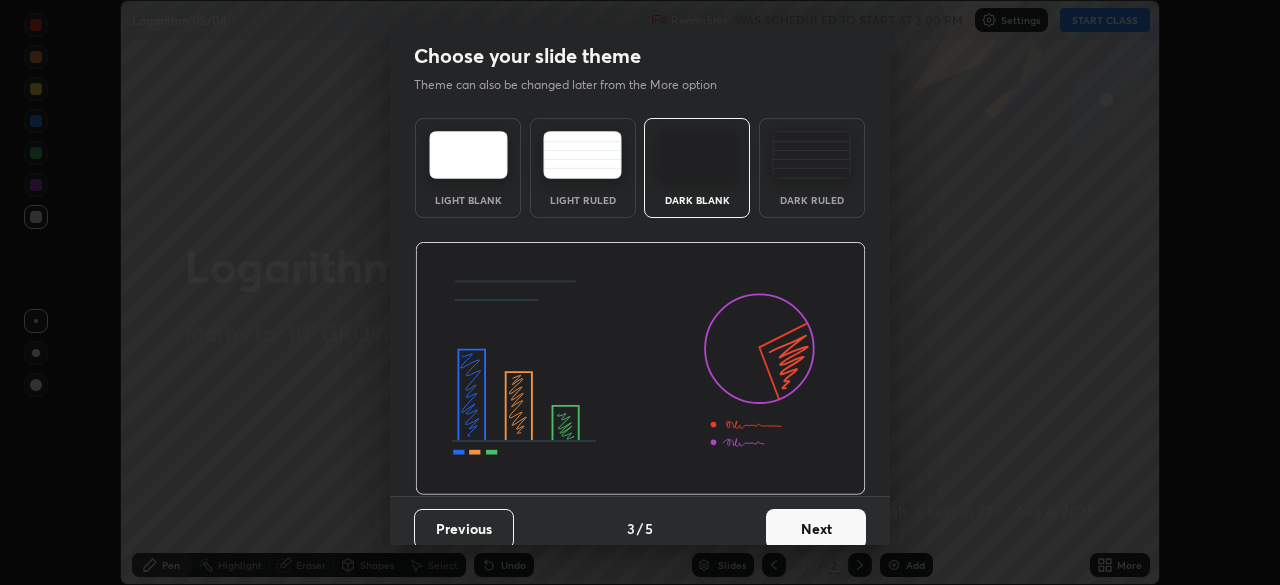 scroll, scrollTop: 15, scrollLeft: 0, axis: vertical 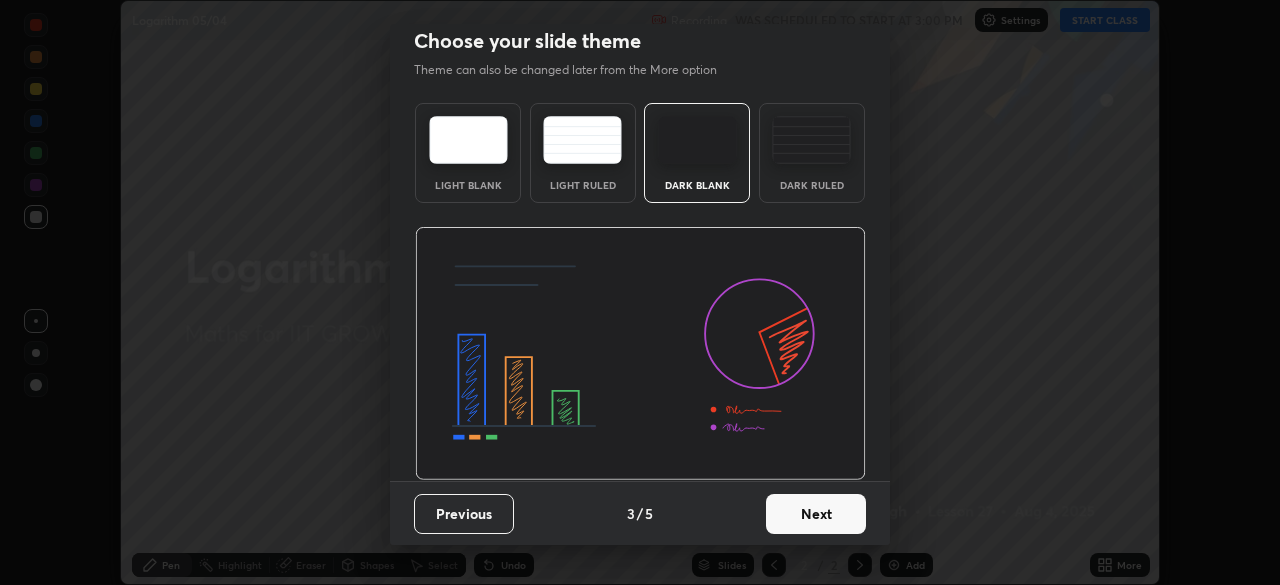 click on "Next" at bounding box center (816, 514) 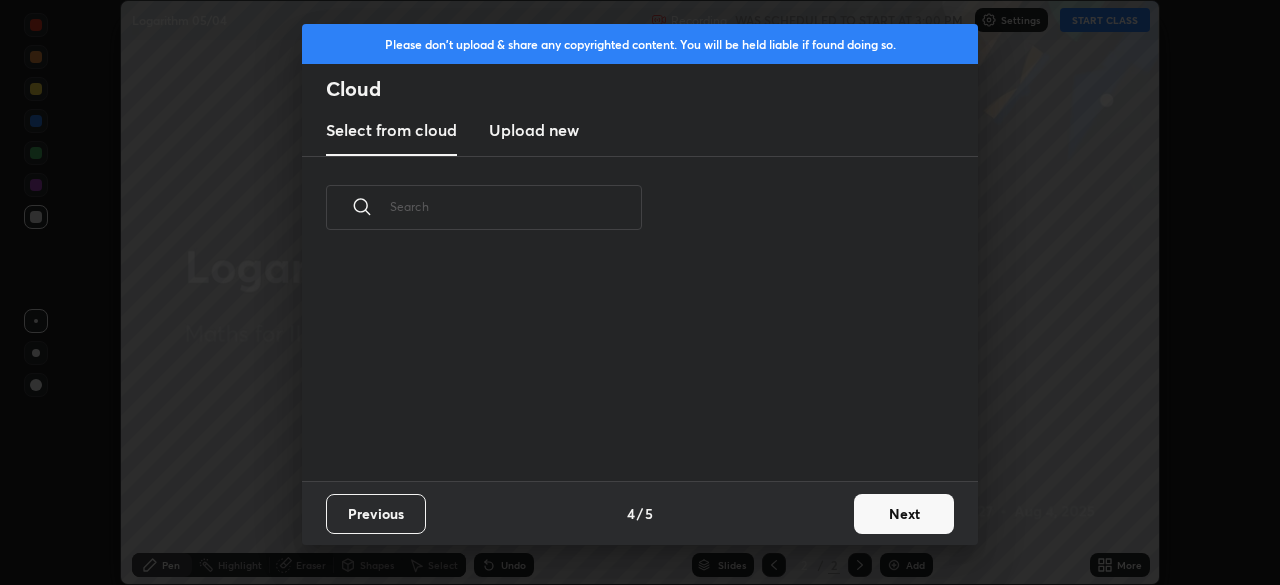 scroll, scrollTop: 7, scrollLeft: 11, axis: both 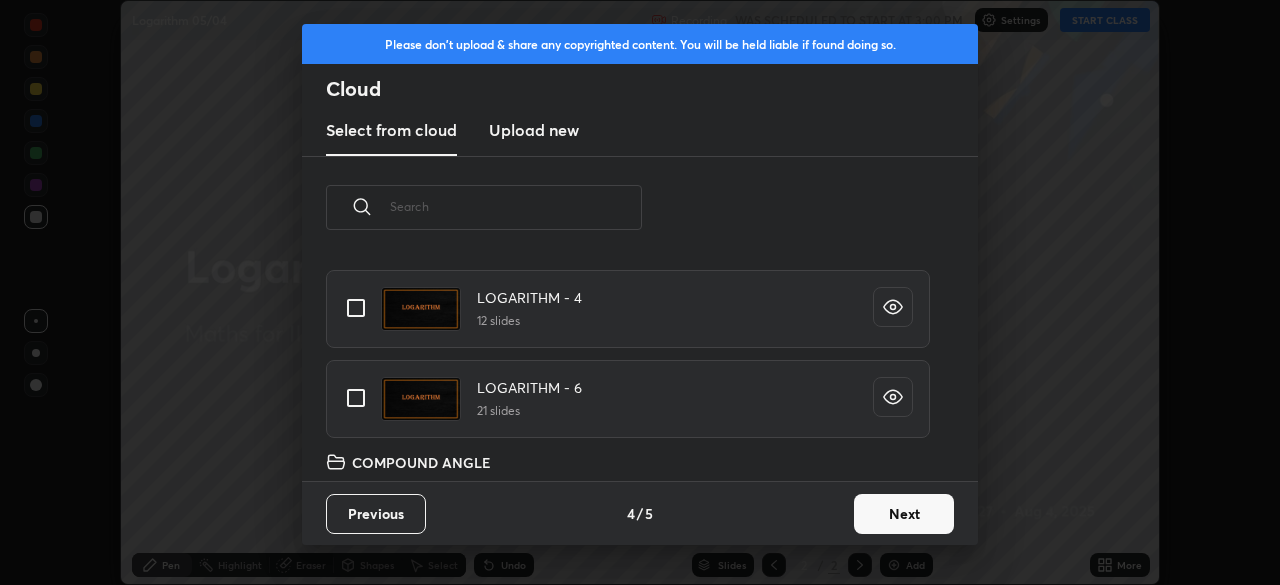 click at bounding box center (356, 398) 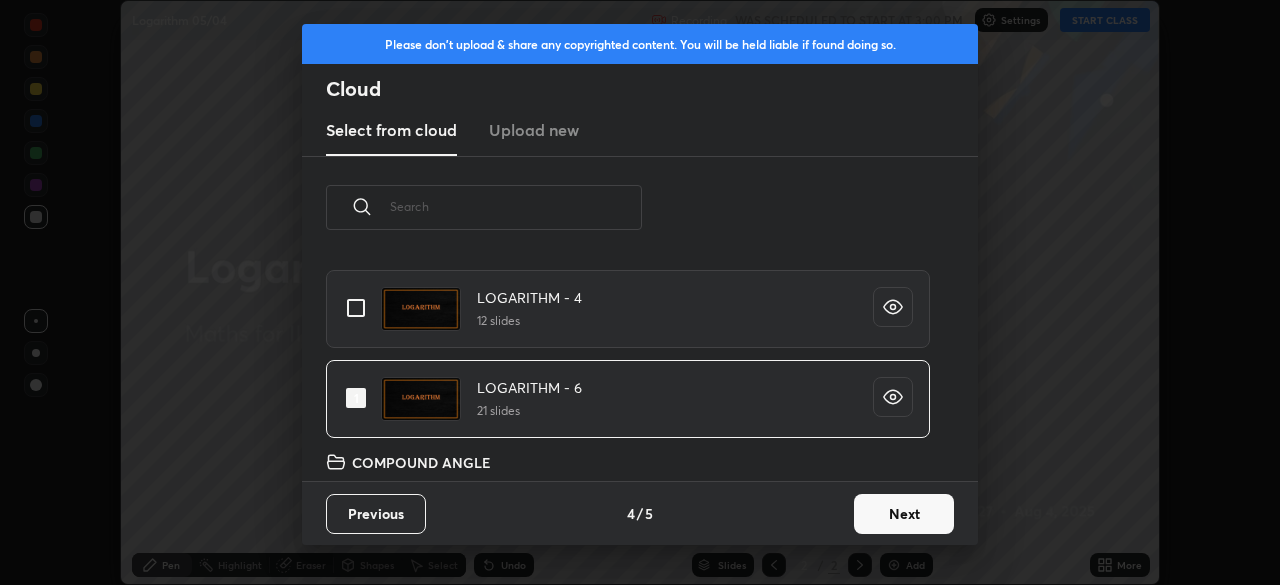 click on "Next" at bounding box center [904, 514] 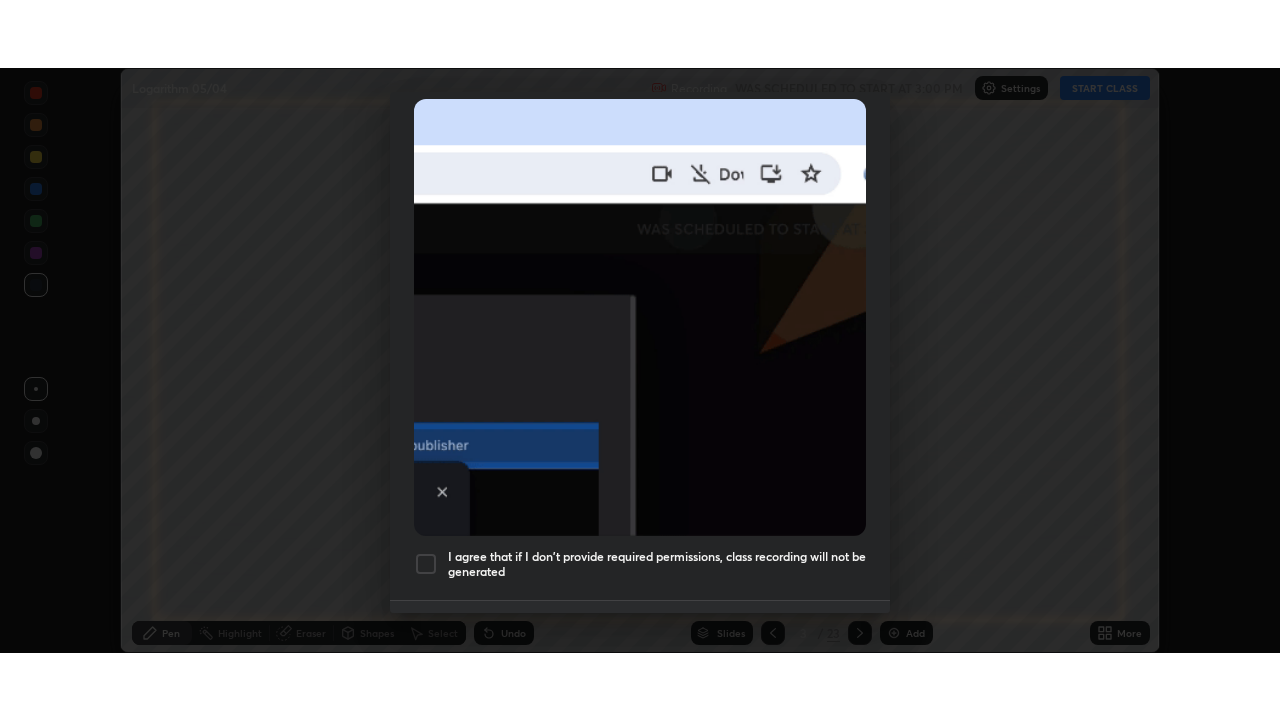 scroll, scrollTop: 479, scrollLeft: 0, axis: vertical 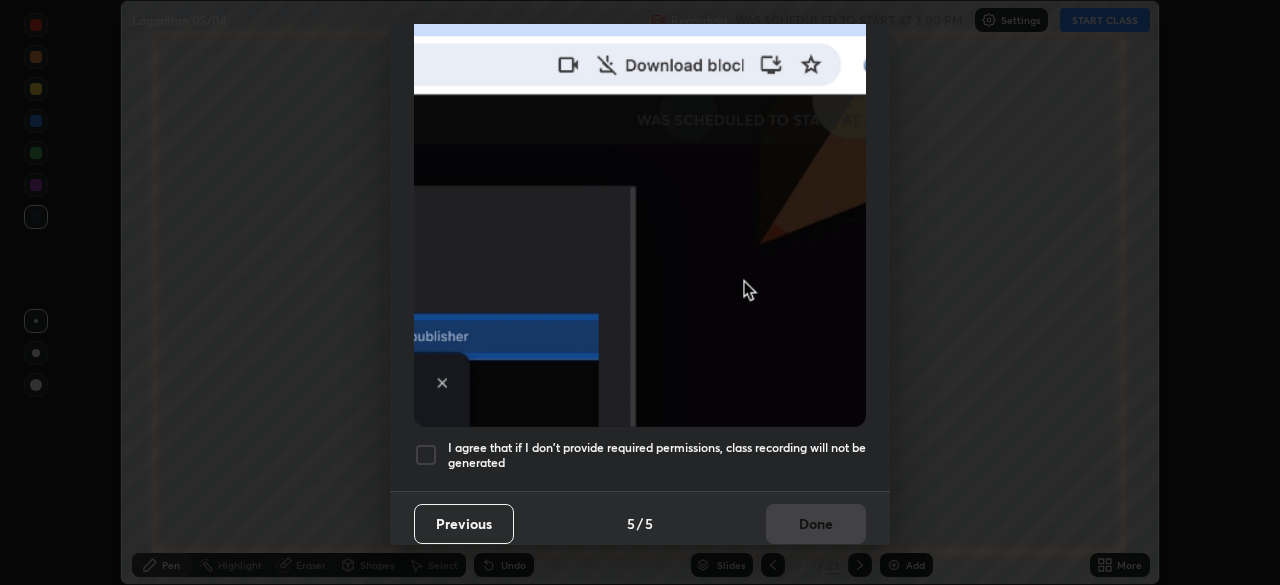 click at bounding box center (426, 455) 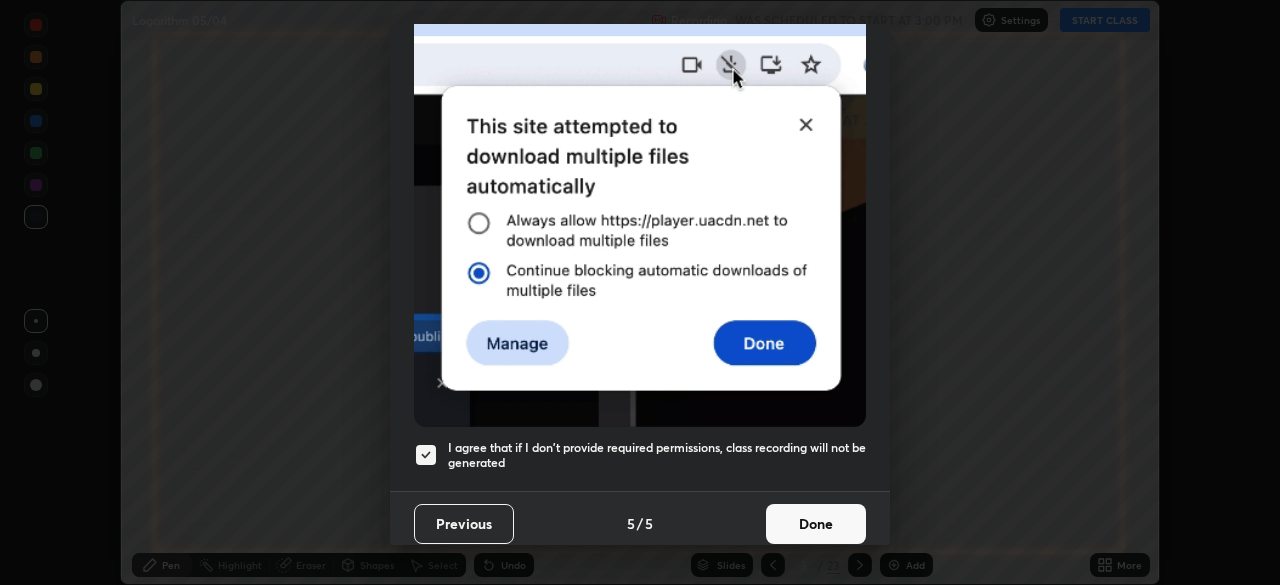 click on "Done" at bounding box center [816, 524] 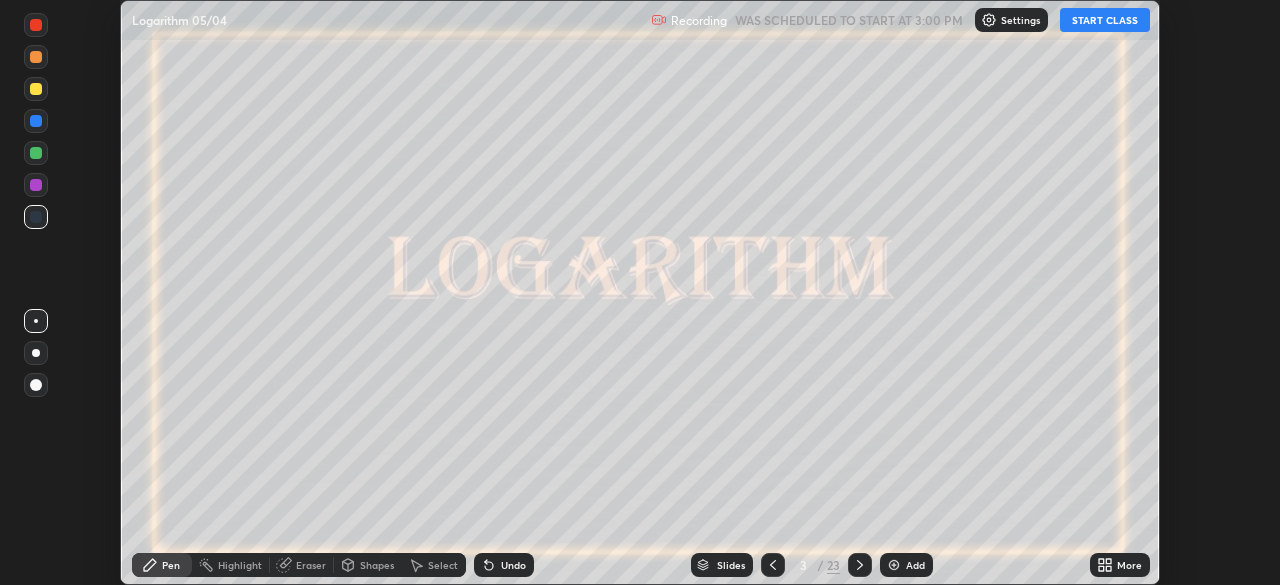 click 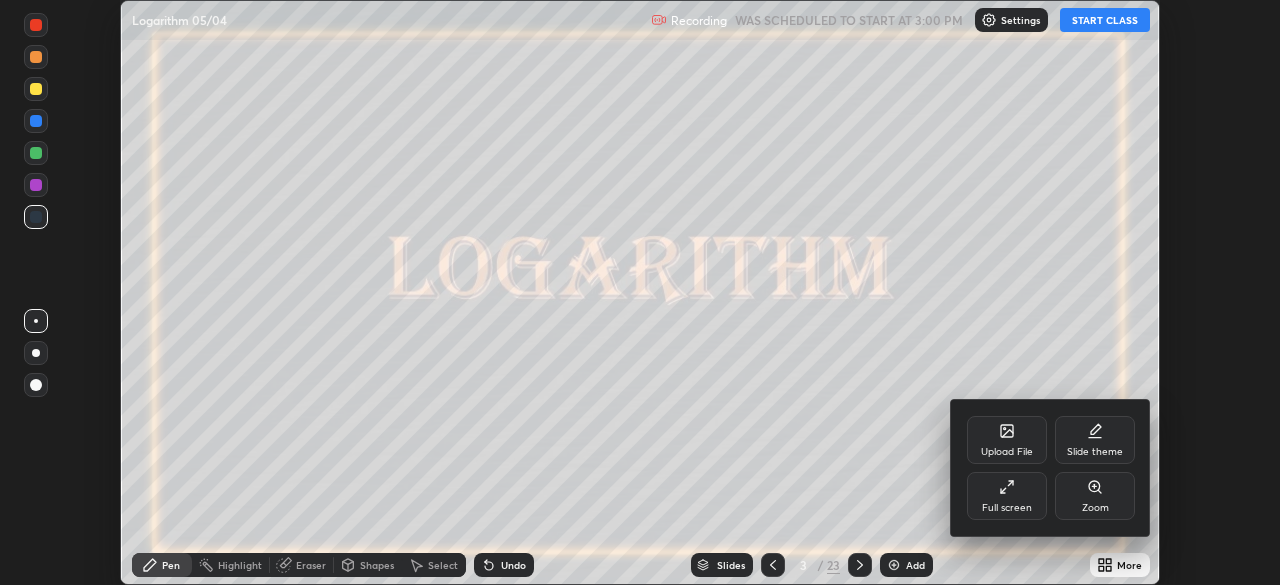 click 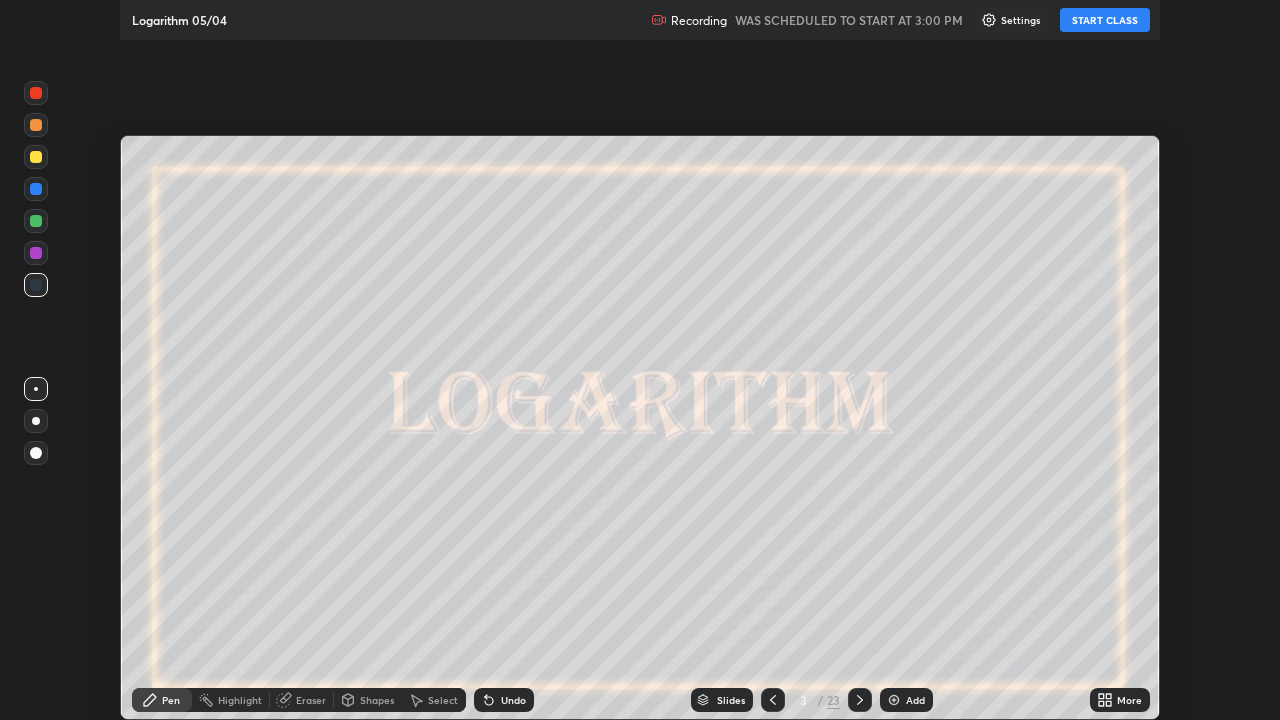 scroll, scrollTop: 99280, scrollLeft: 98720, axis: both 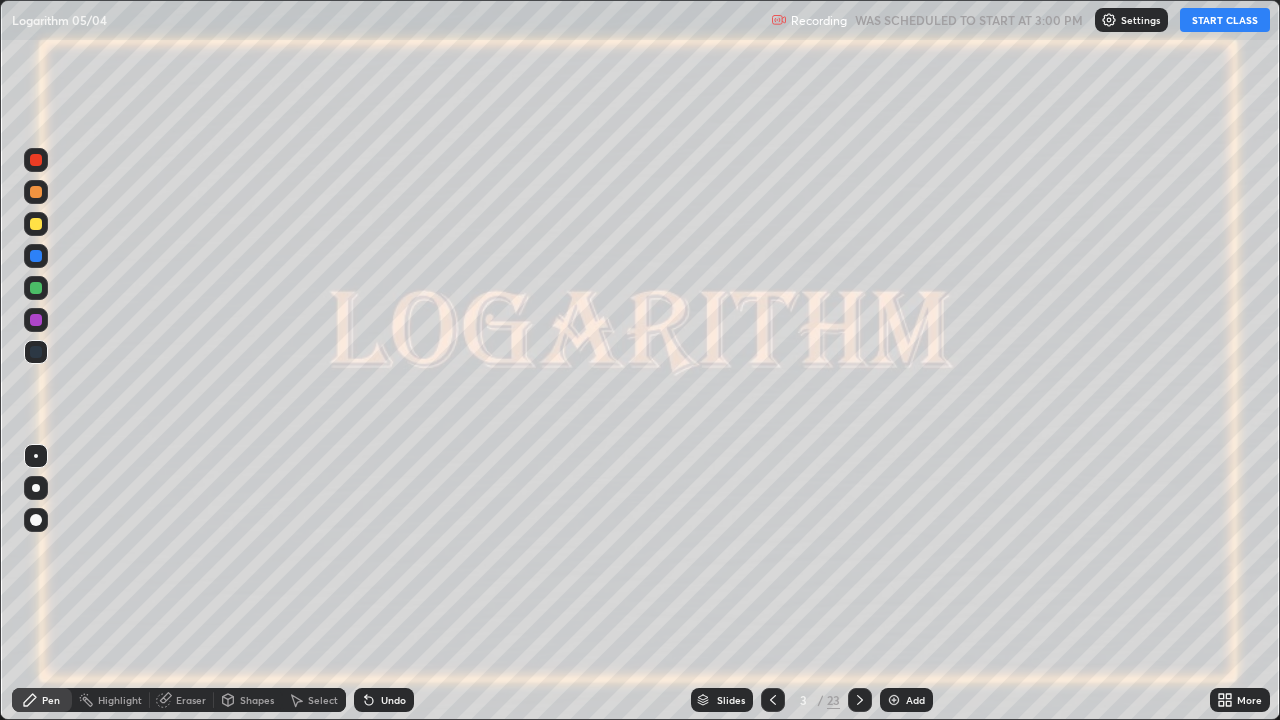 click on "START CLASS" at bounding box center (1225, 20) 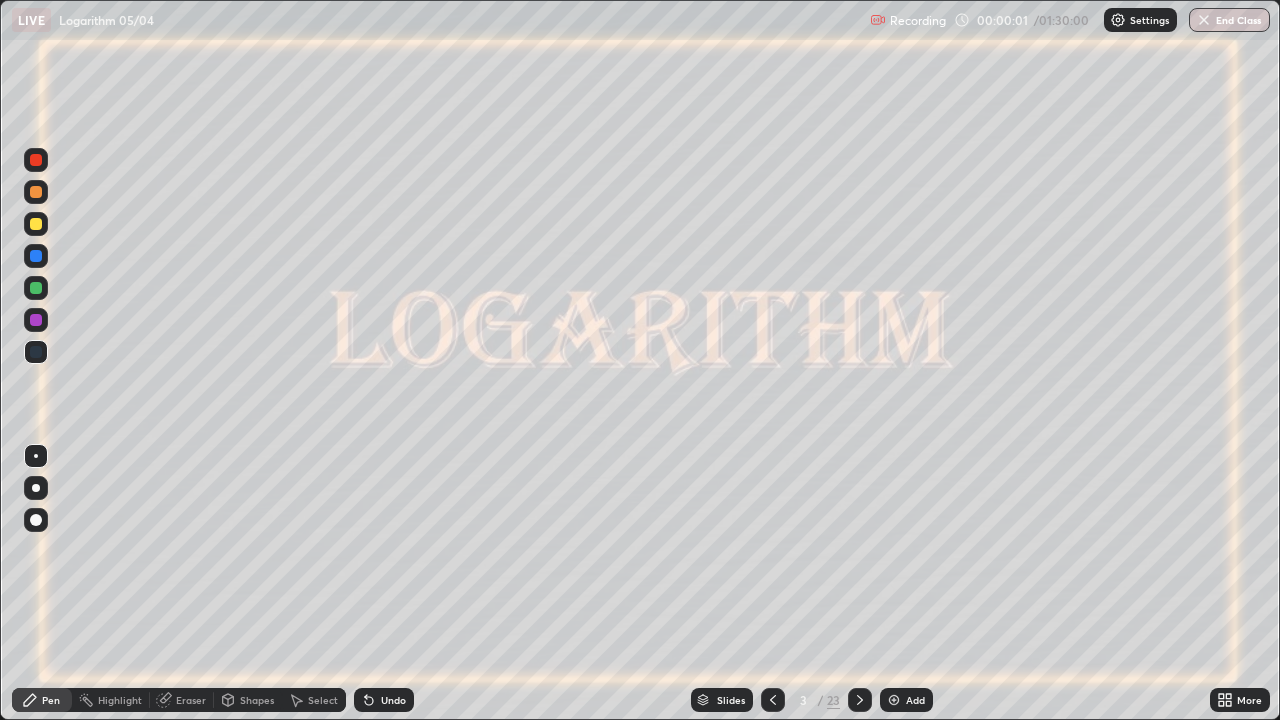 click at bounding box center [894, 700] 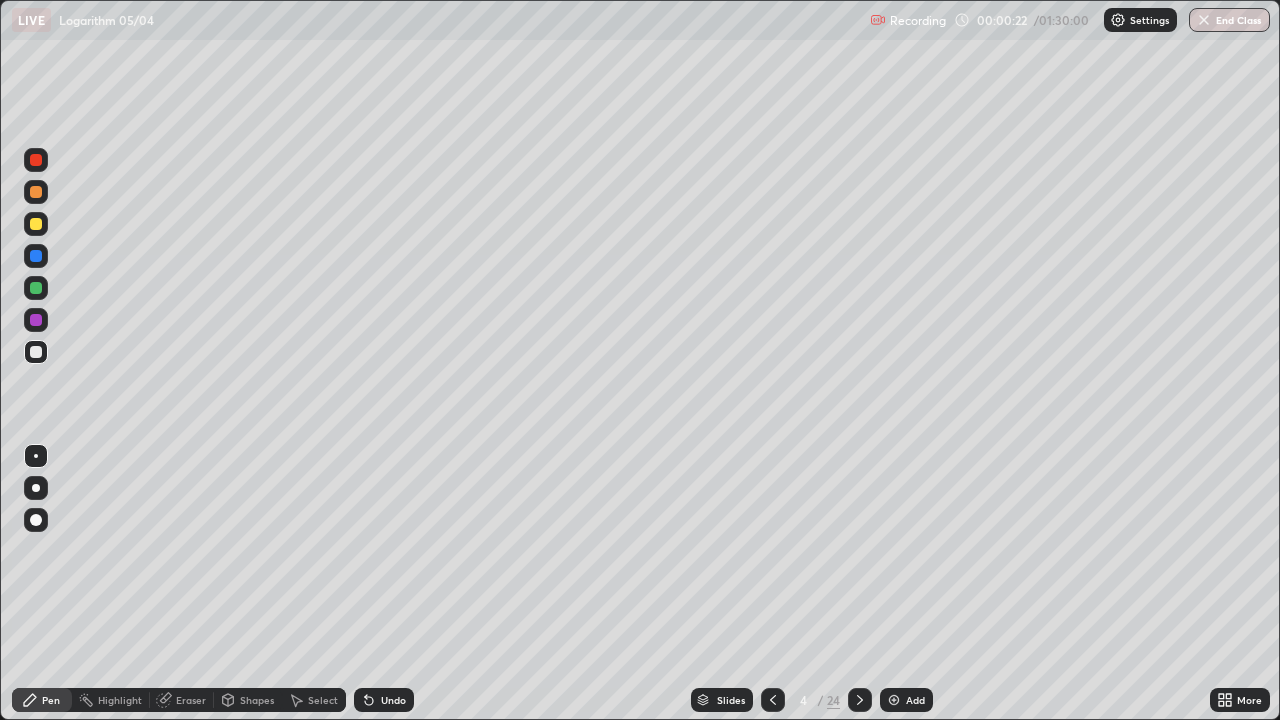 click at bounding box center [36, 224] 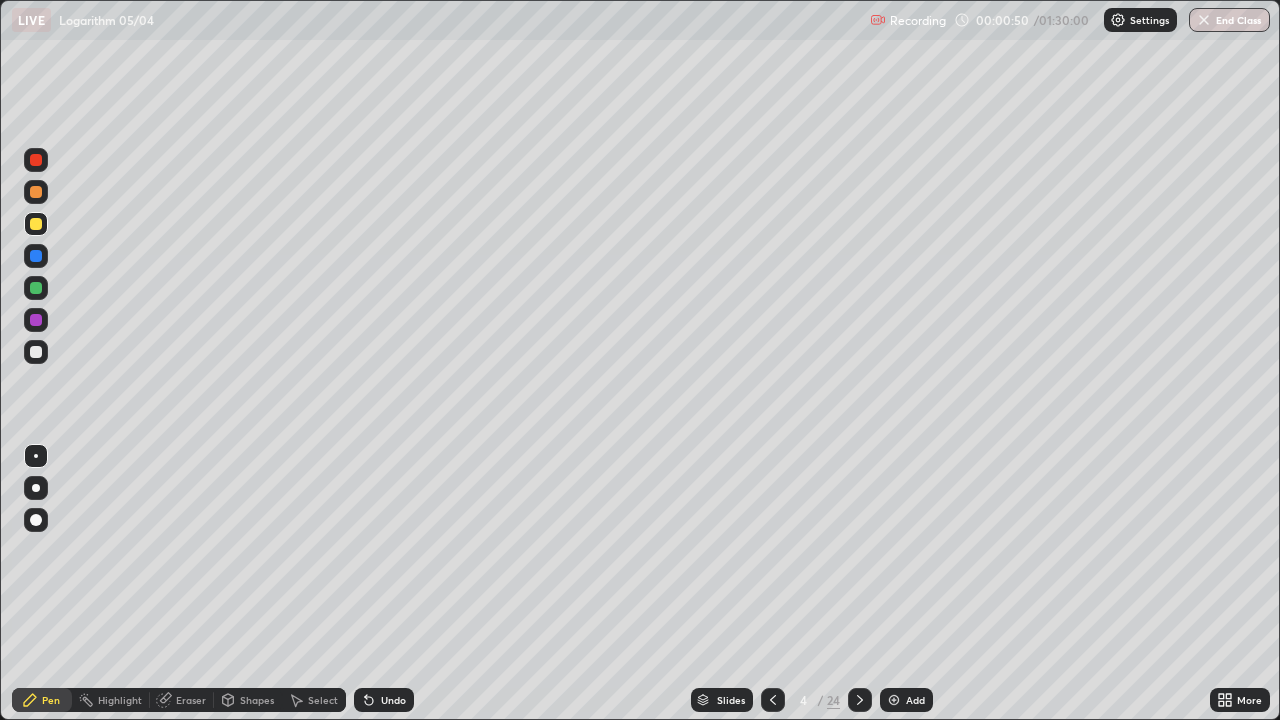 click on "Undo" at bounding box center (384, 700) 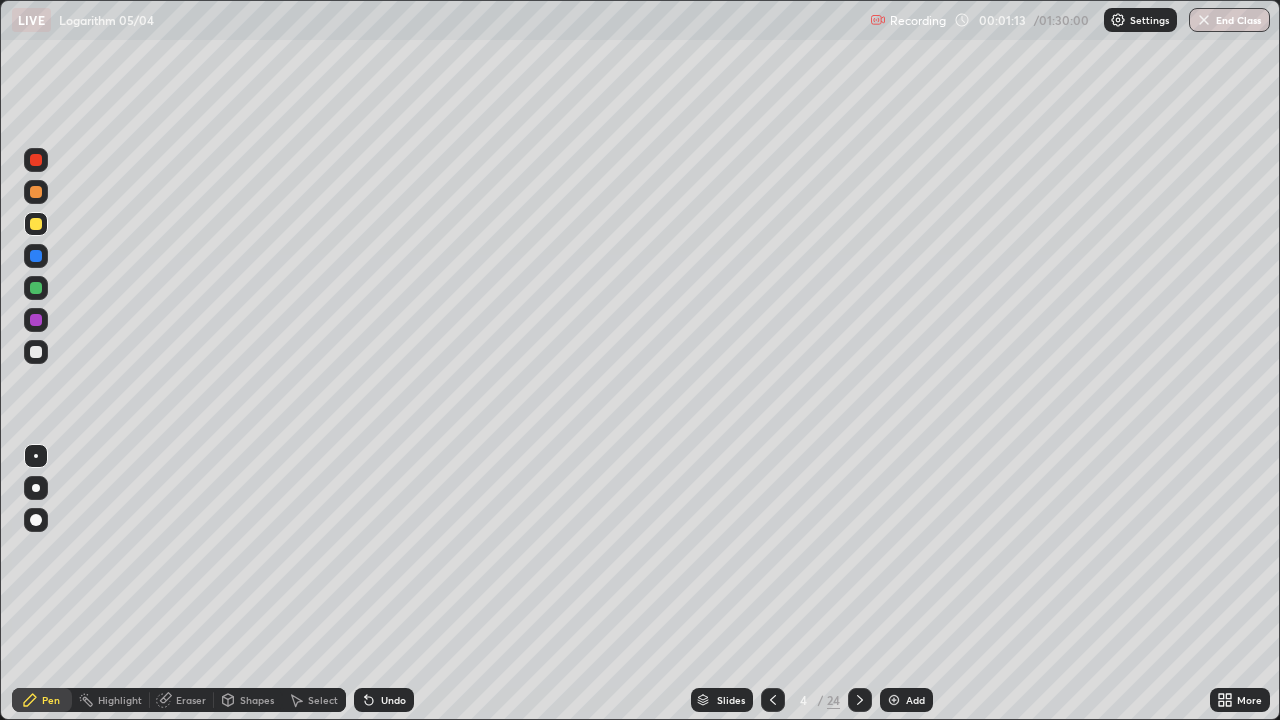 click at bounding box center [36, 256] 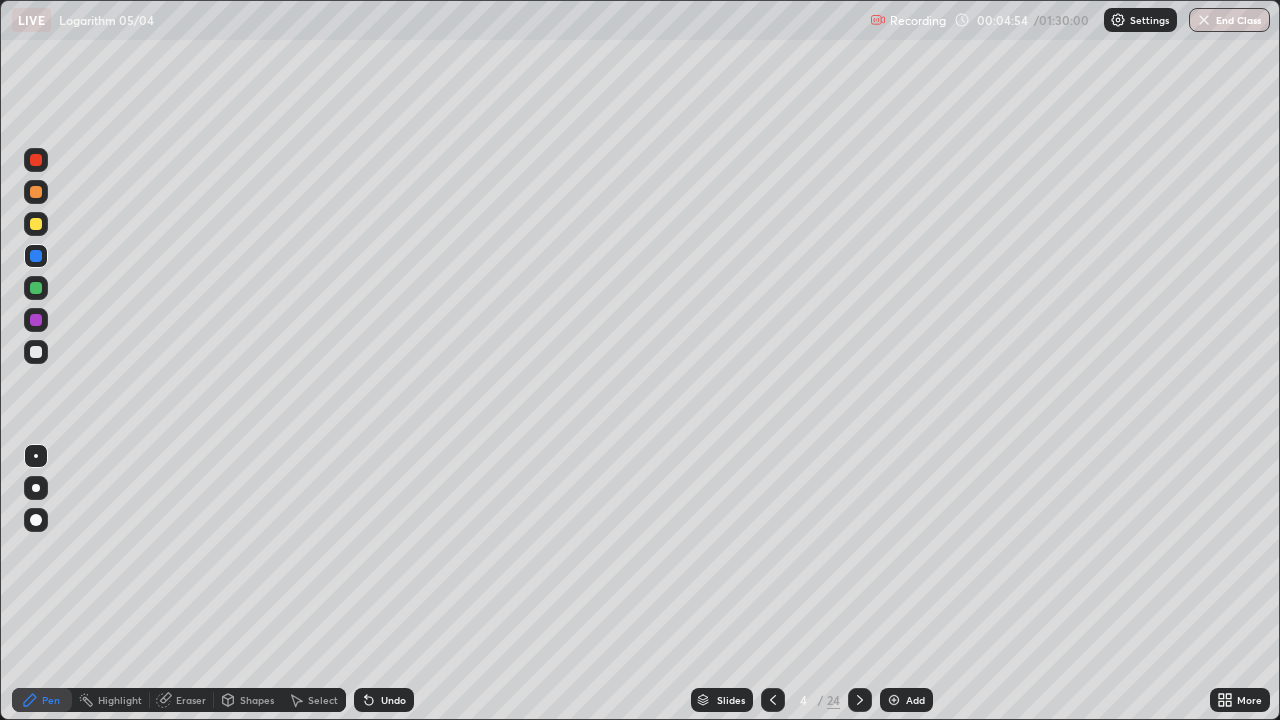 click 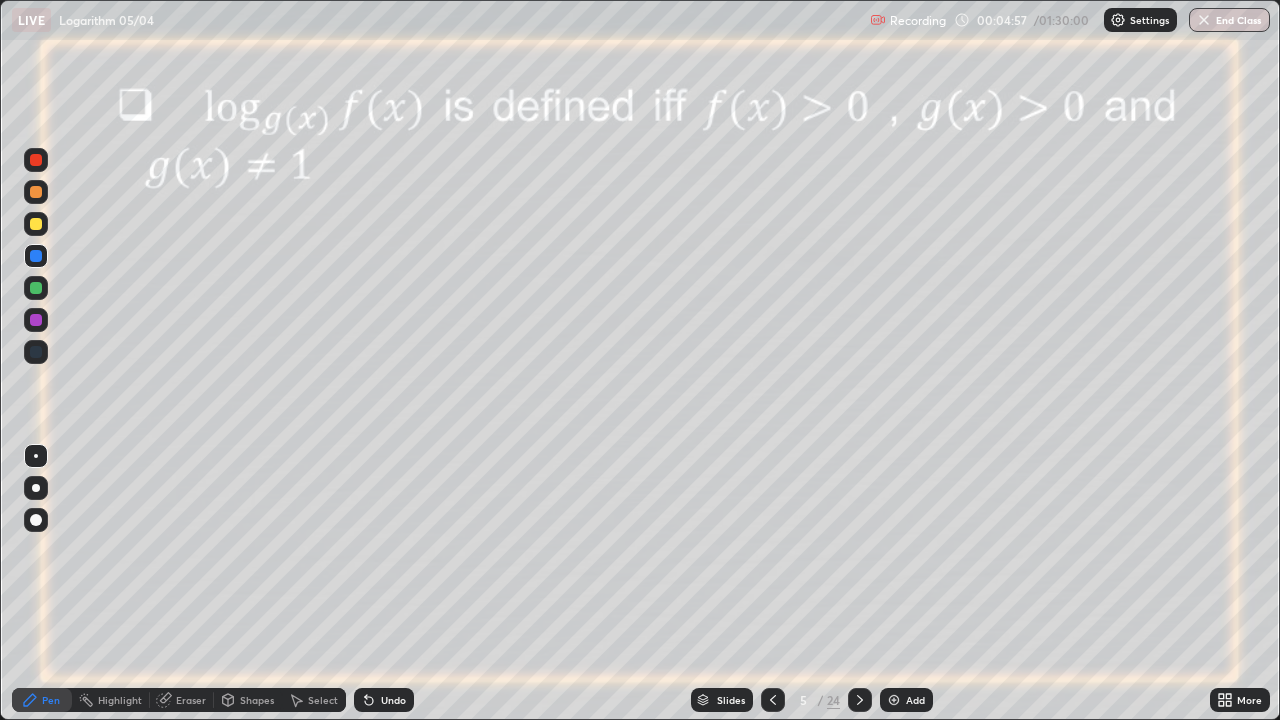 click 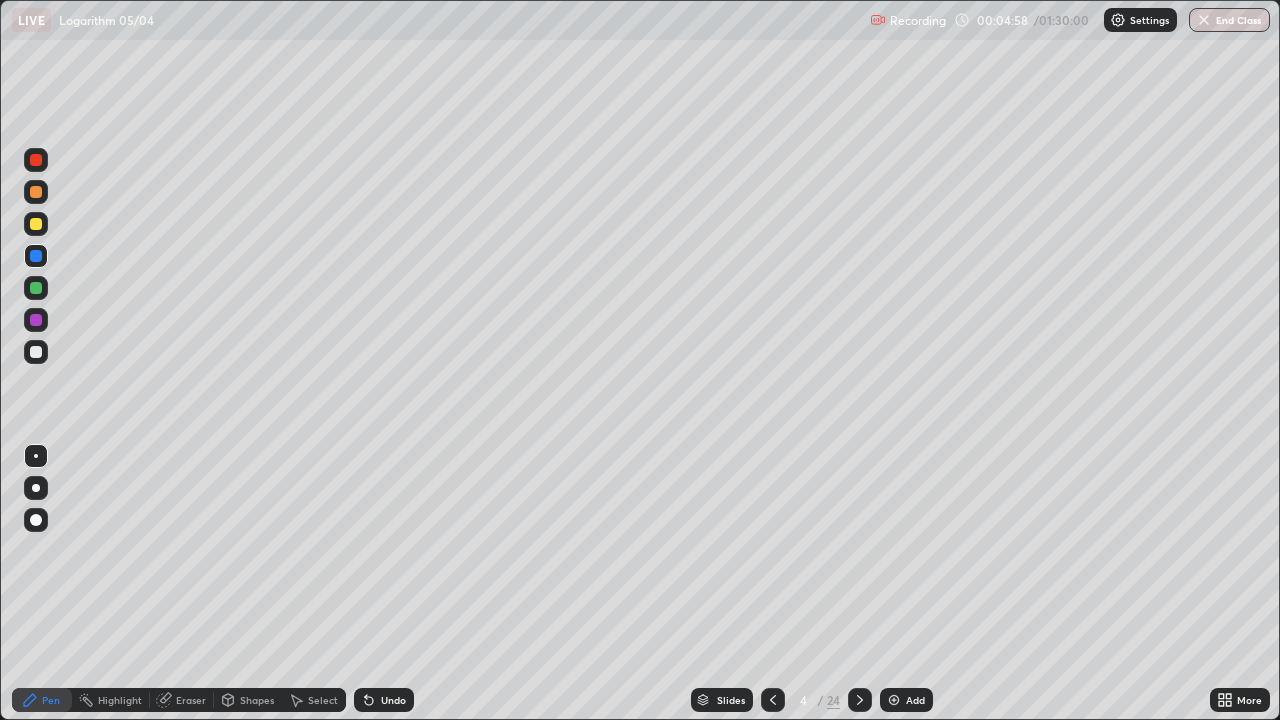 click at bounding box center (894, 700) 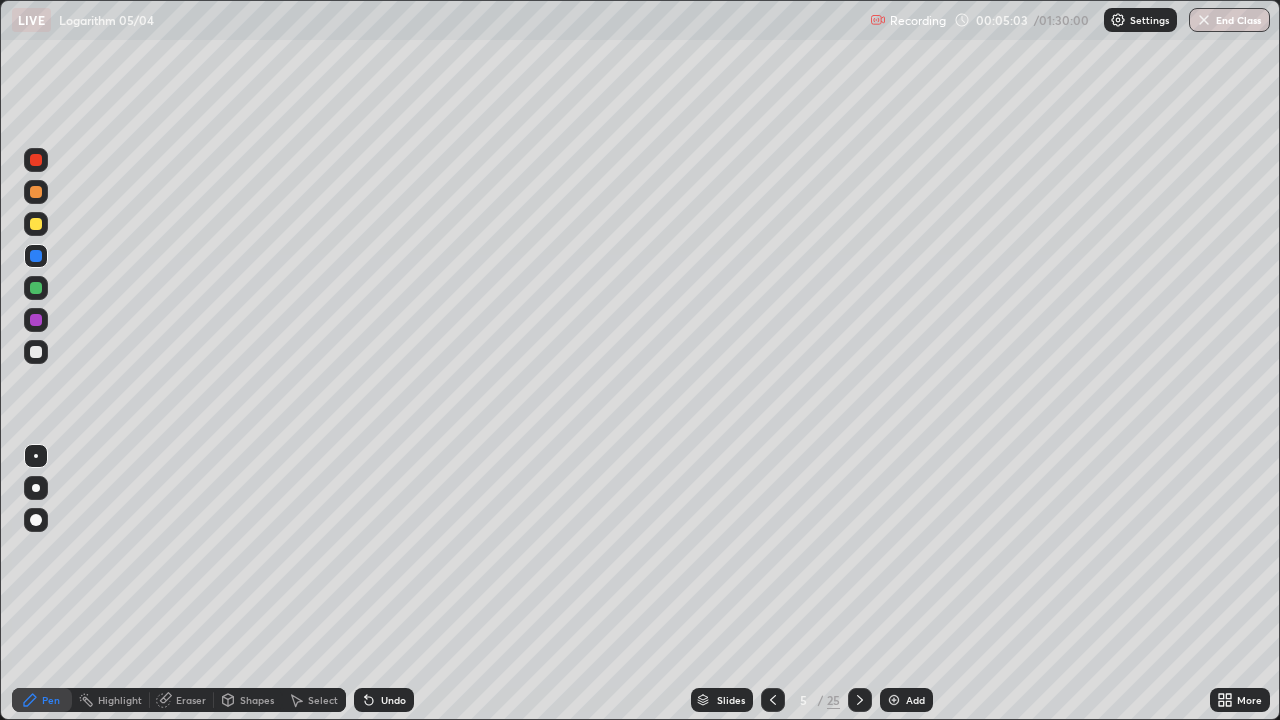 click at bounding box center [36, 224] 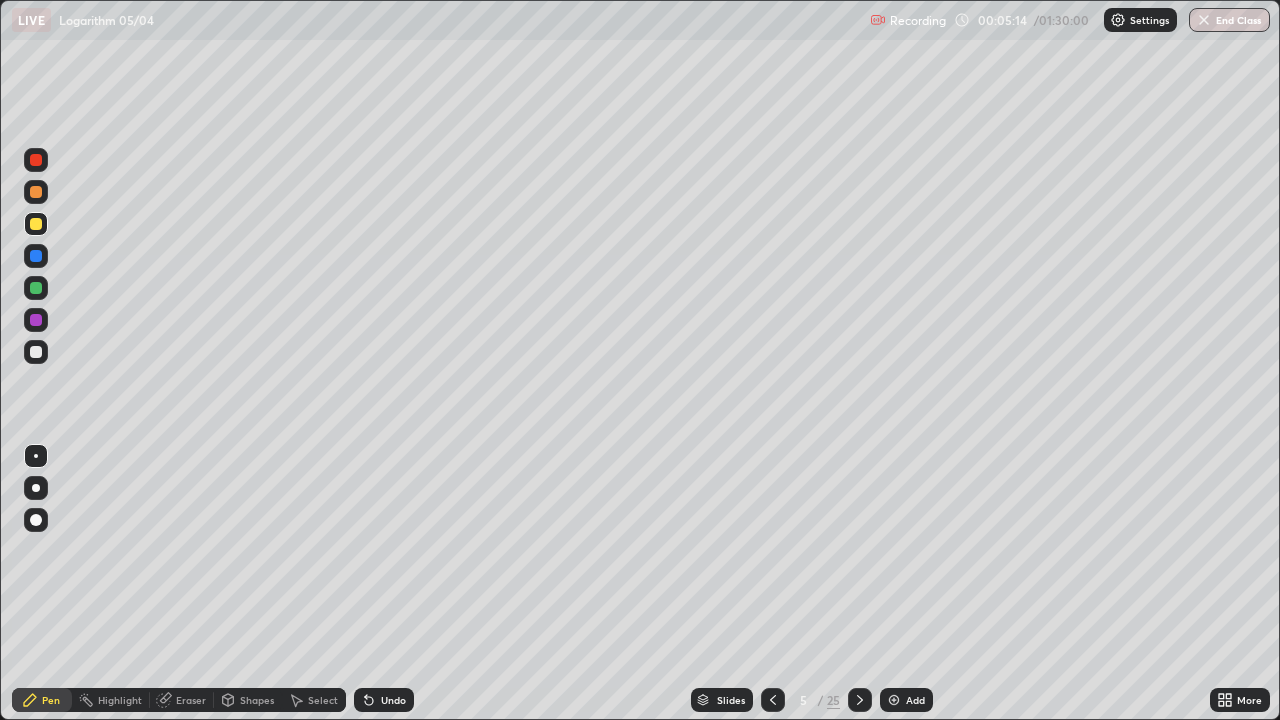 click at bounding box center (36, 160) 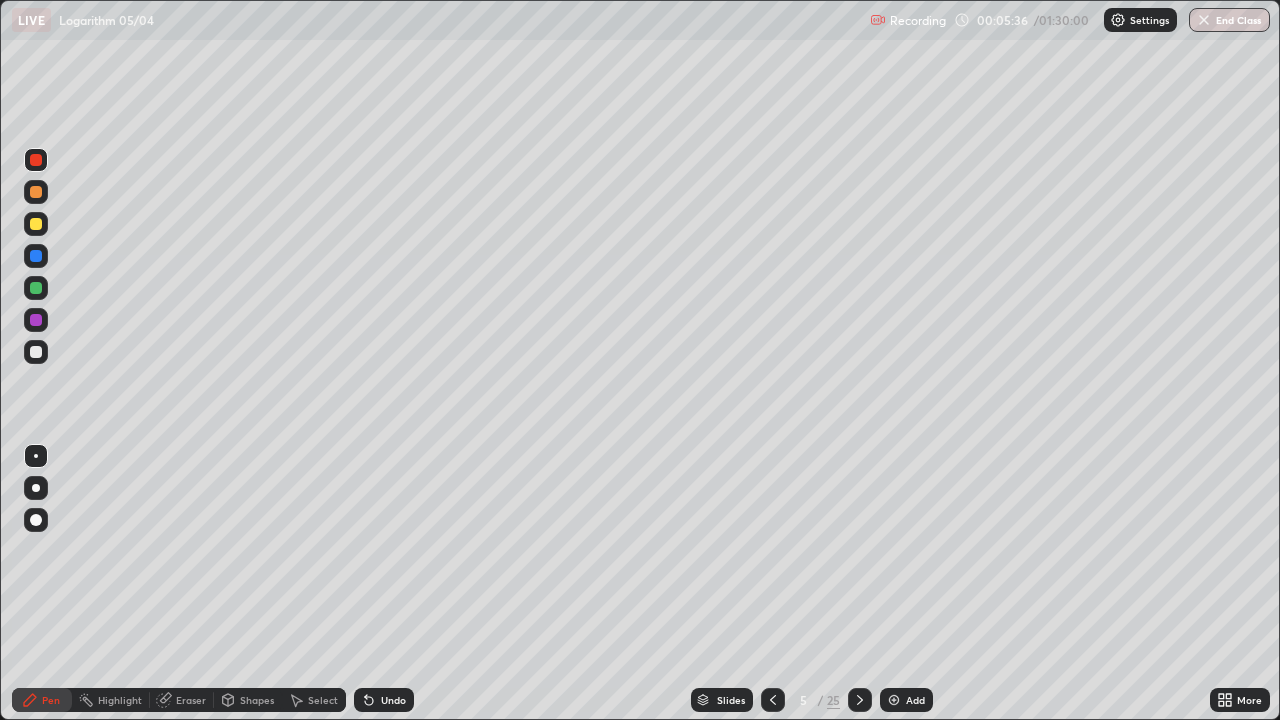 click 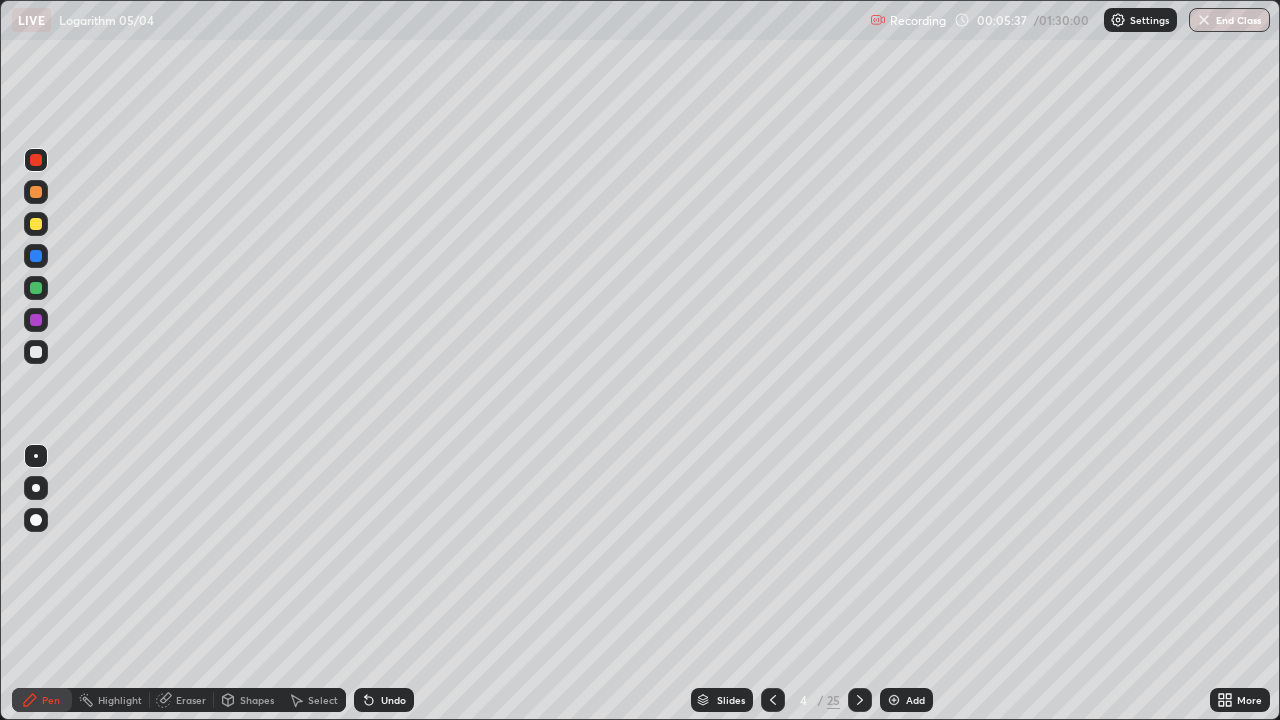 click at bounding box center (894, 700) 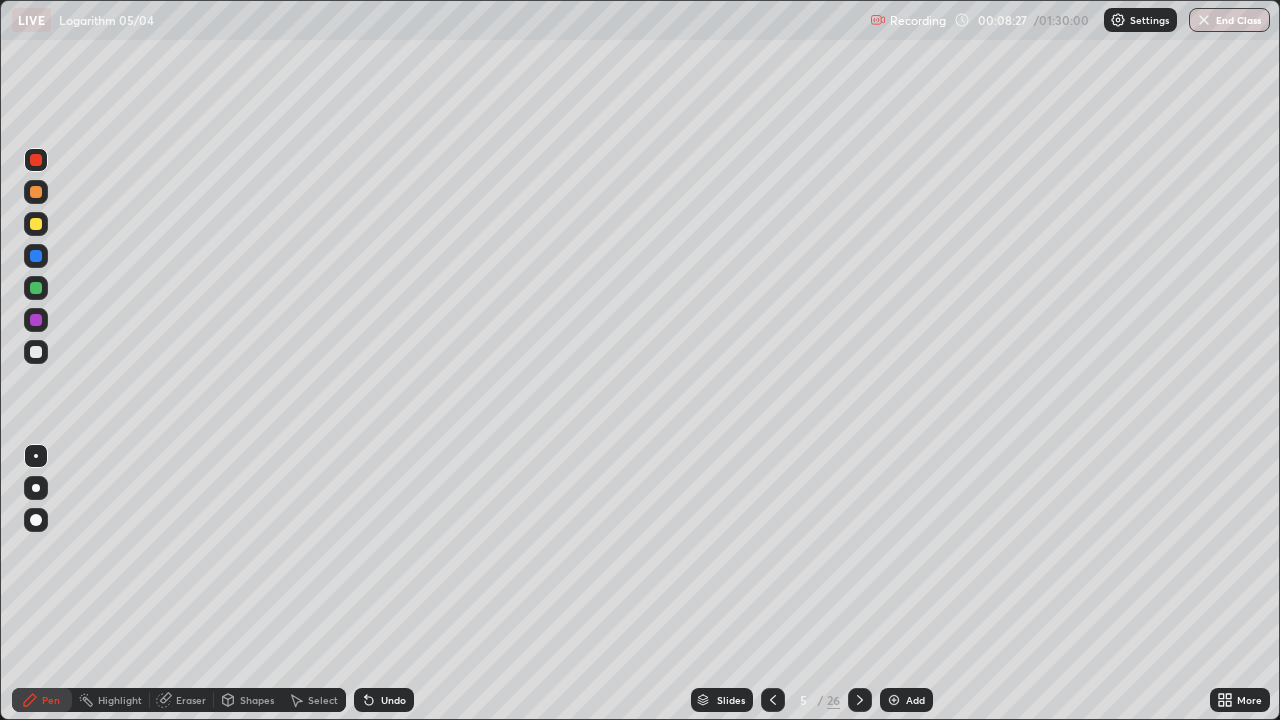 click at bounding box center (894, 700) 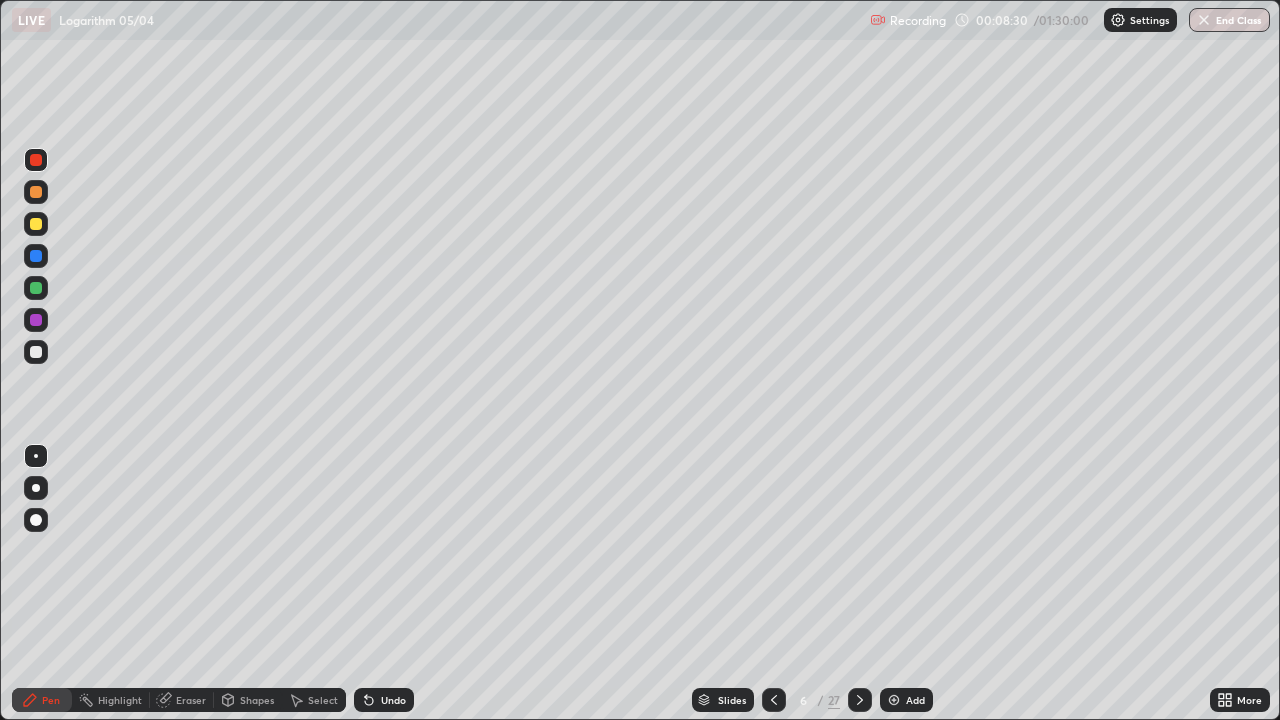 click 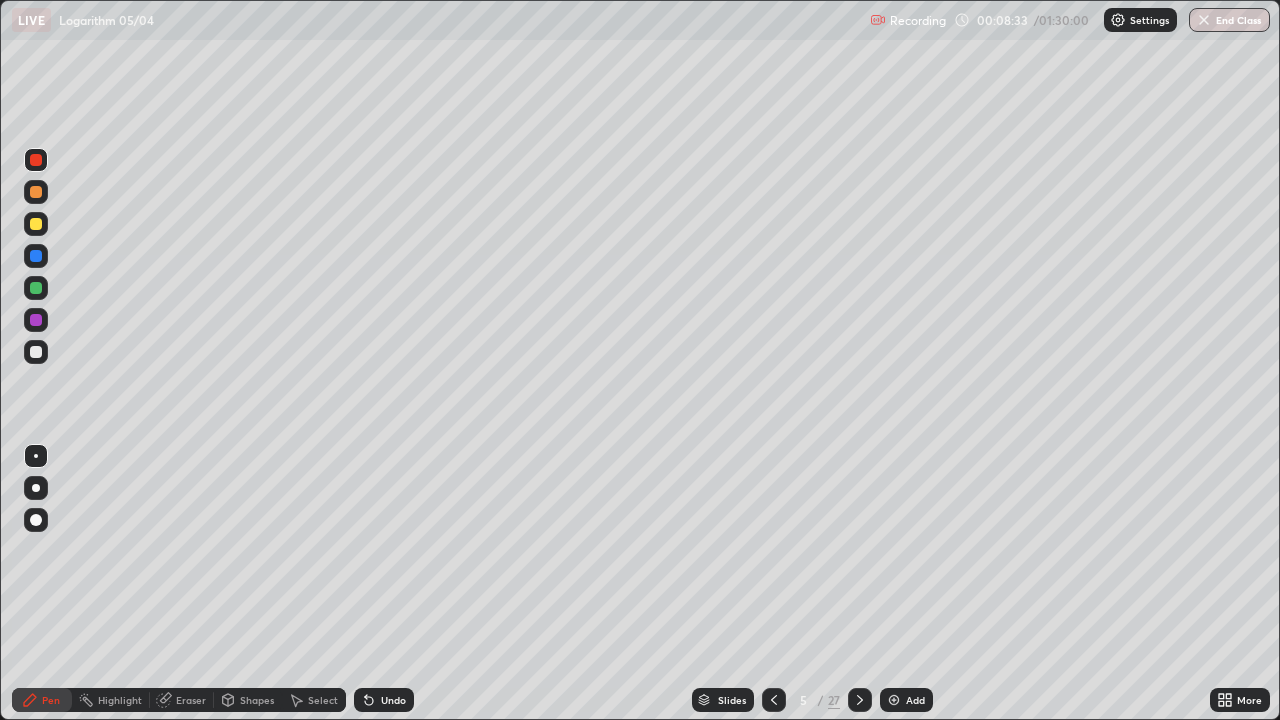 click at bounding box center [36, 320] 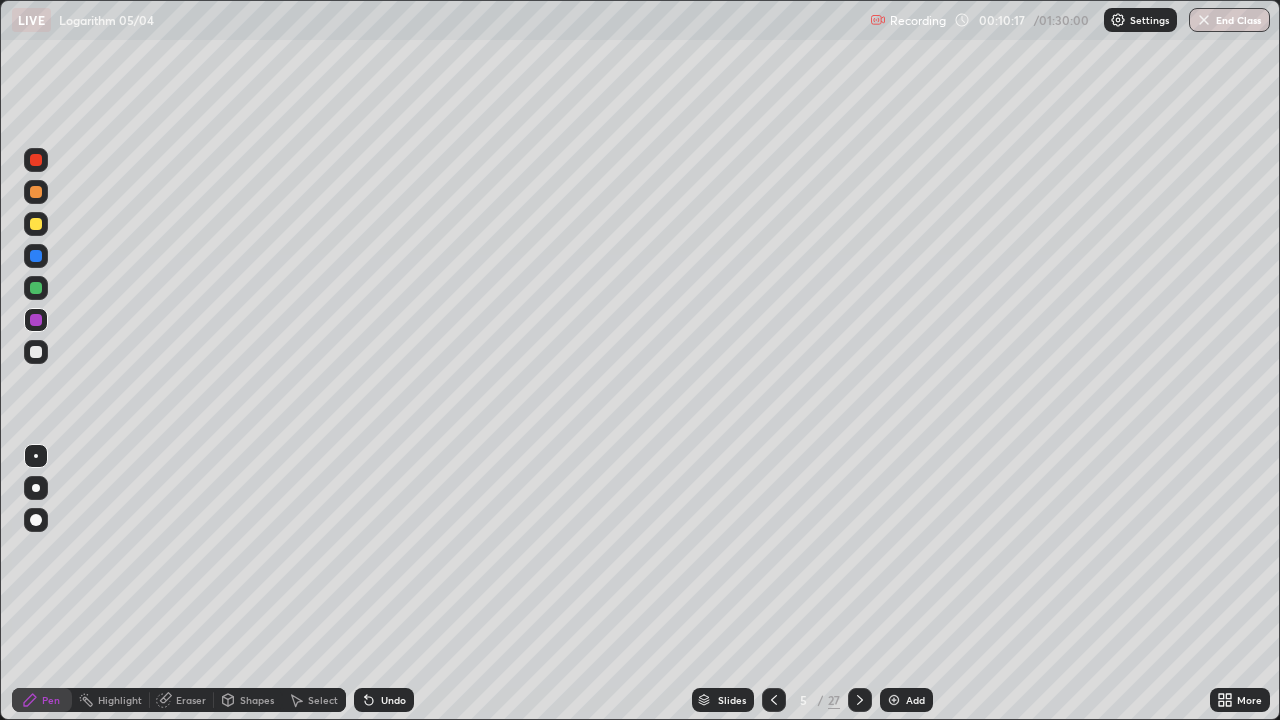 click at bounding box center (36, 288) 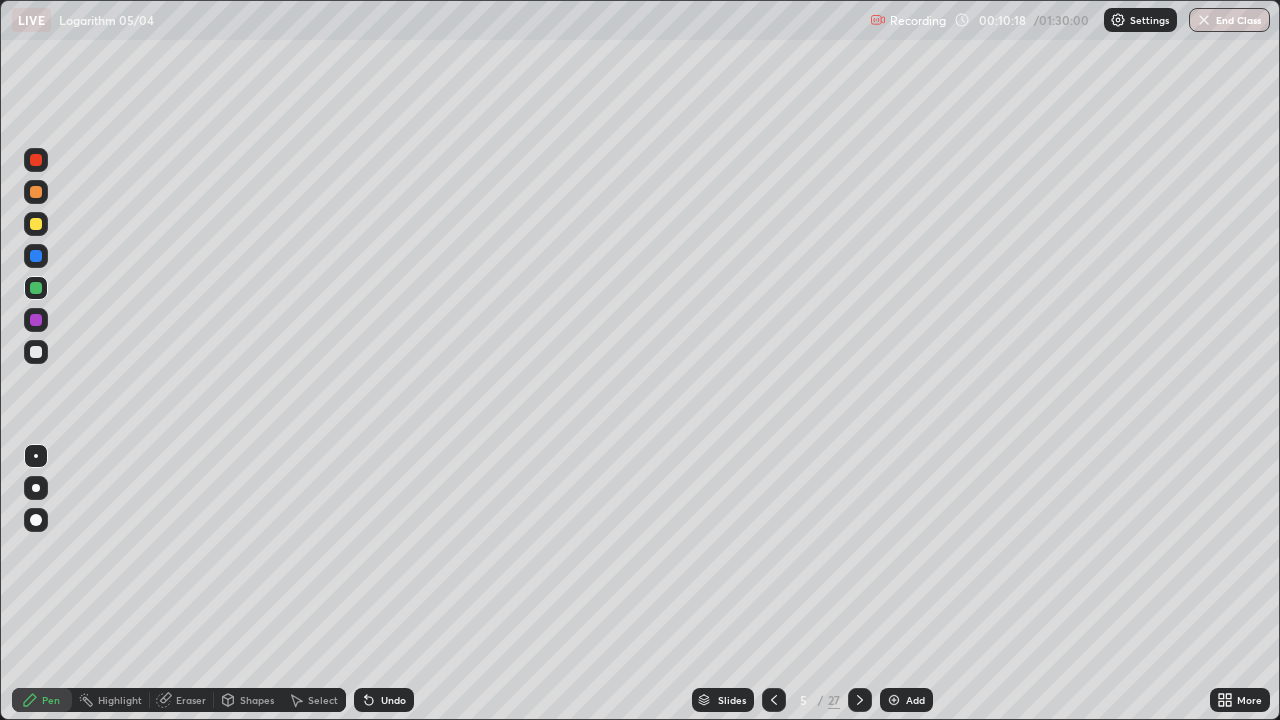 click at bounding box center (36, 224) 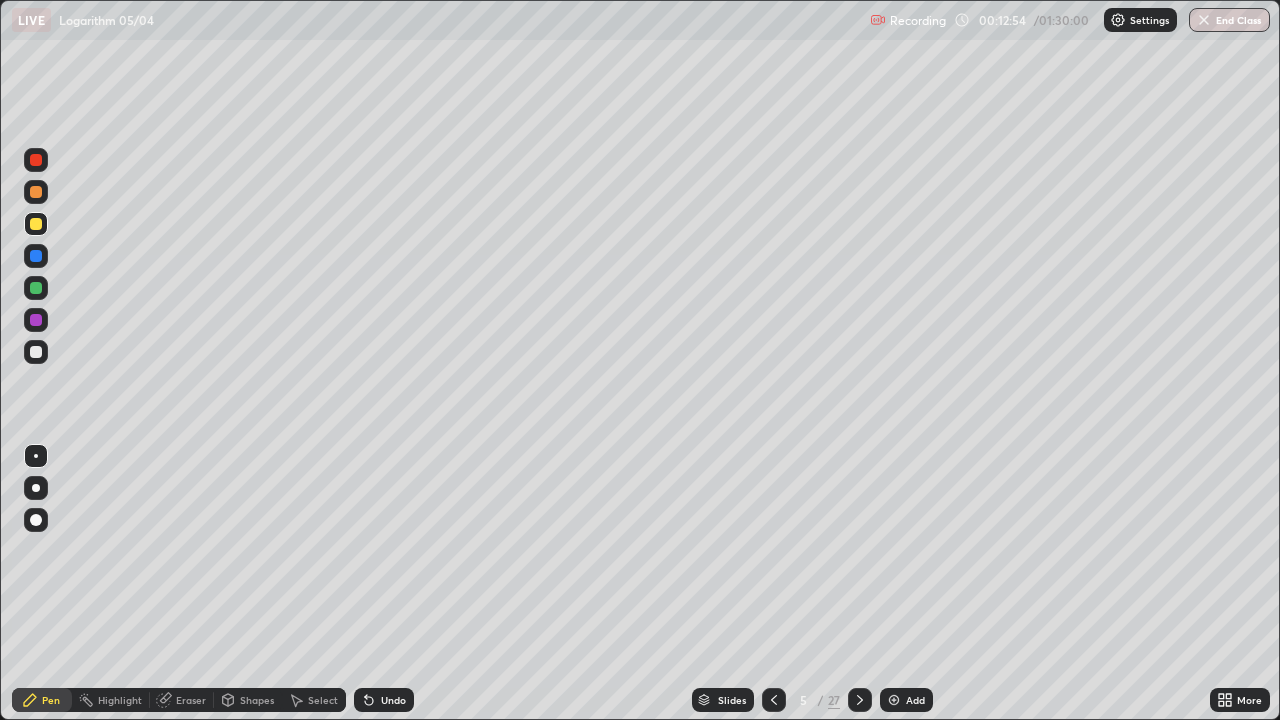 click on "Add" at bounding box center [906, 700] 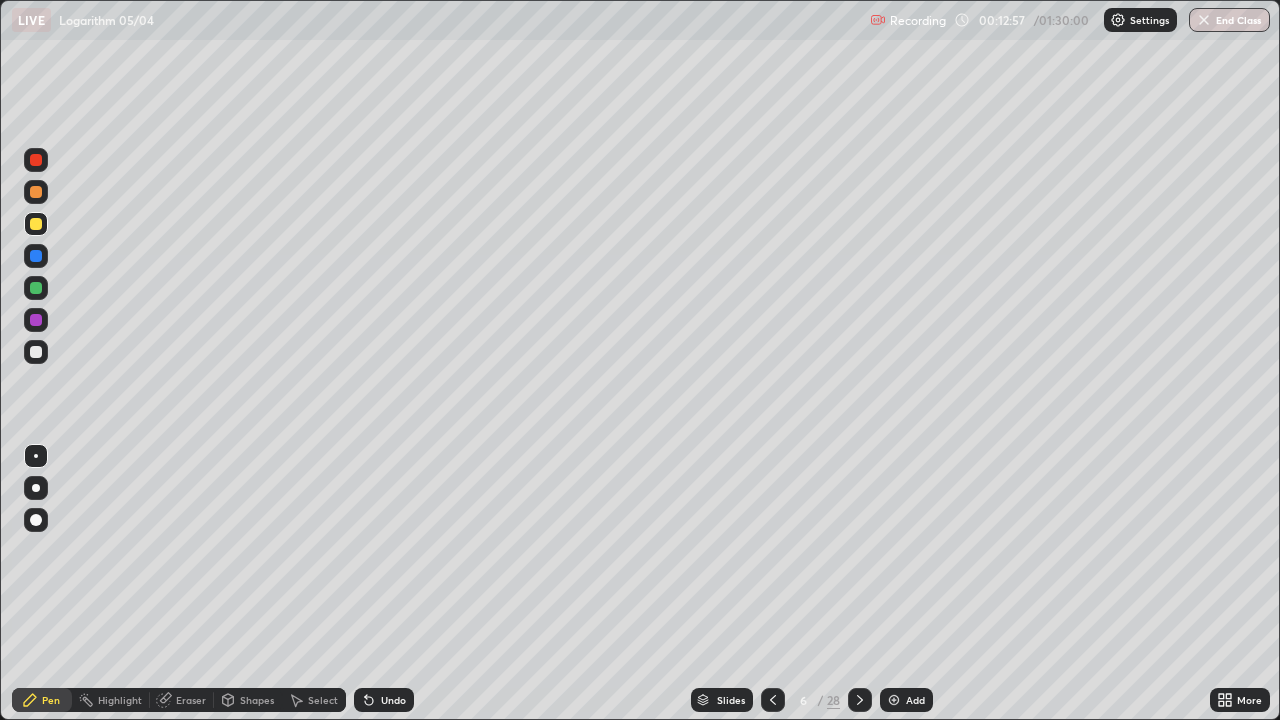 click at bounding box center (36, 352) 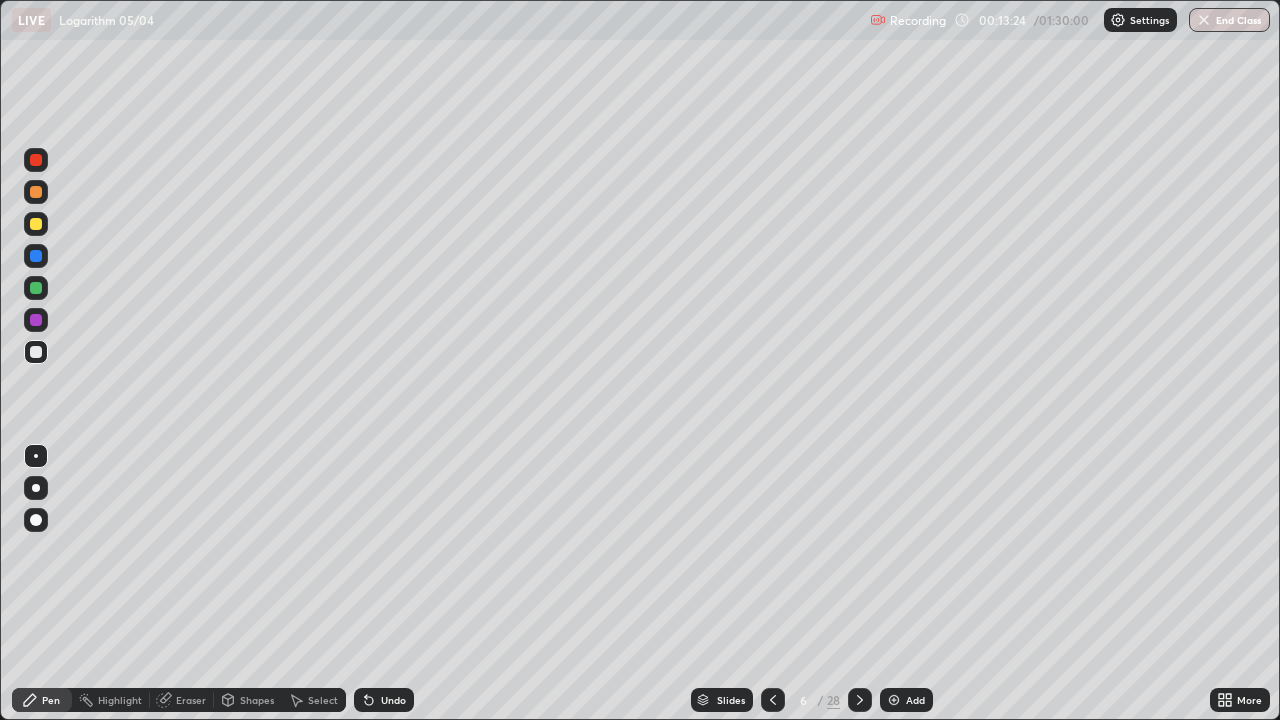 click at bounding box center [36, 224] 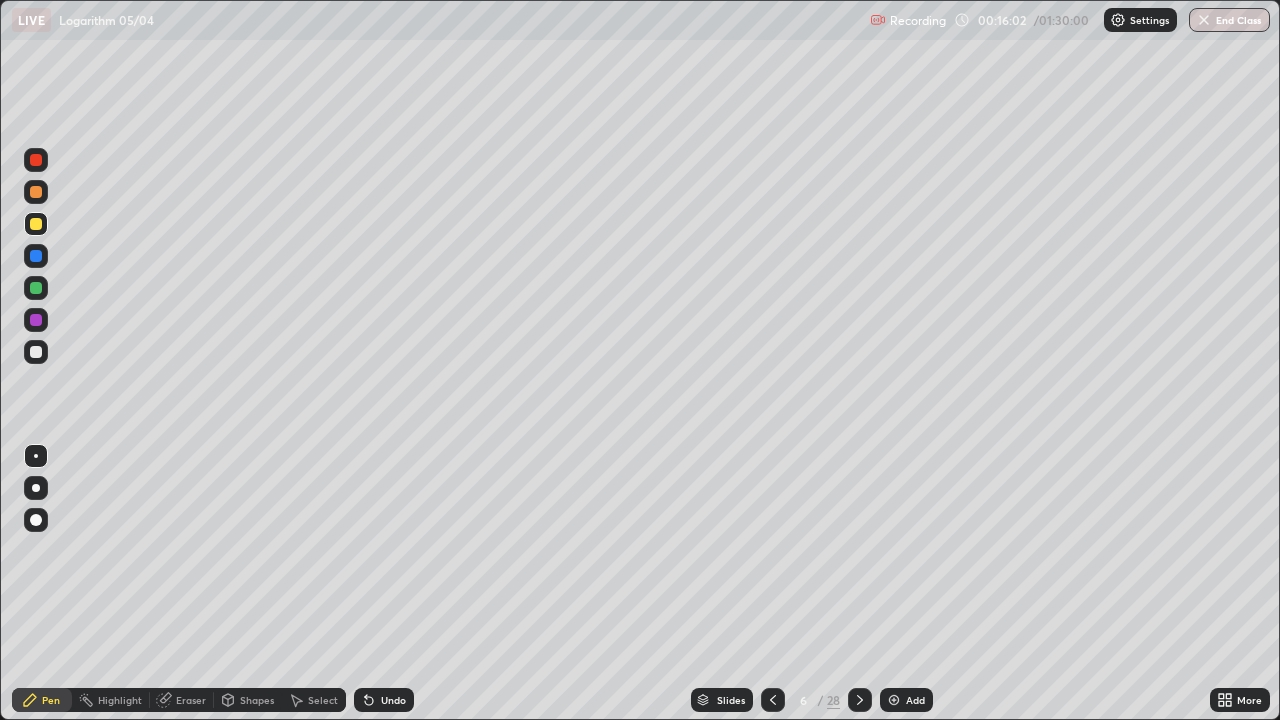 click at bounding box center [894, 700] 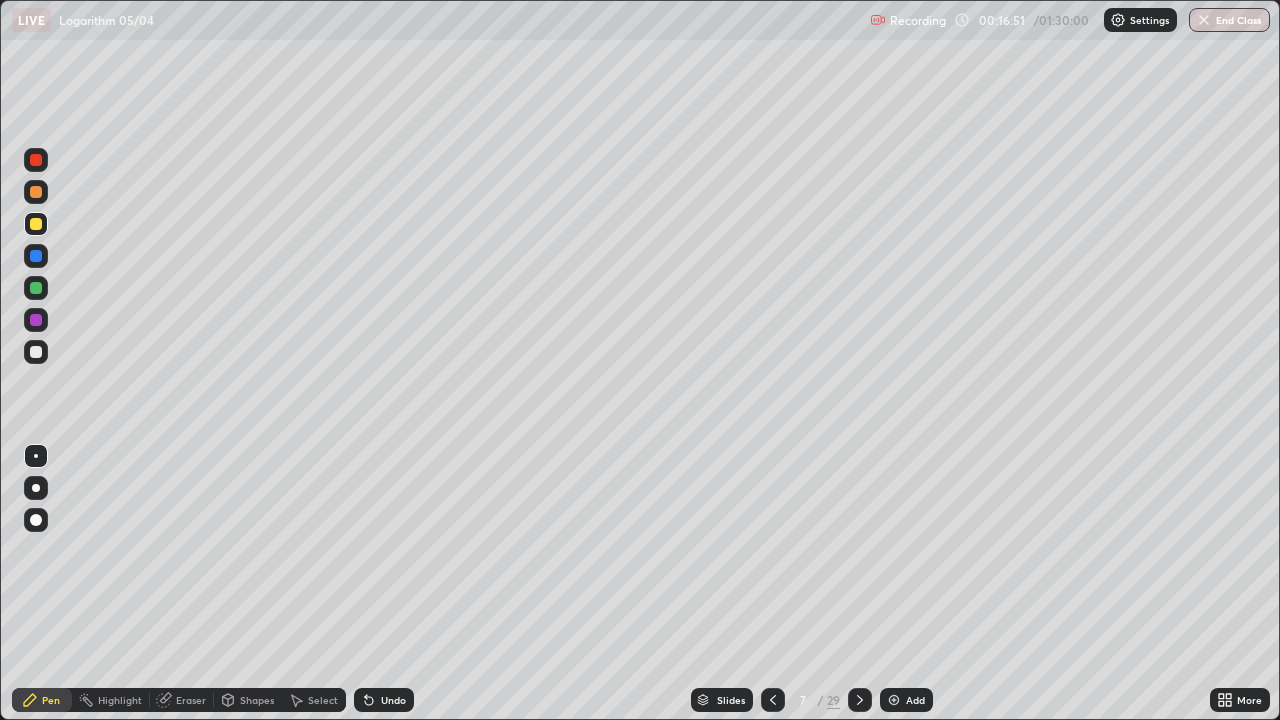click at bounding box center [36, 320] 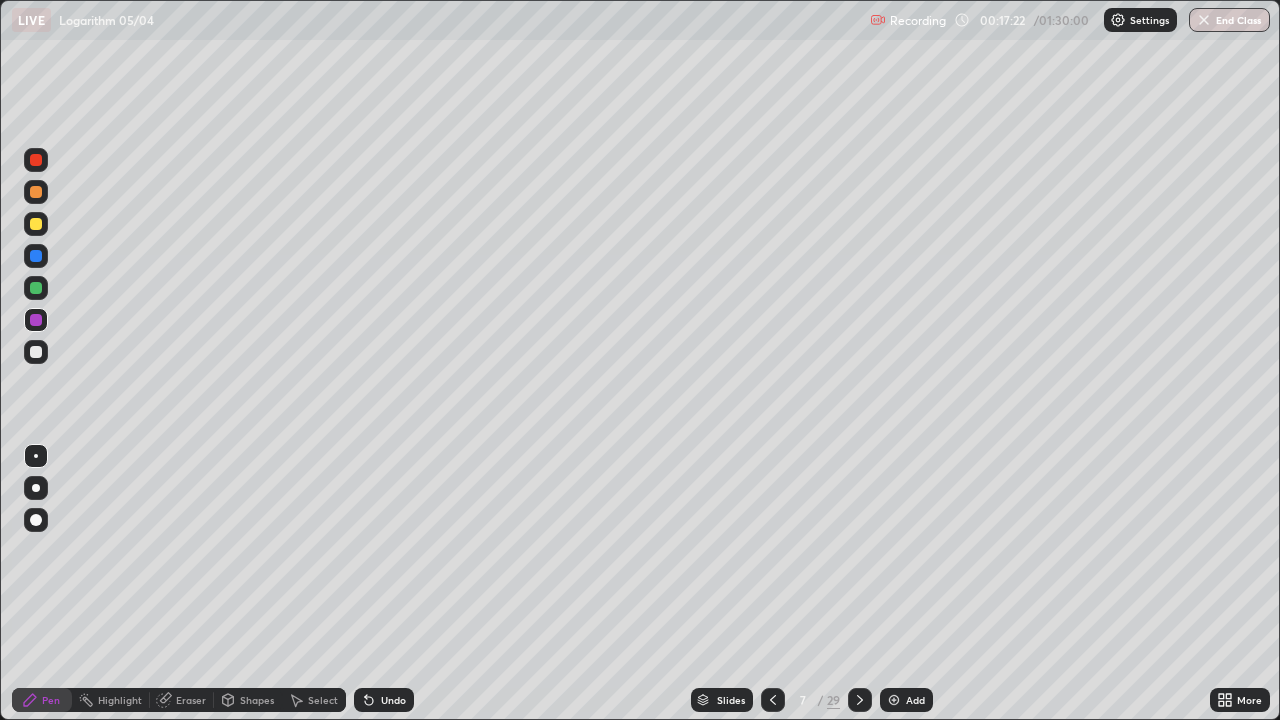 click 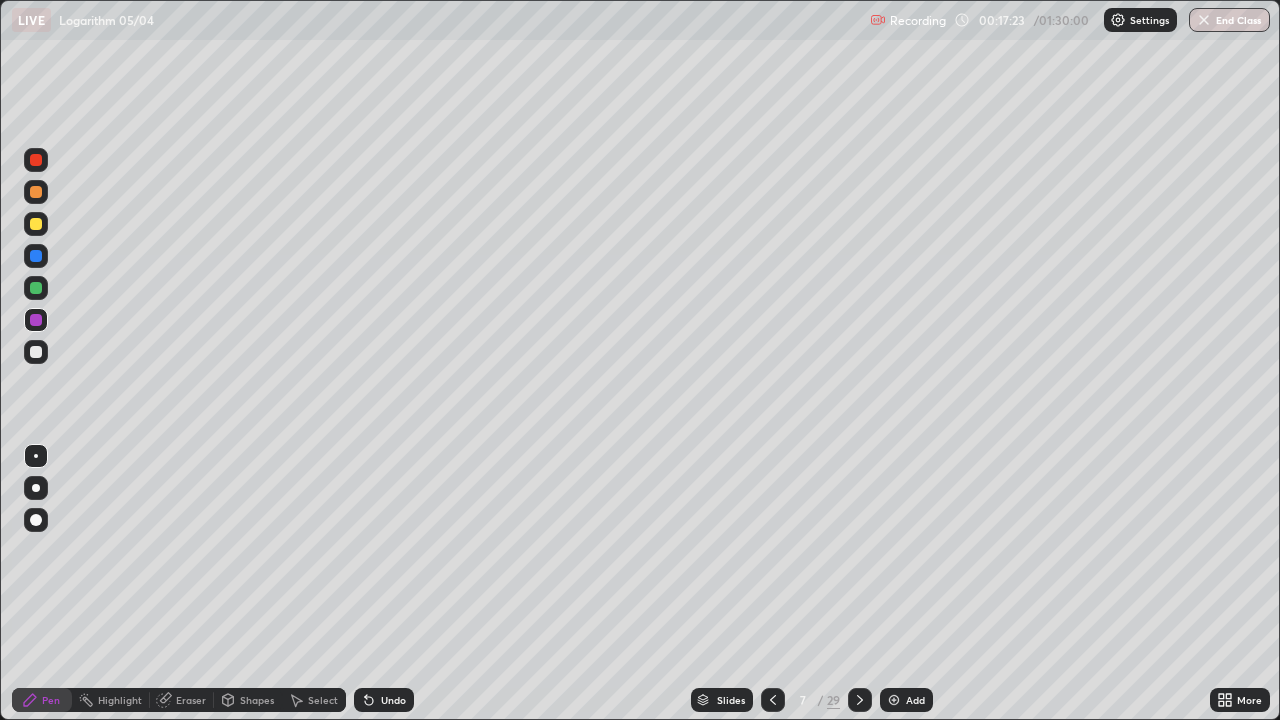 click on "Undo" at bounding box center (384, 700) 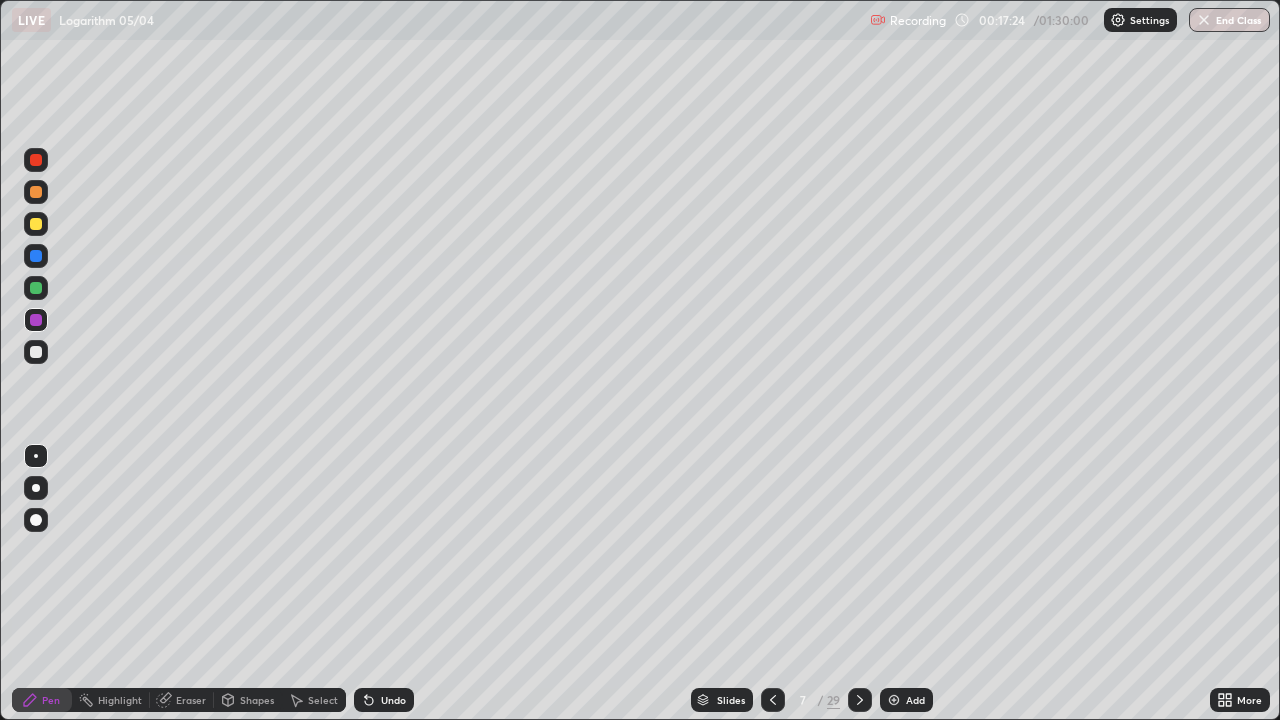 click 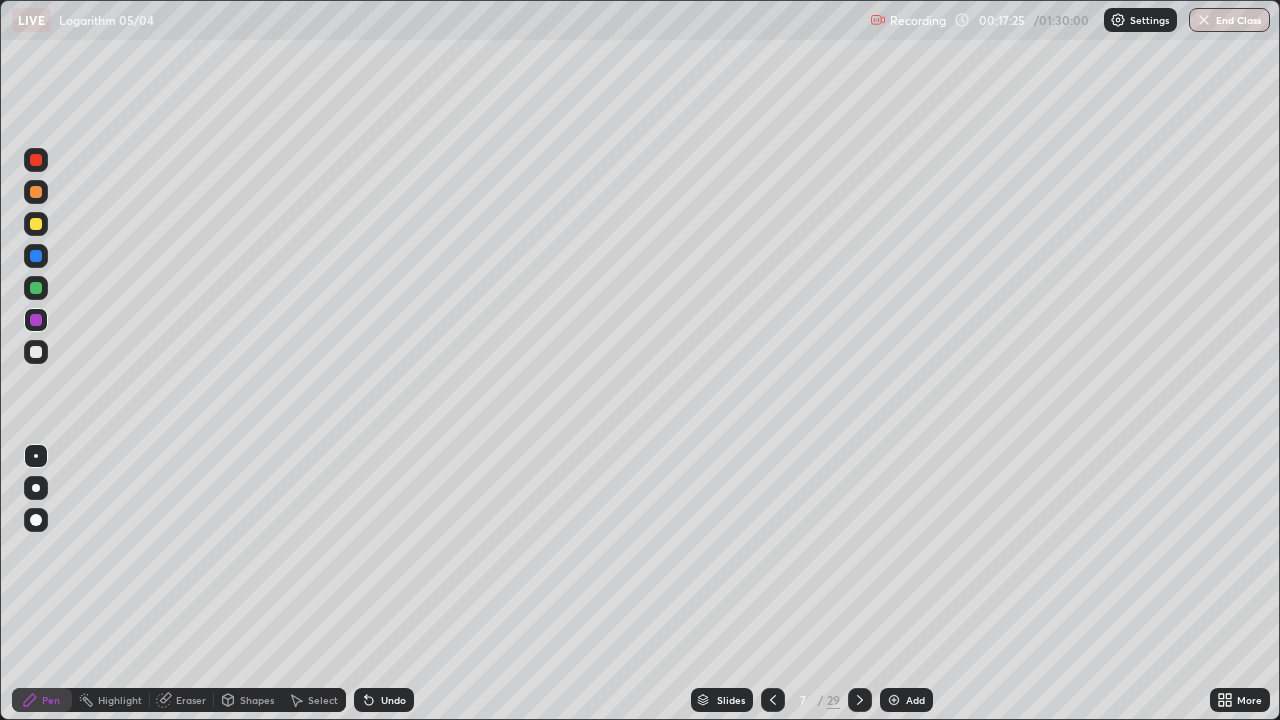 click 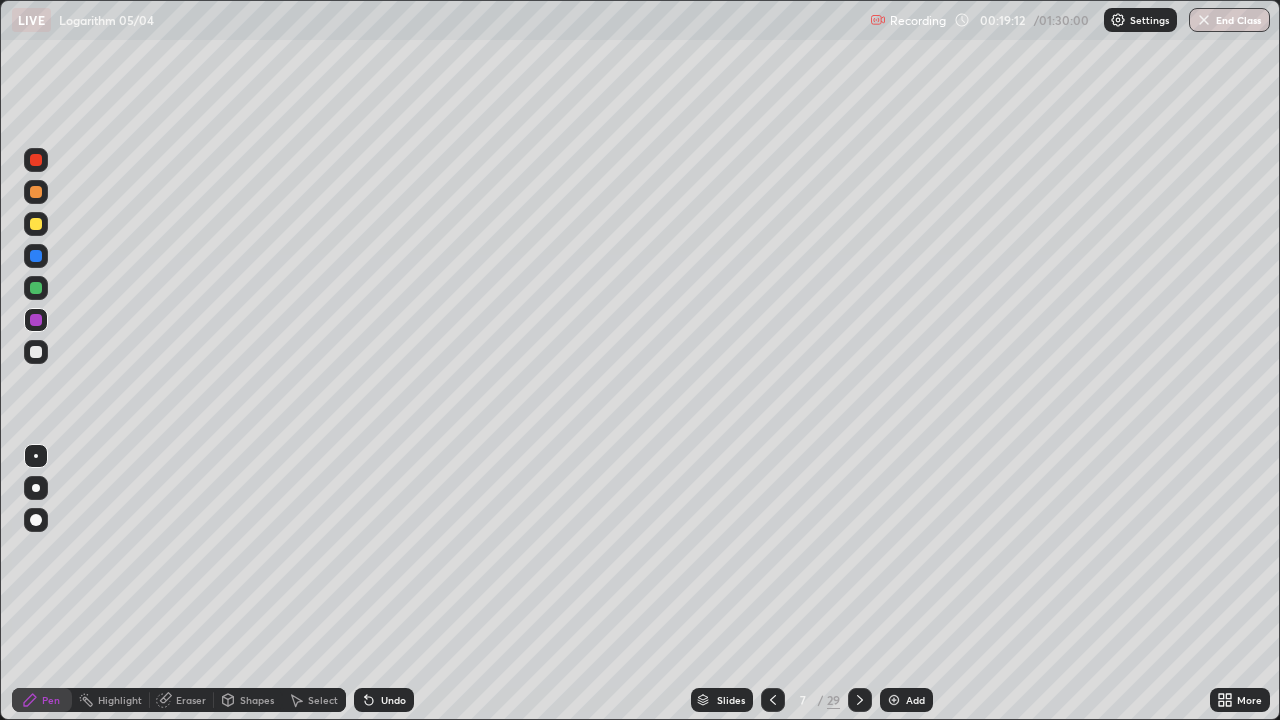 click 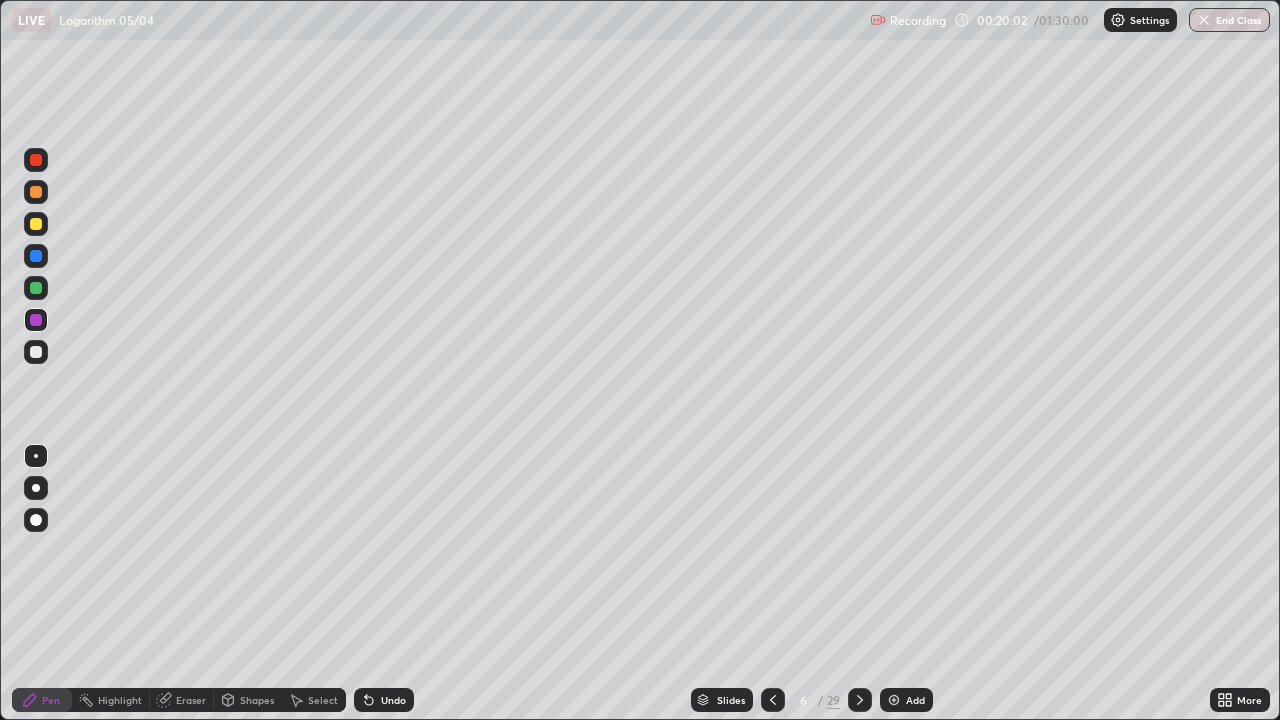 click 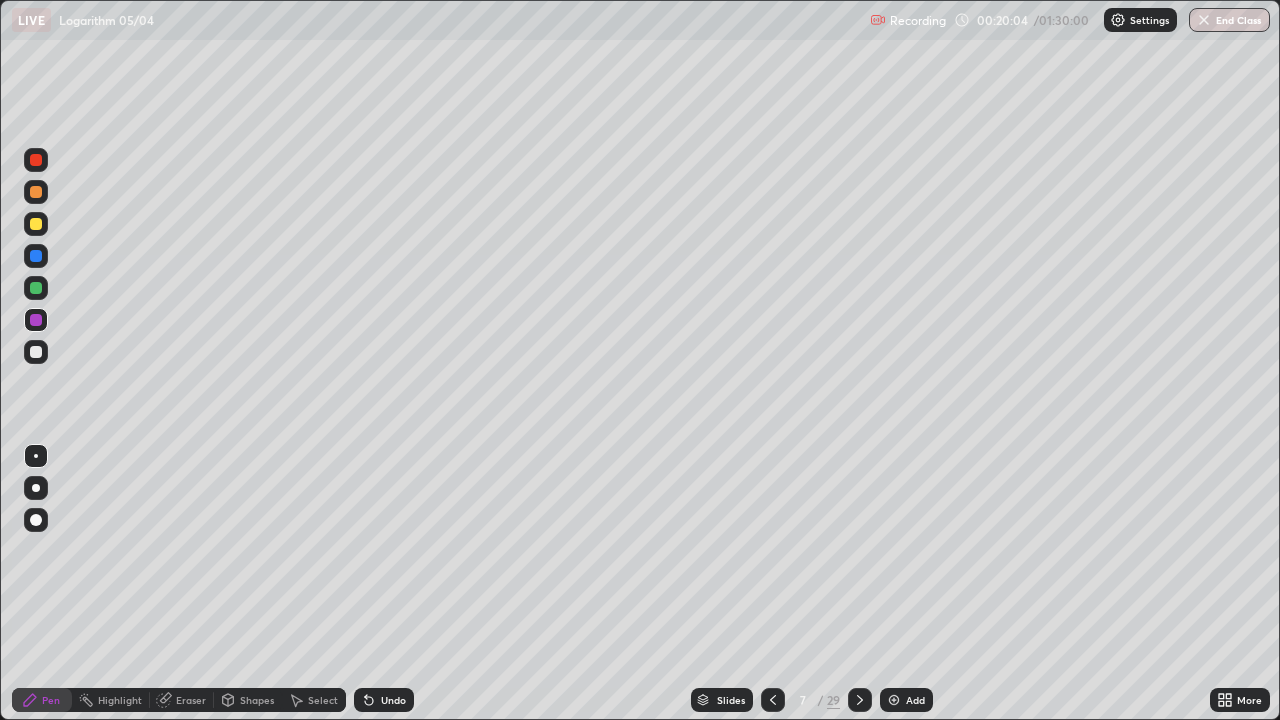 click at bounding box center [36, 288] 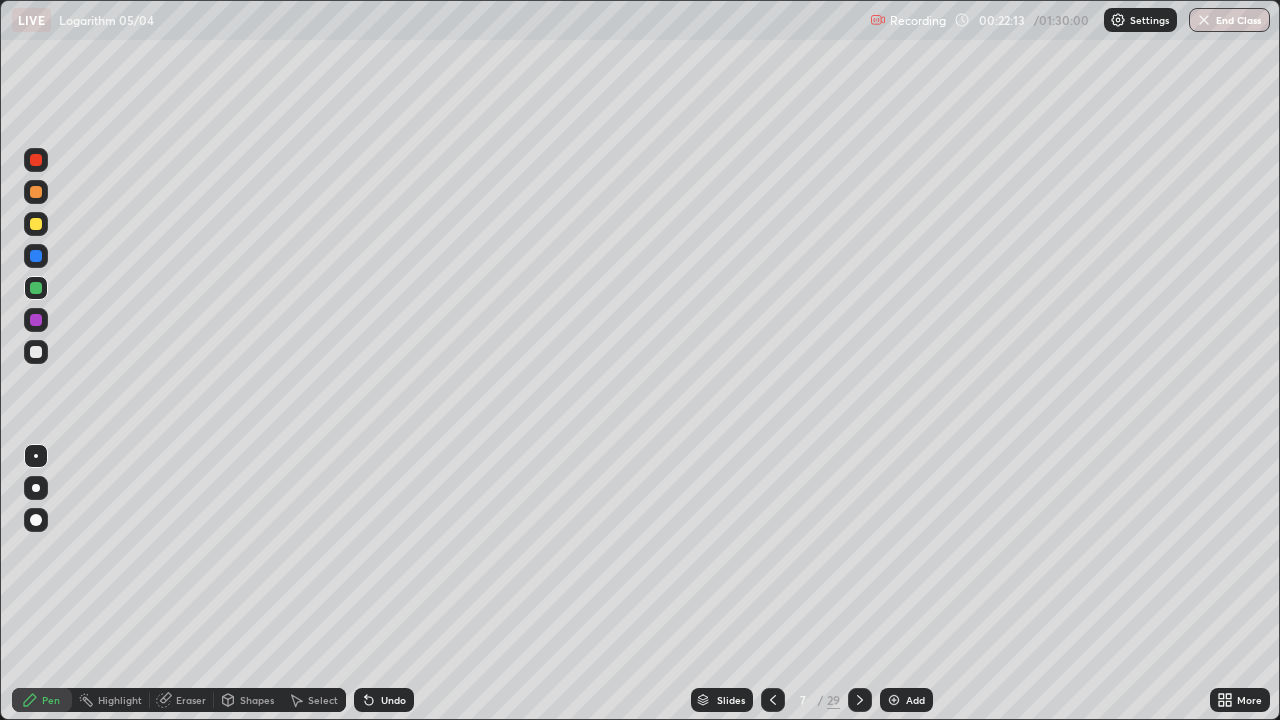 click 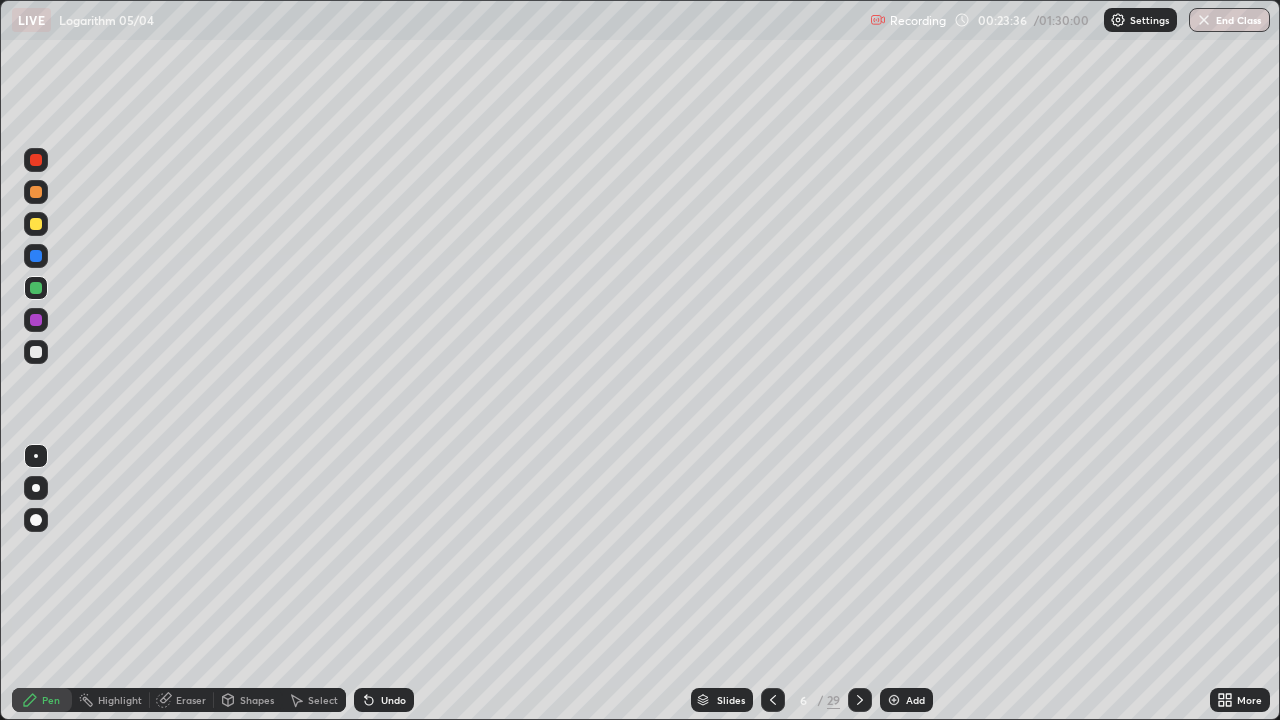 click 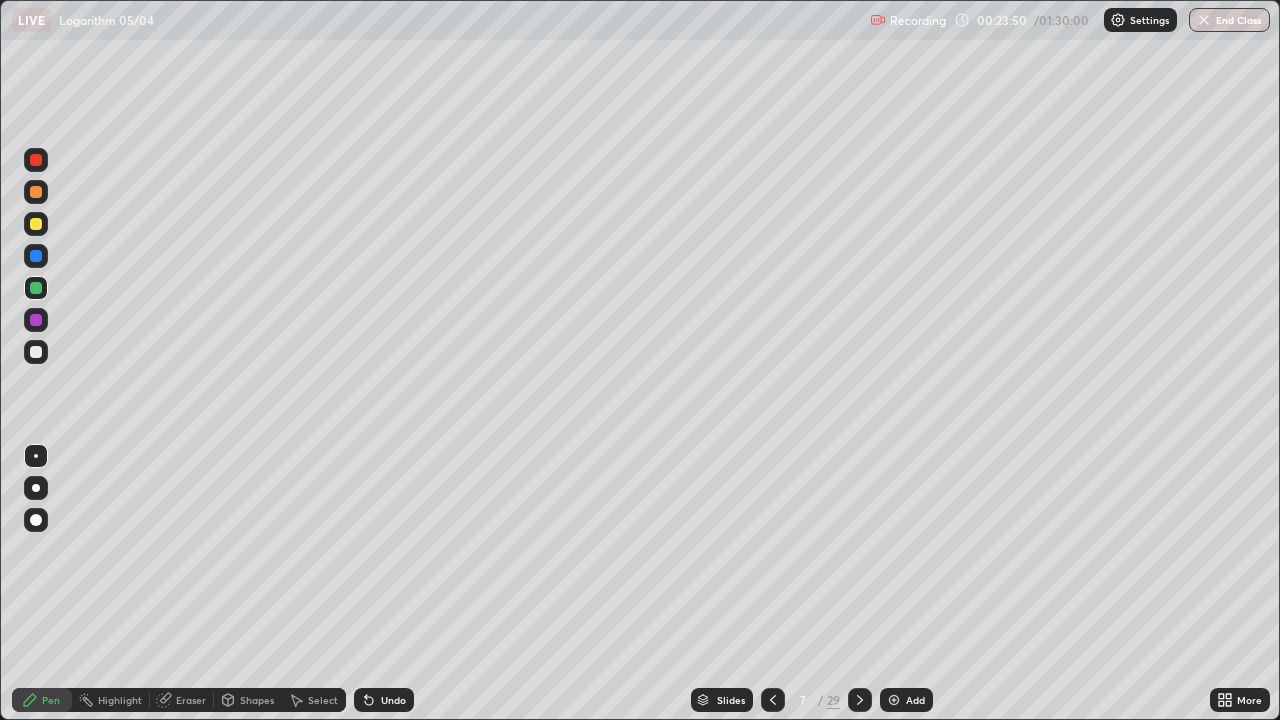 click 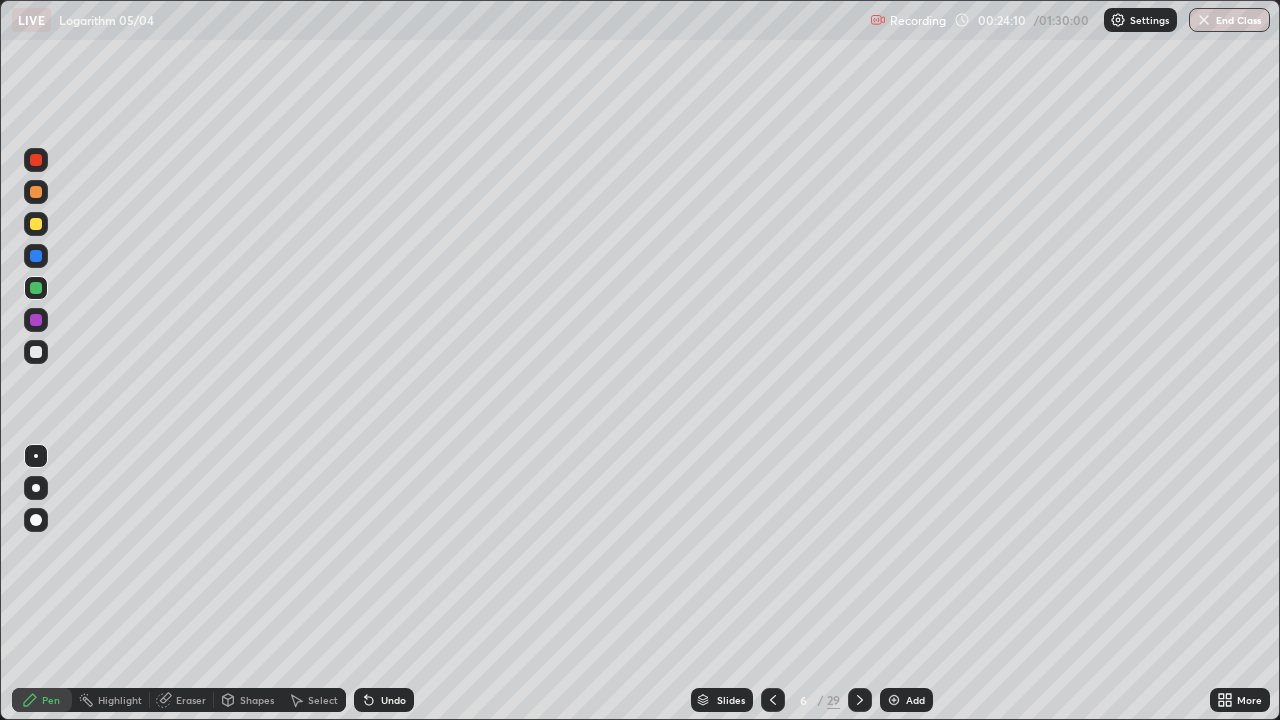 click 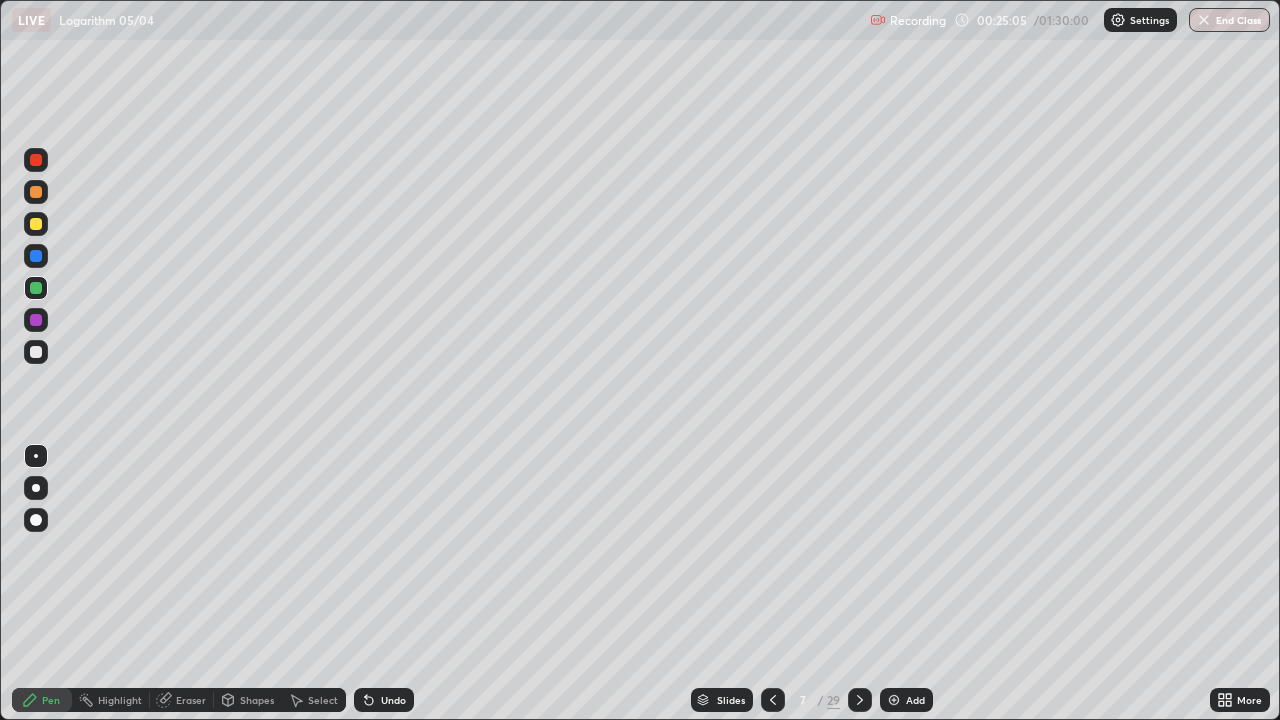 click at bounding box center [36, 256] 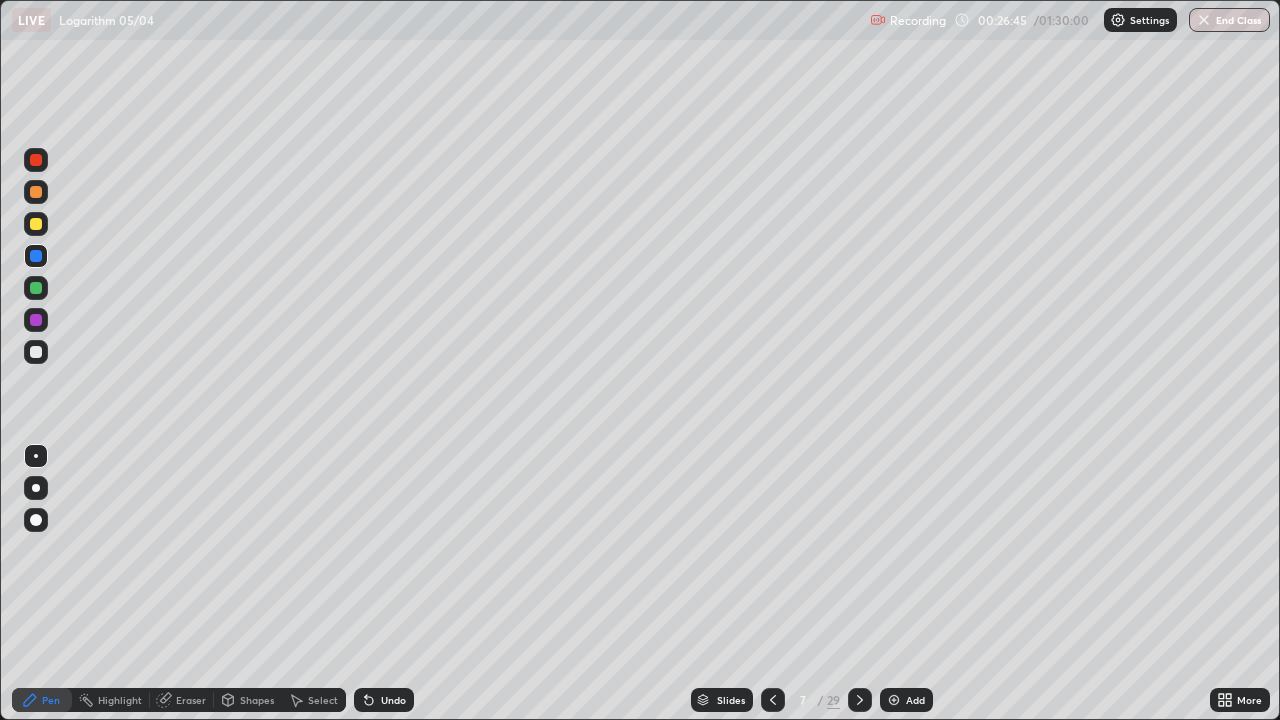 click 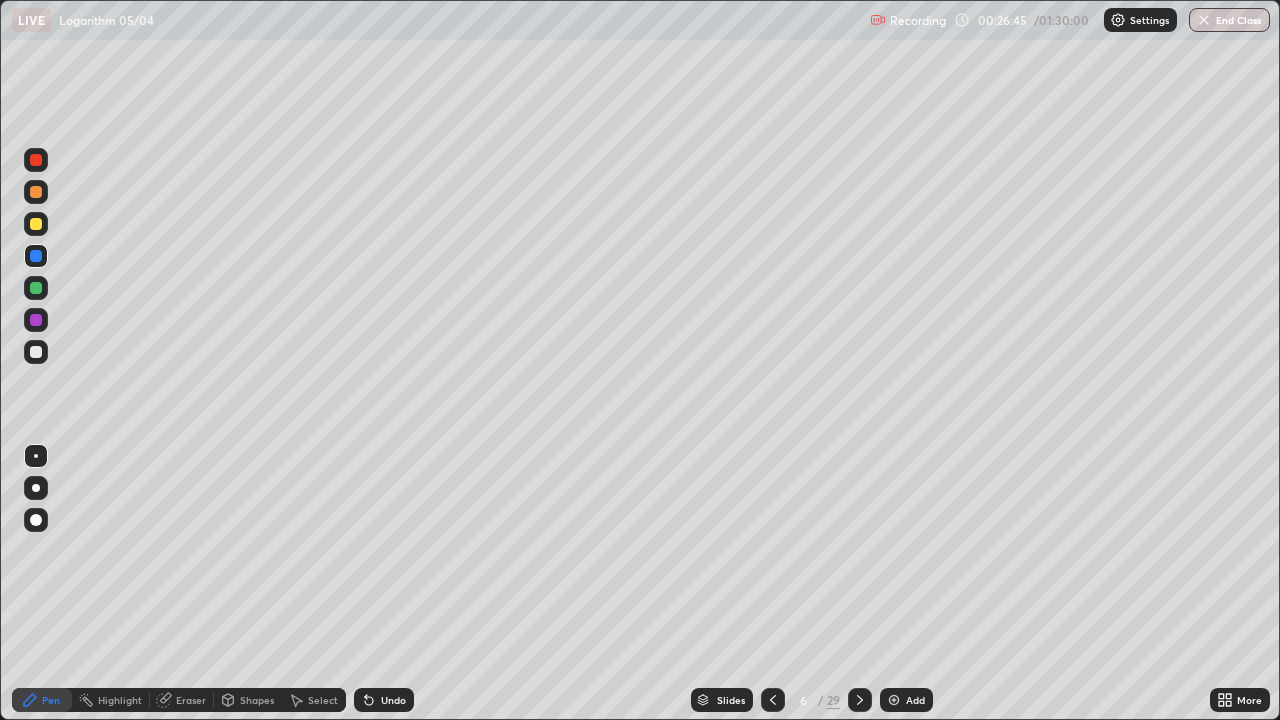 click 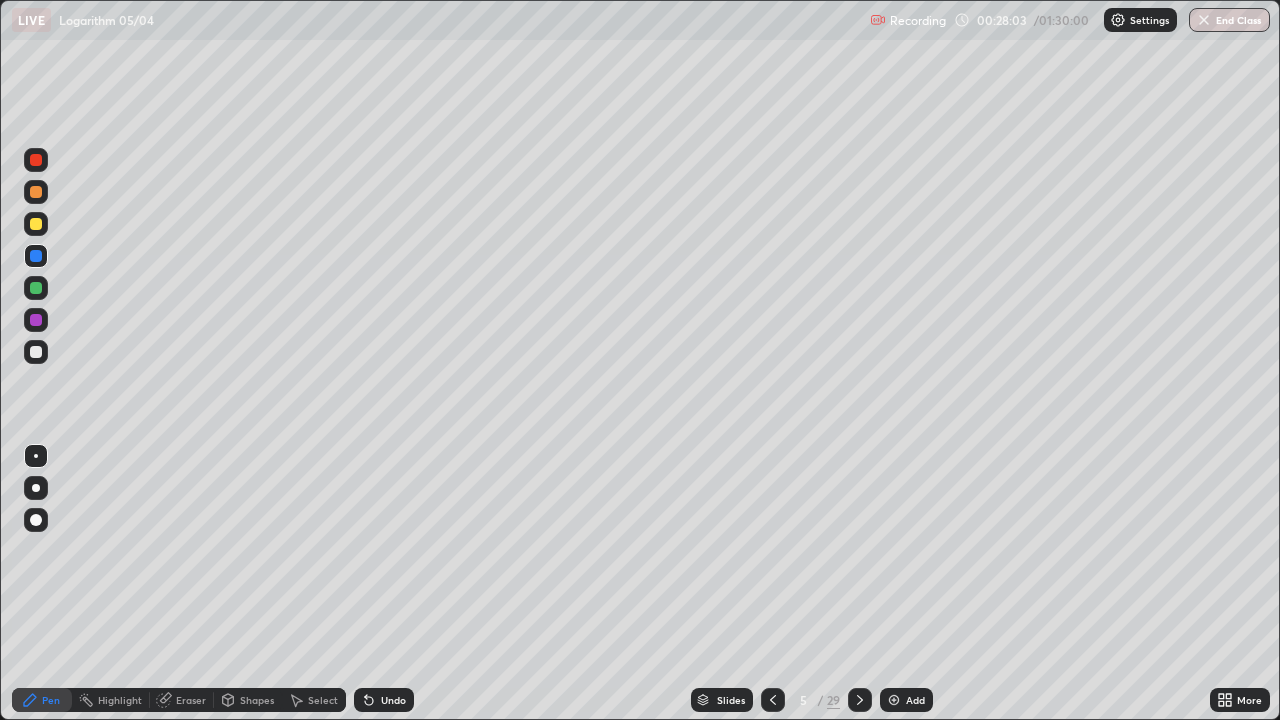 click on "Undo" at bounding box center [393, 700] 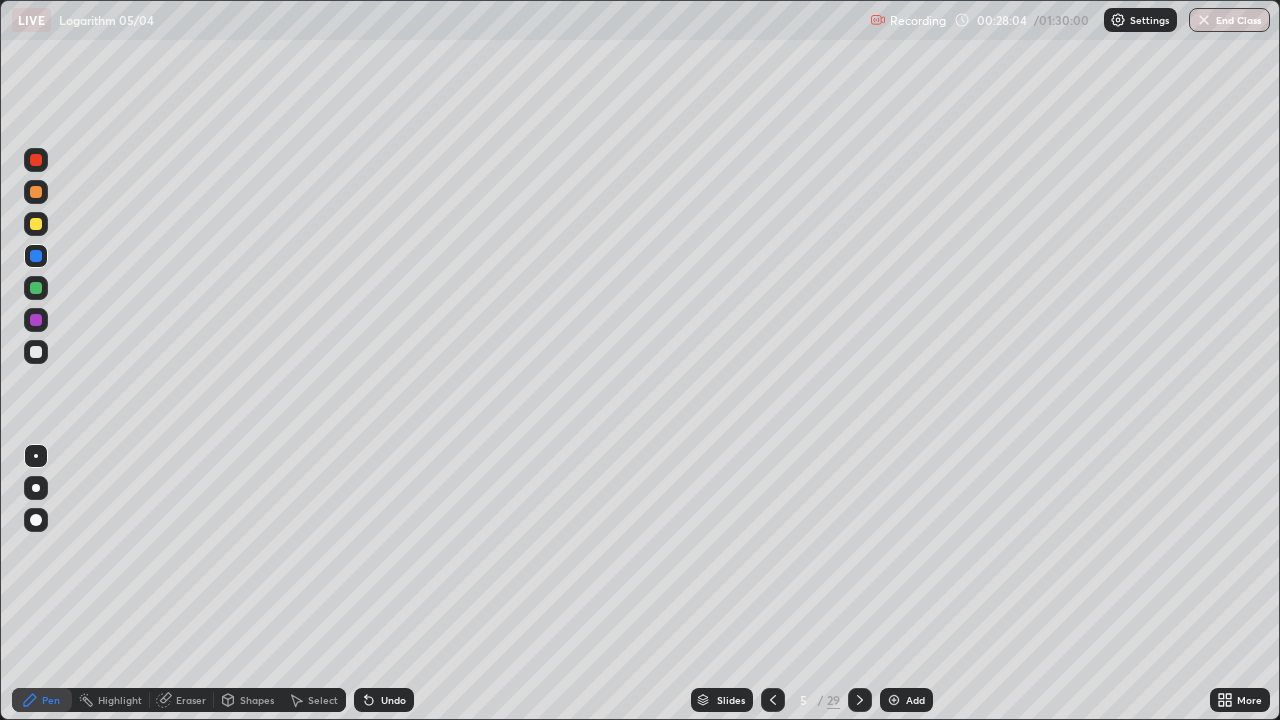 click on "Undo" at bounding box center [393, 700] 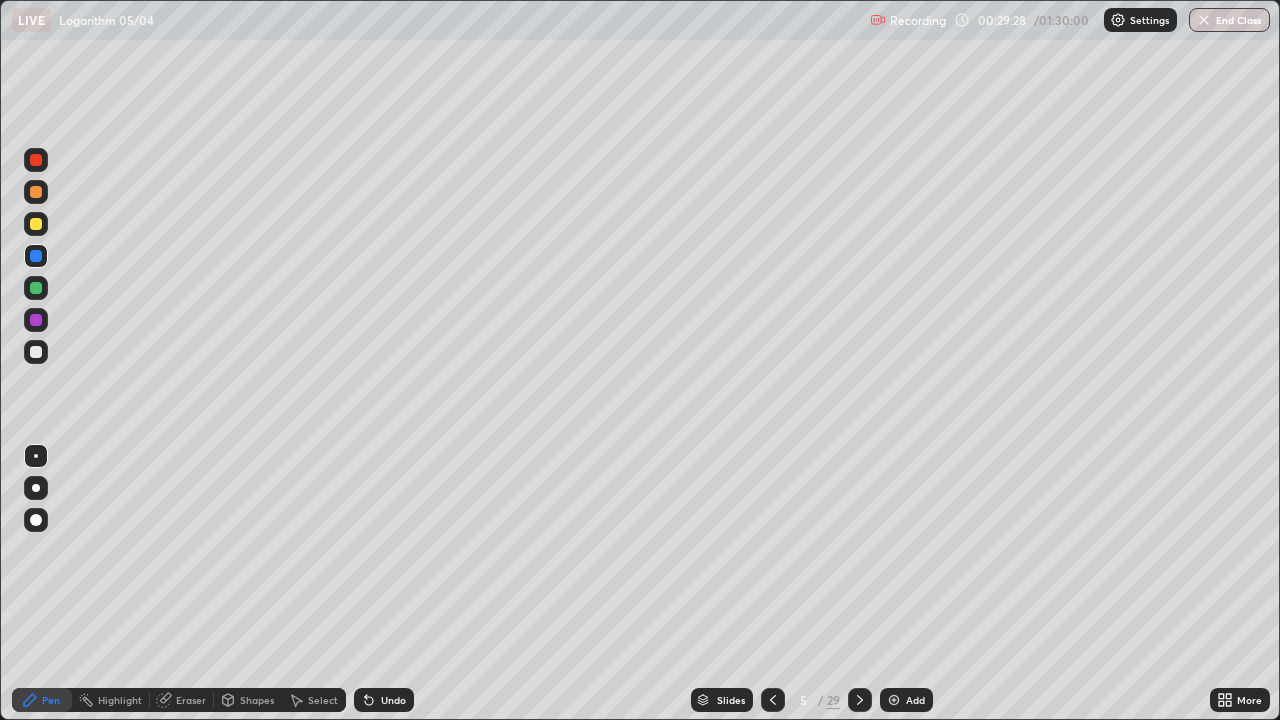click 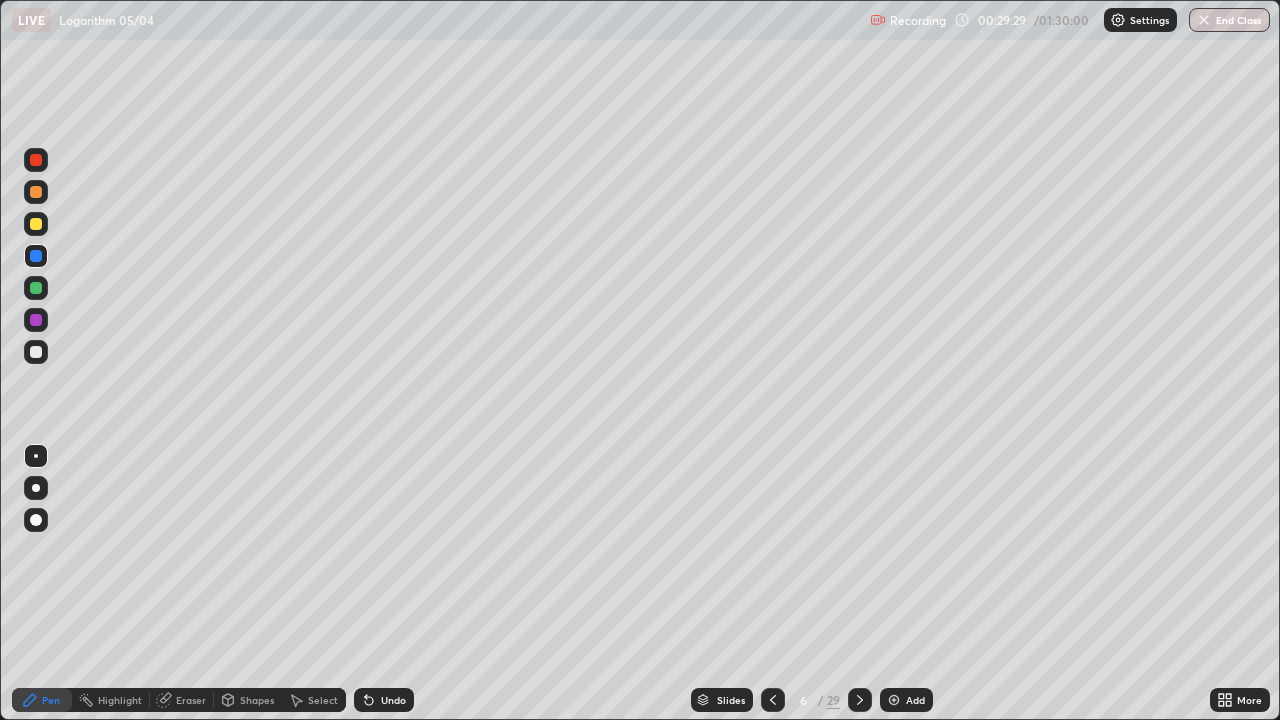 click 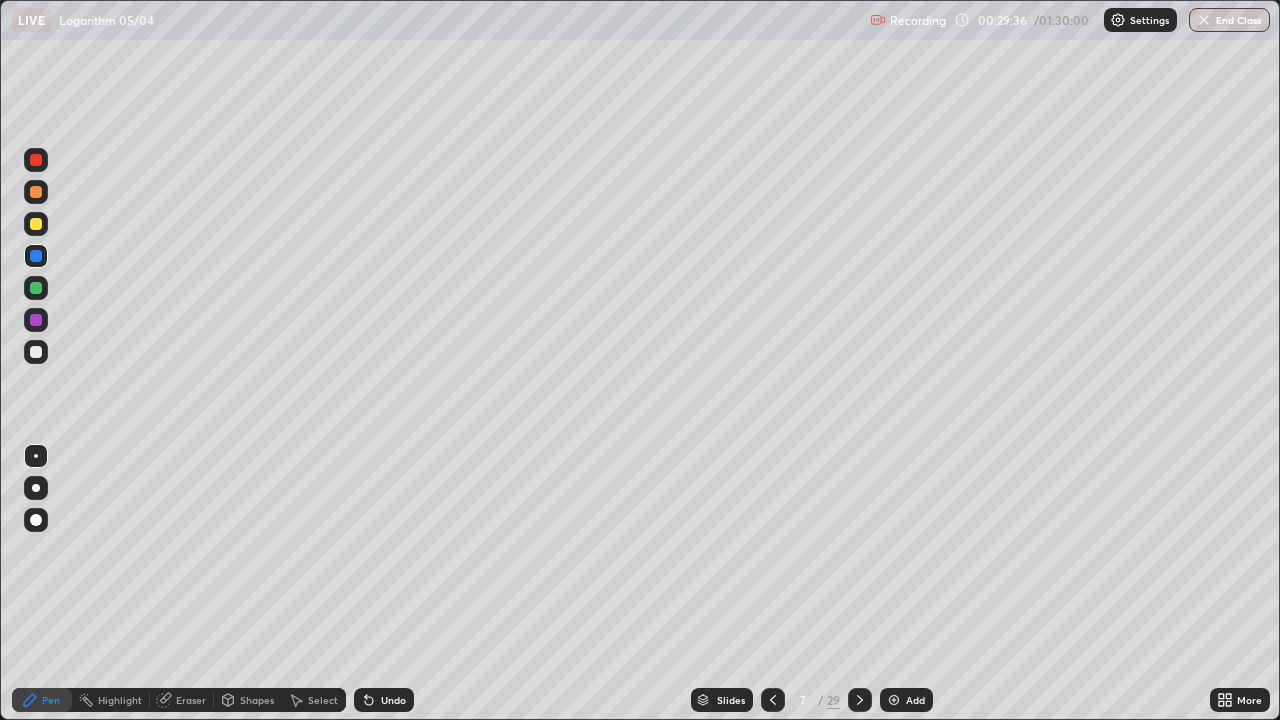 click 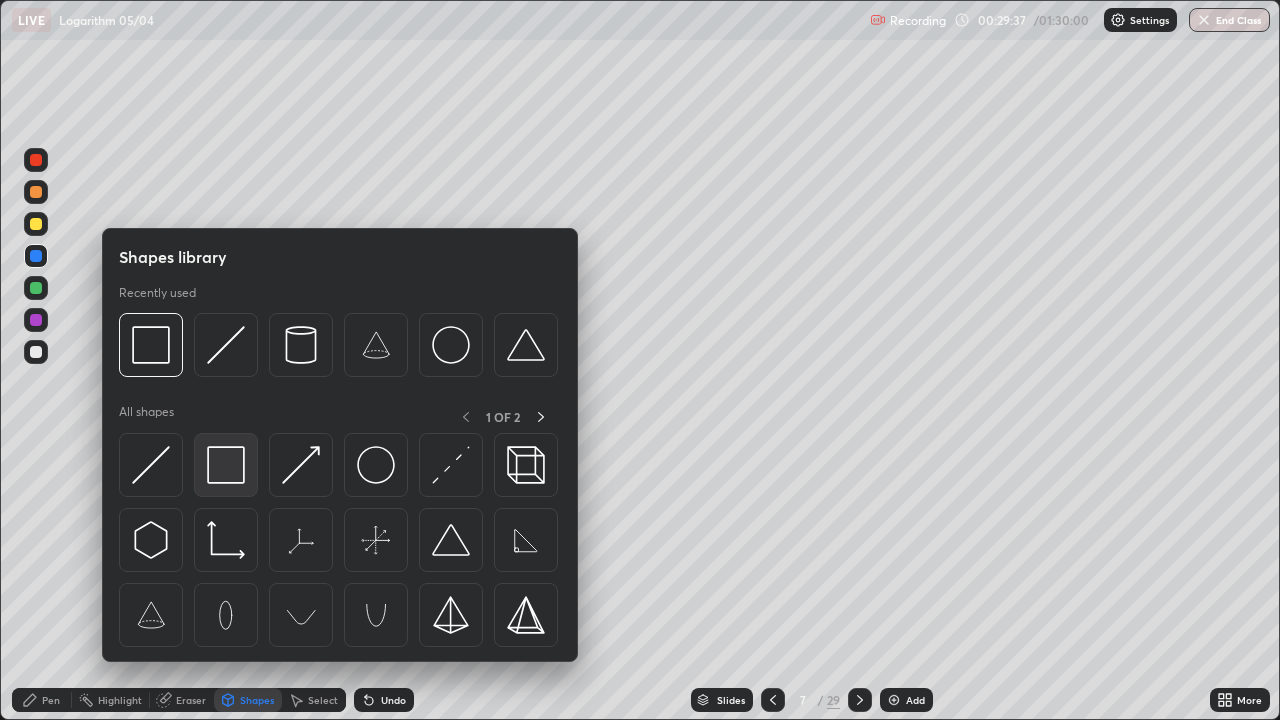 click at bounding box center [226, 465] 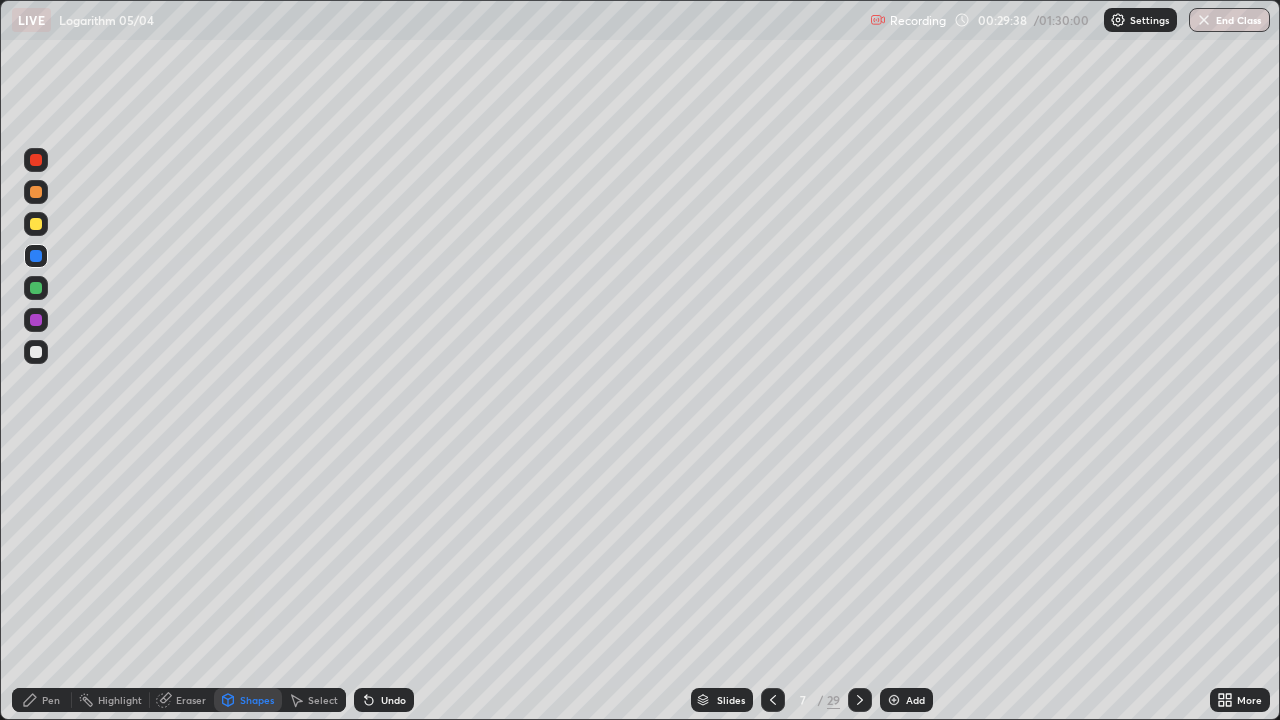 click at bounding box center (36, 160) 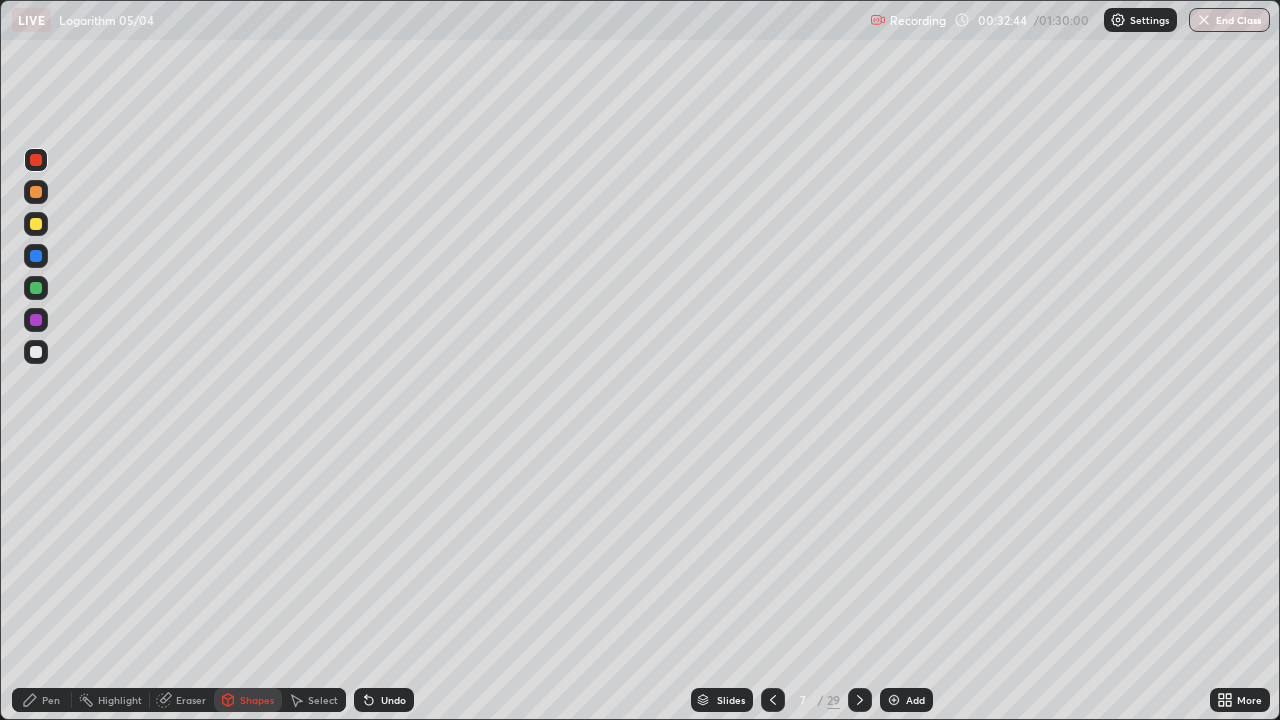 click 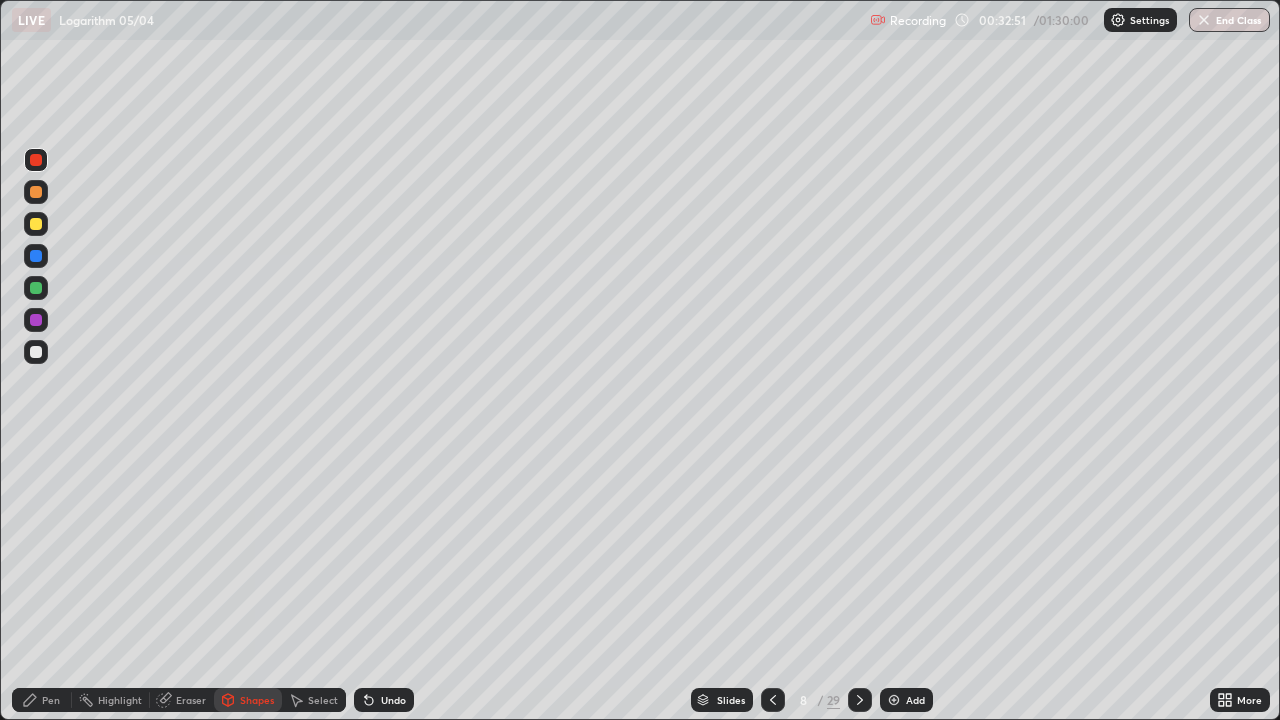 click on "Pen" at bounding box center [51, 700] 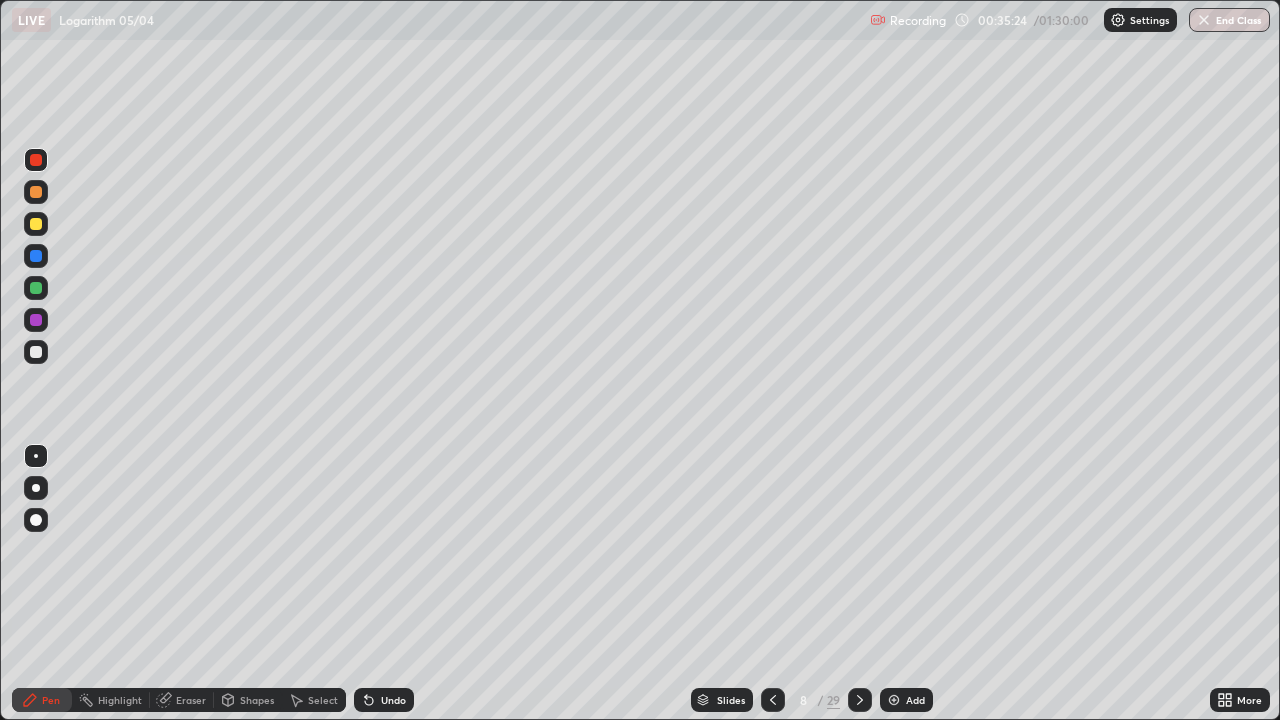 click at bounding box center (36, 224) 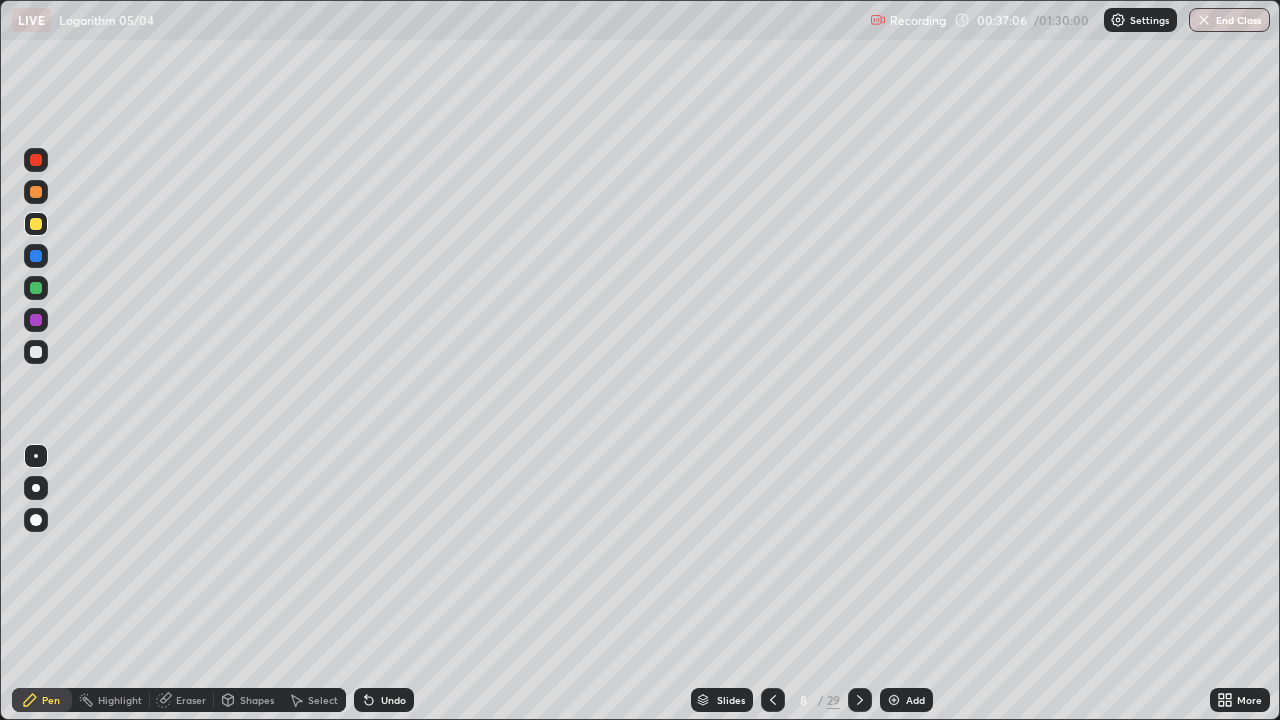 click at bounding box center (894, 700) 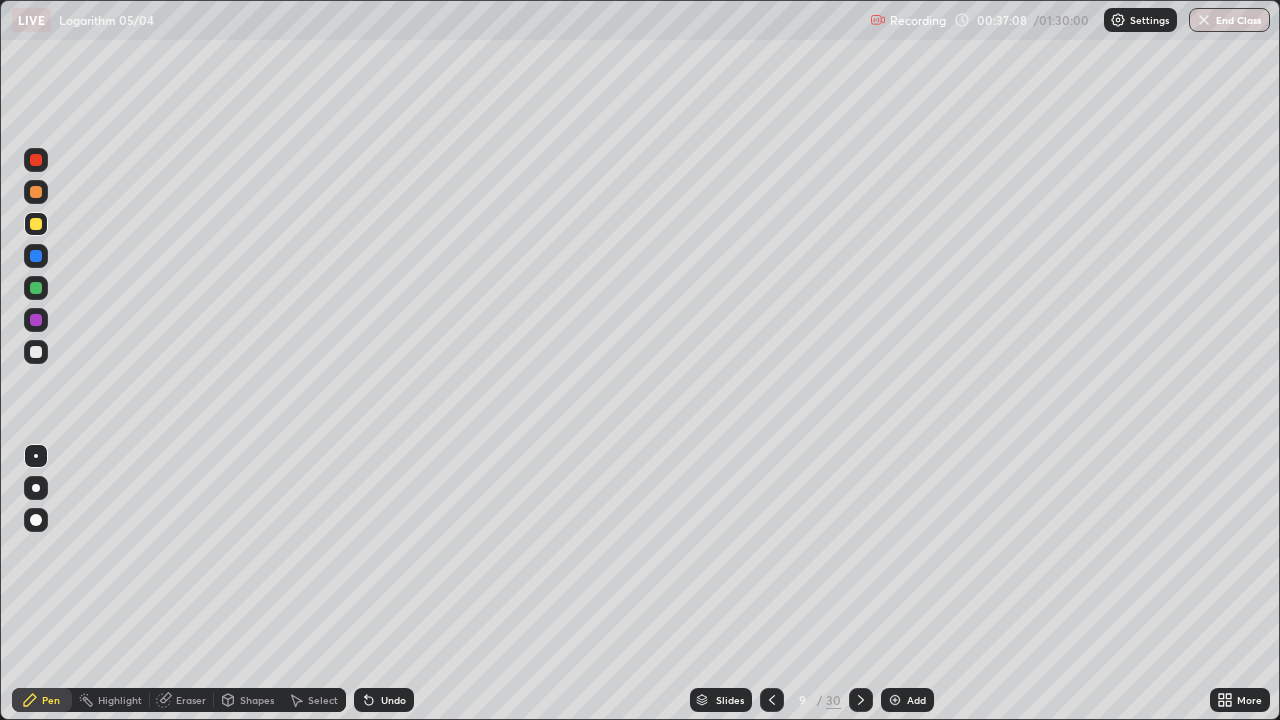 click at bounding box center [36, 288] 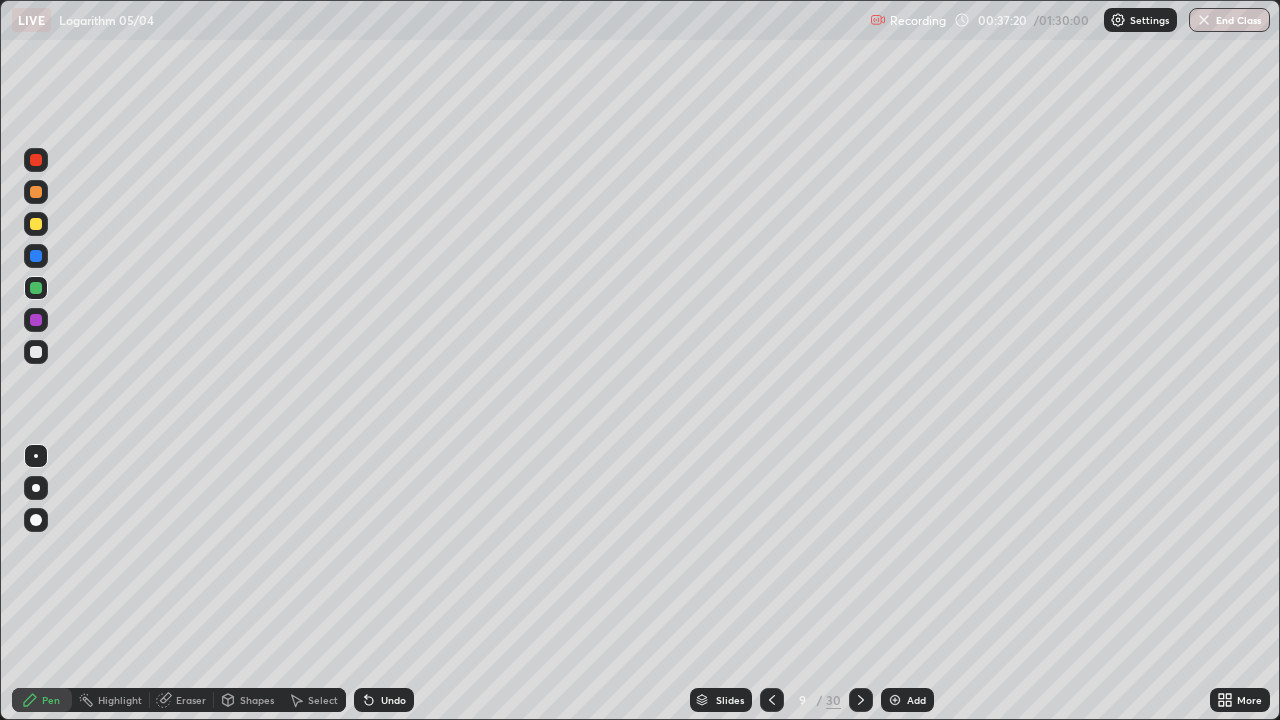 click at bounding box center [36, 256] 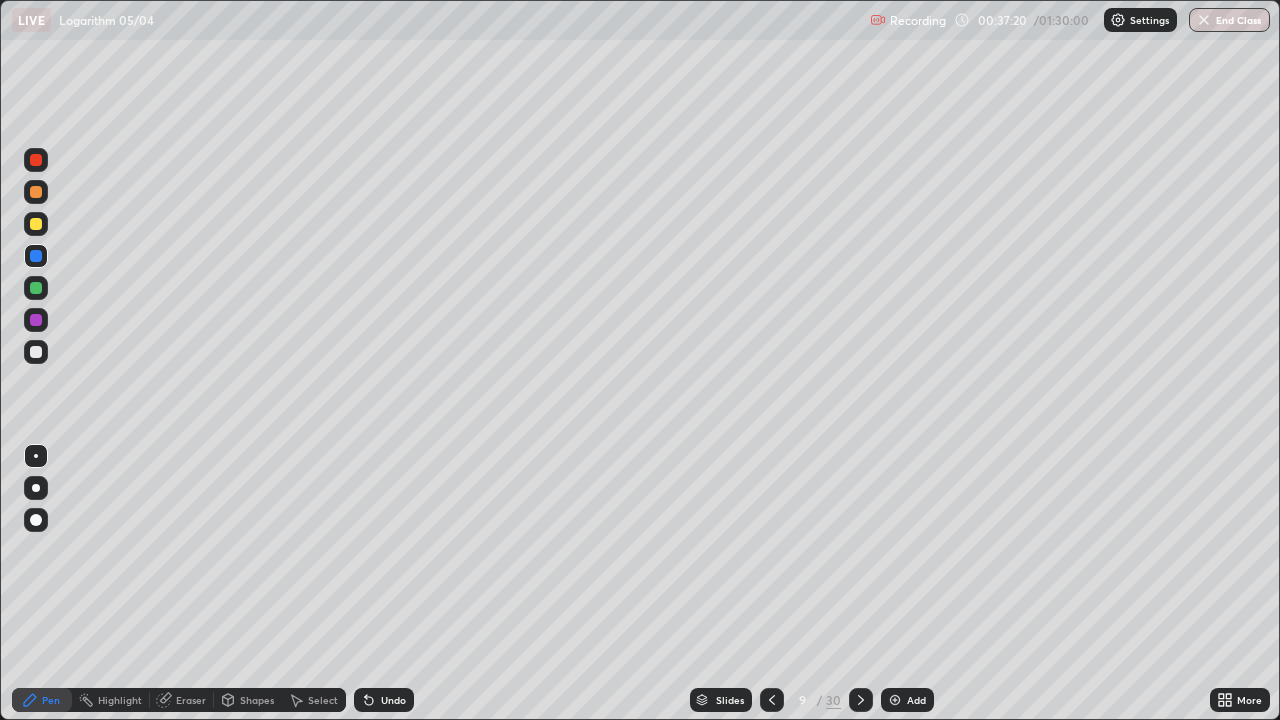 click at bounding box center [36, 224] 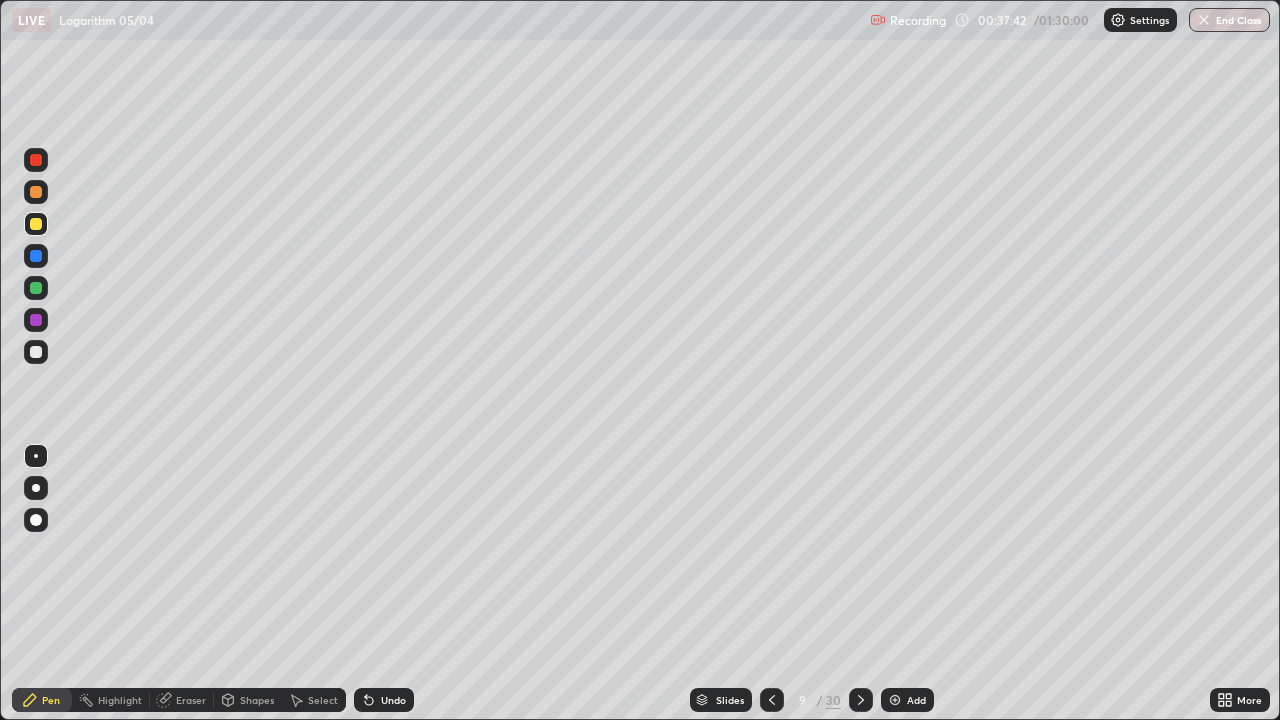 click 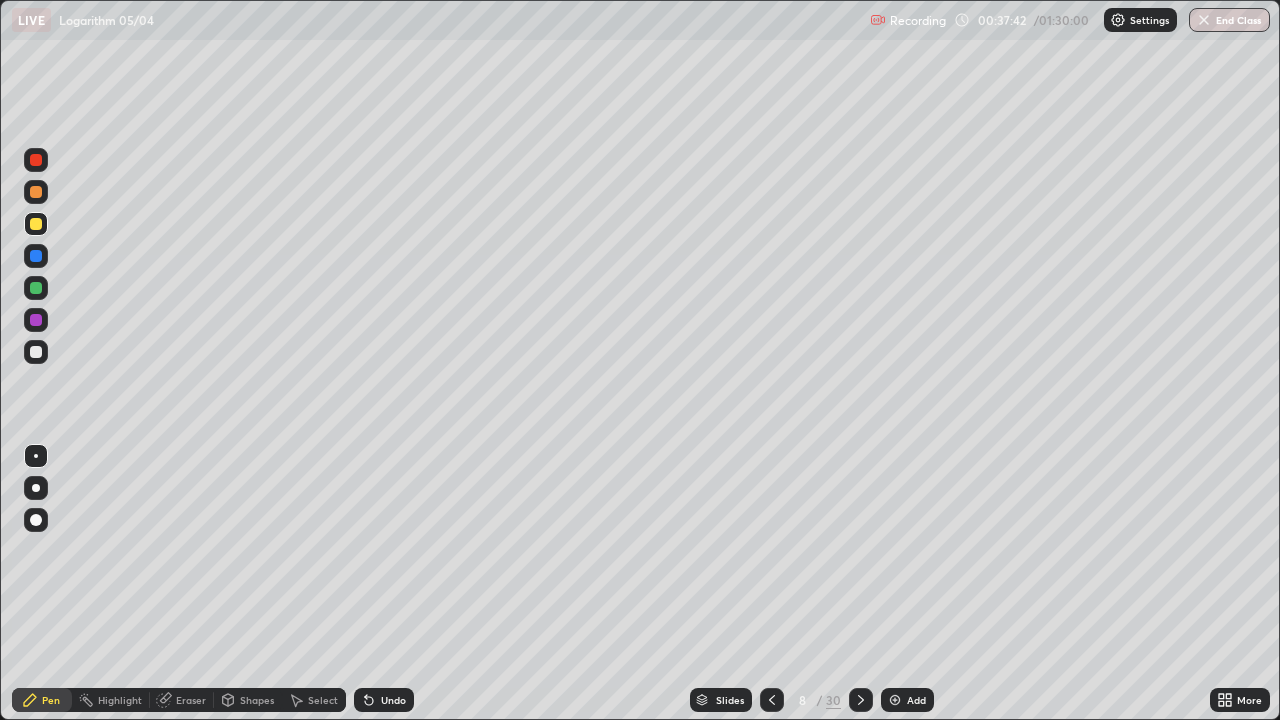 click at bounding box center (772, 700) 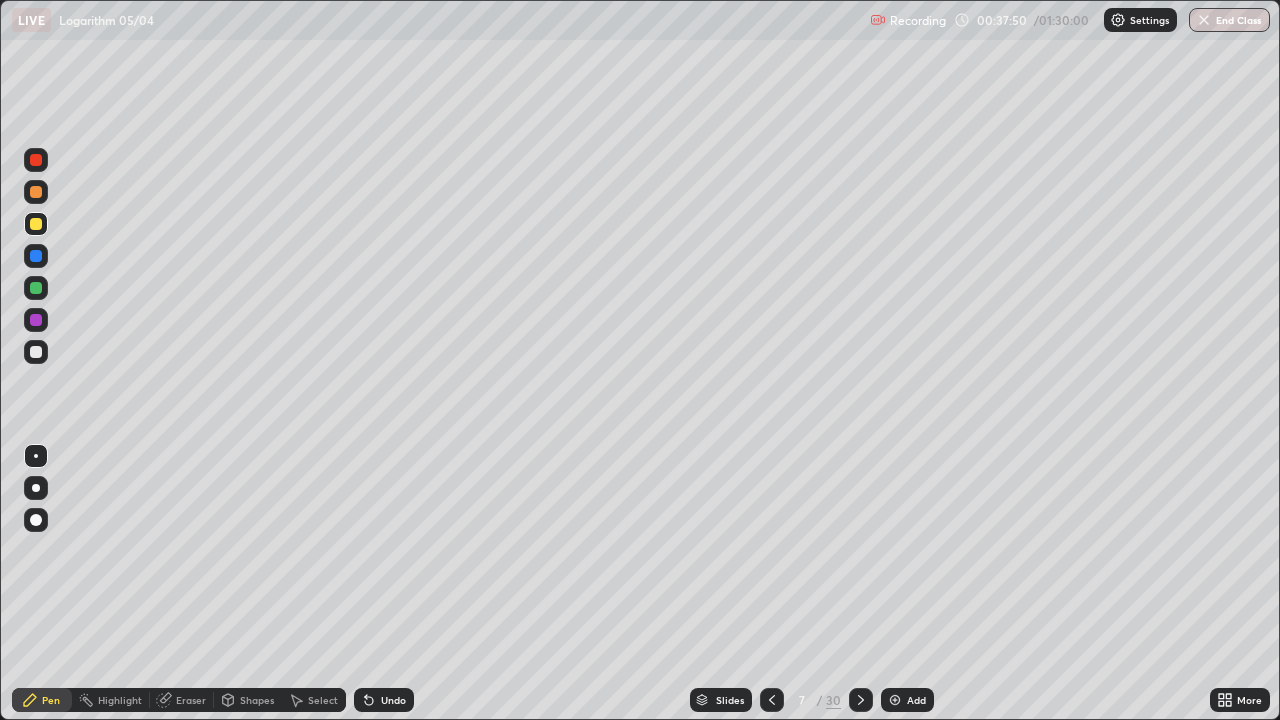 click at bounding box center (861, 700) 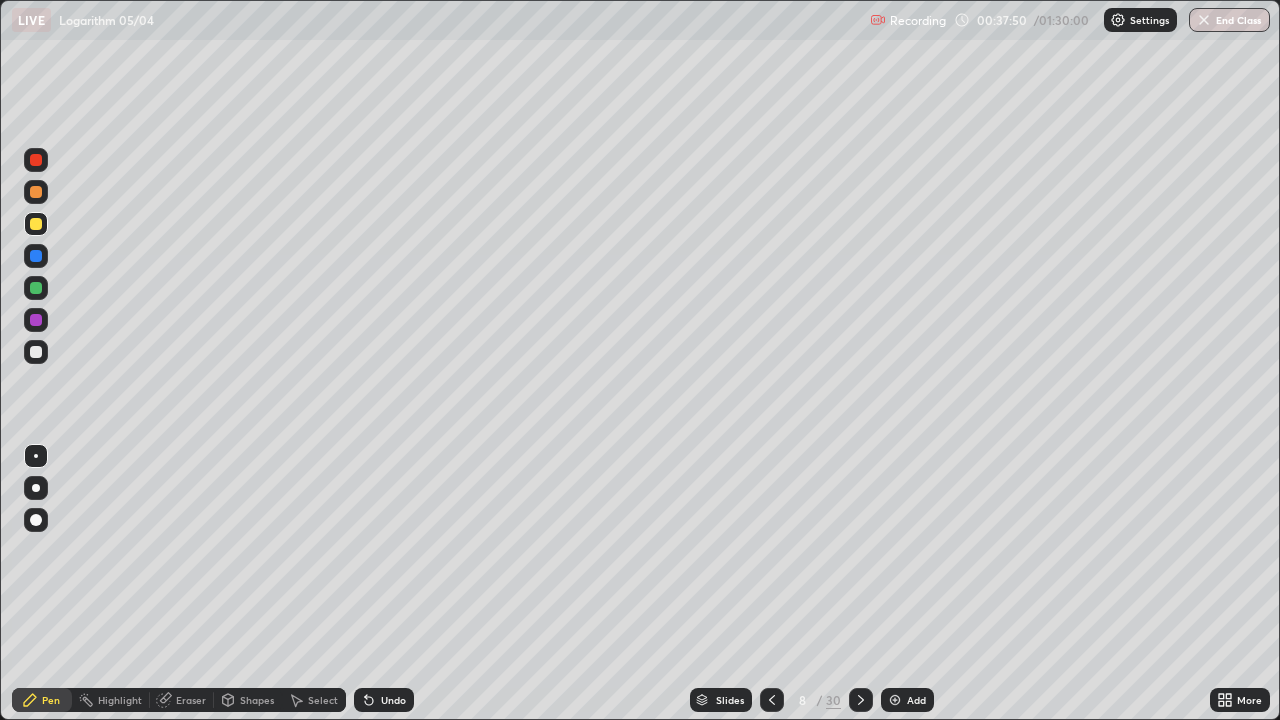 click 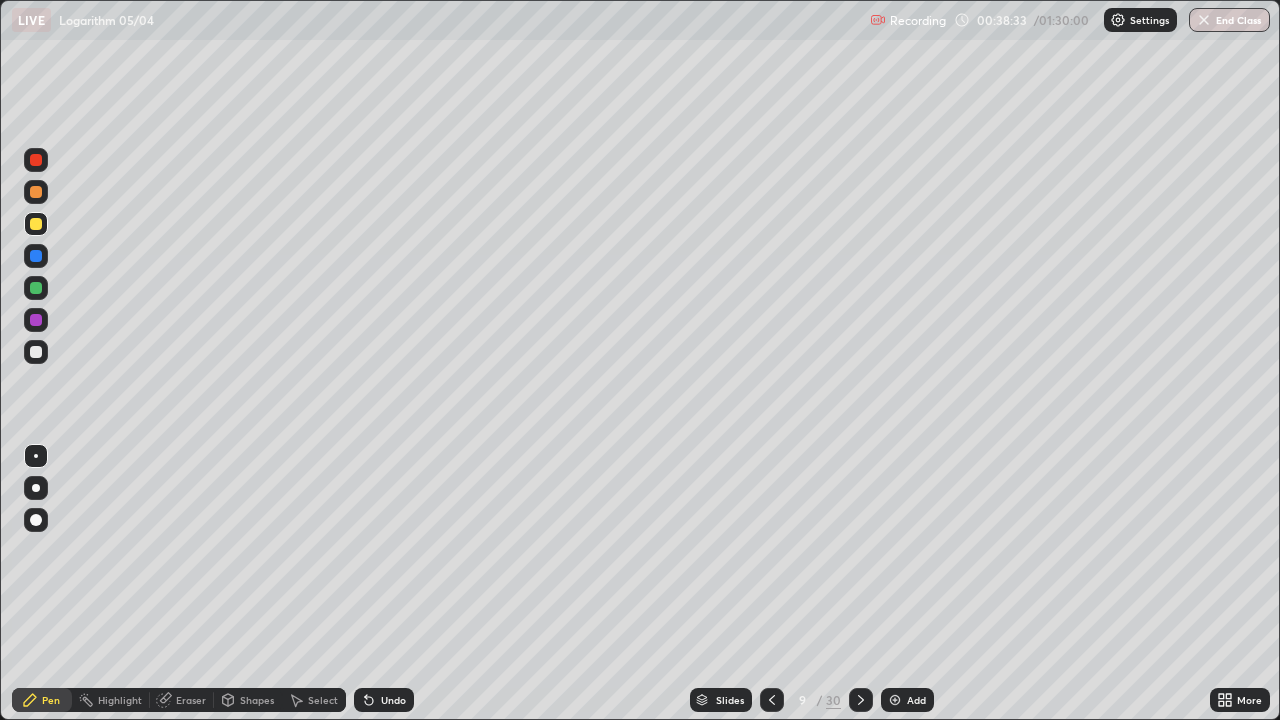 click on "Undo" at bounding box center [384, 700] 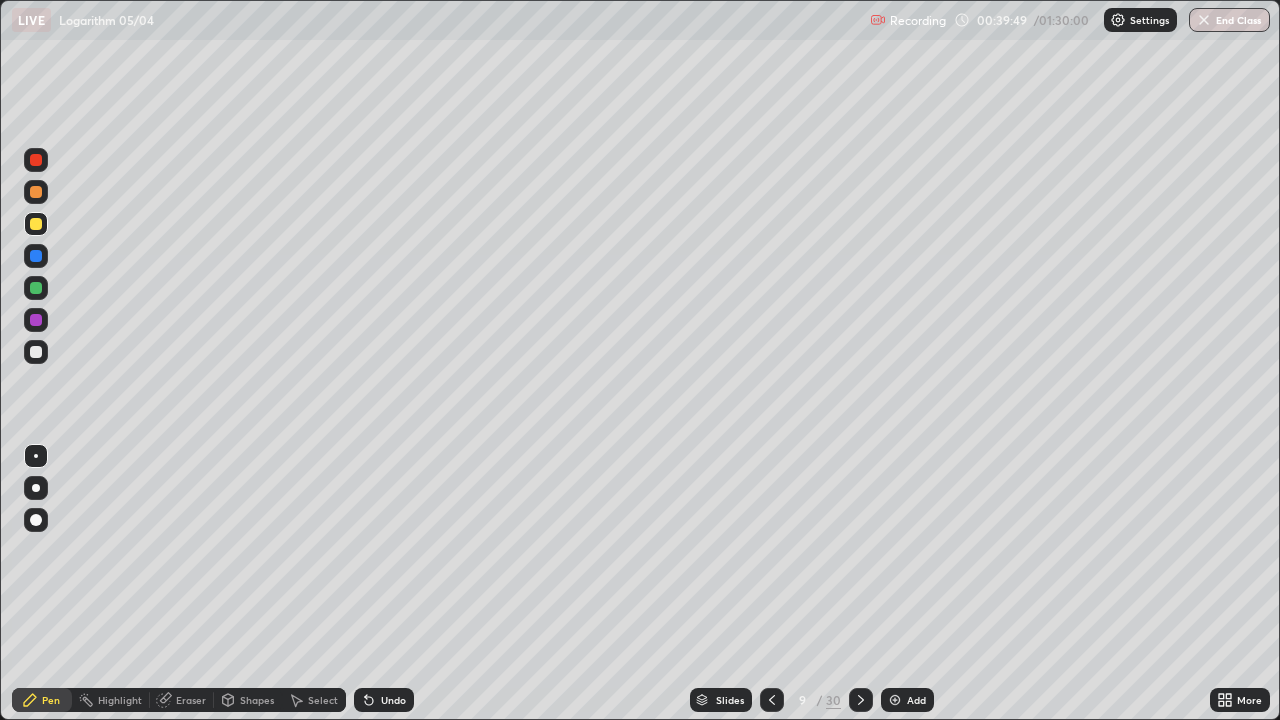 click 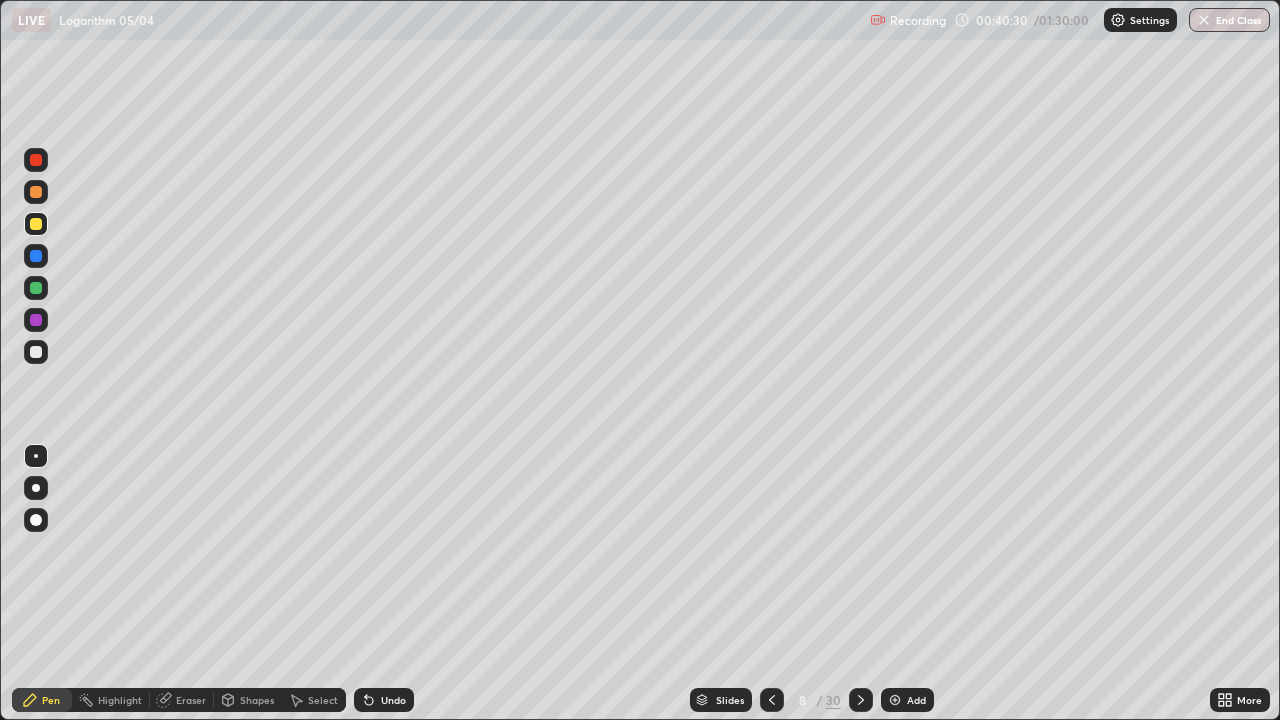 click 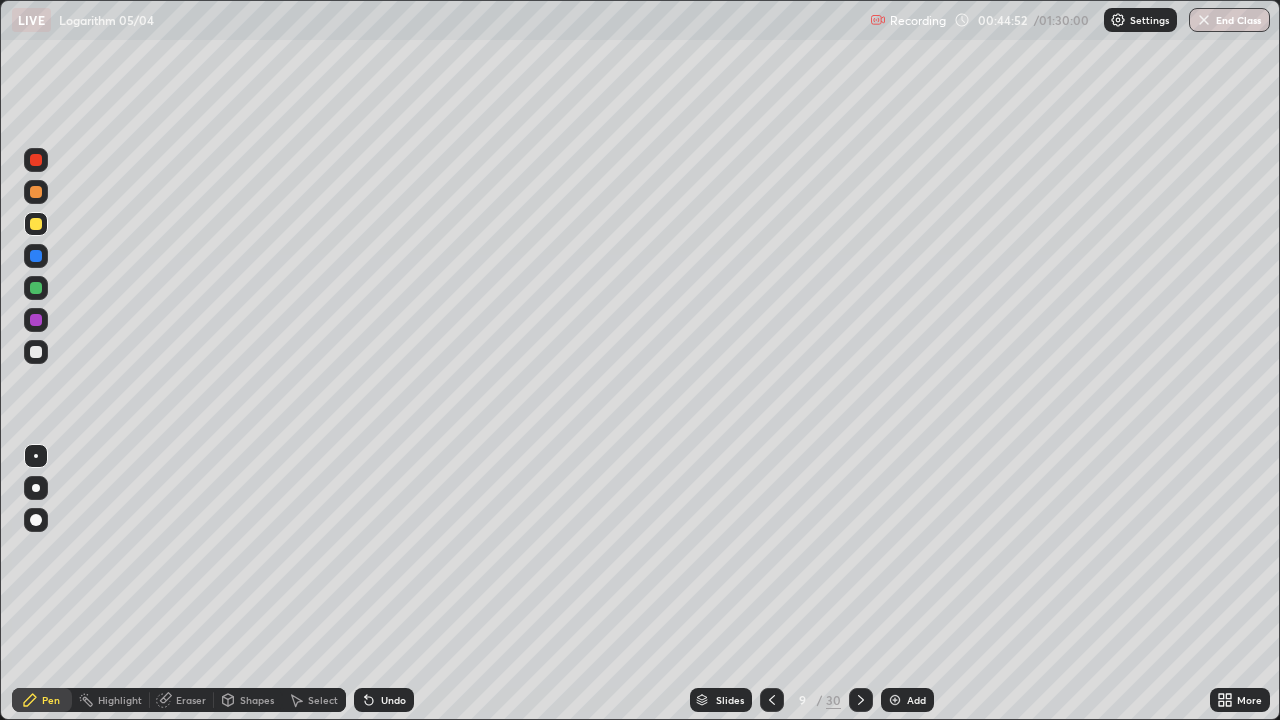 click at bounding box center (895, 700) 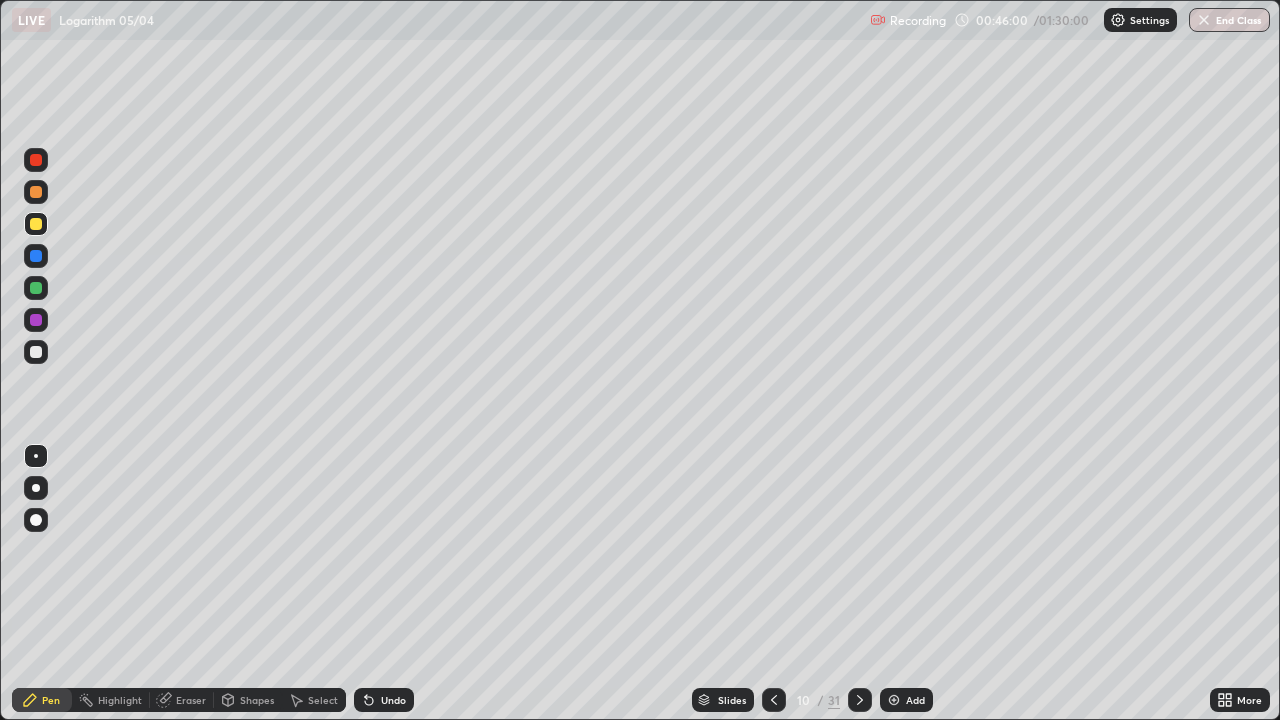 click at bounding box center [36, 160] 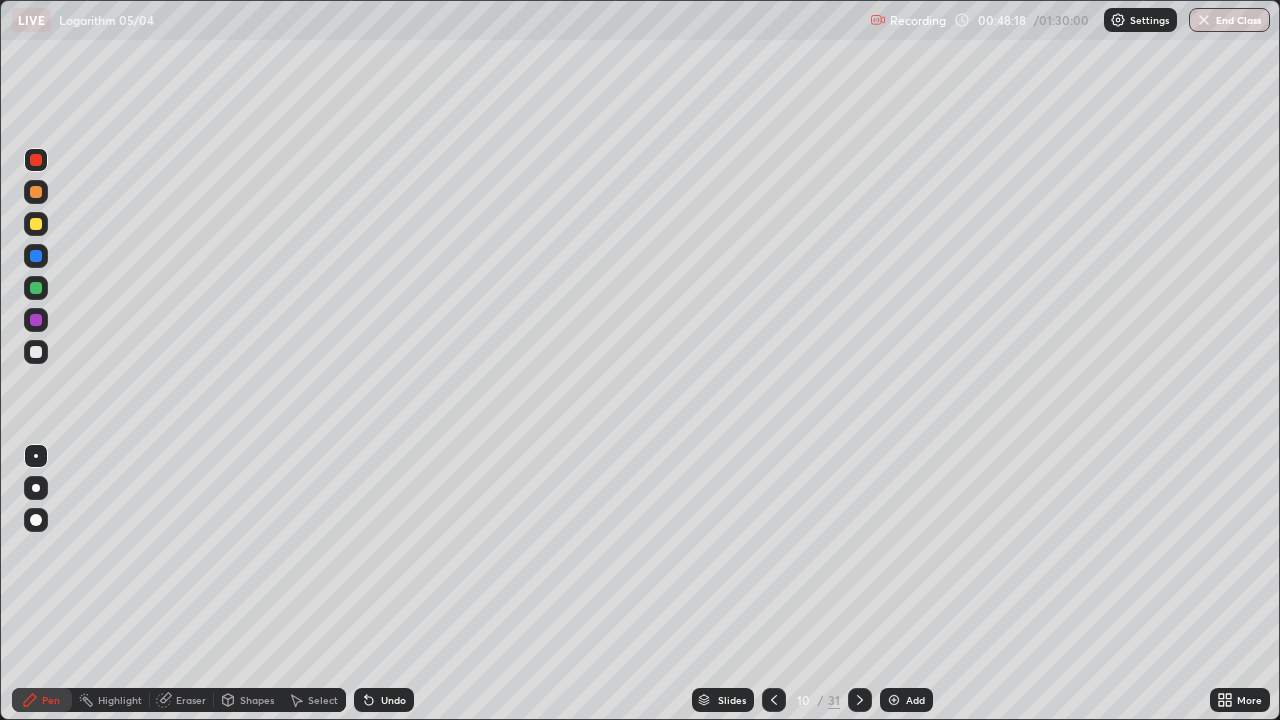click at bounding box center [36, 256] 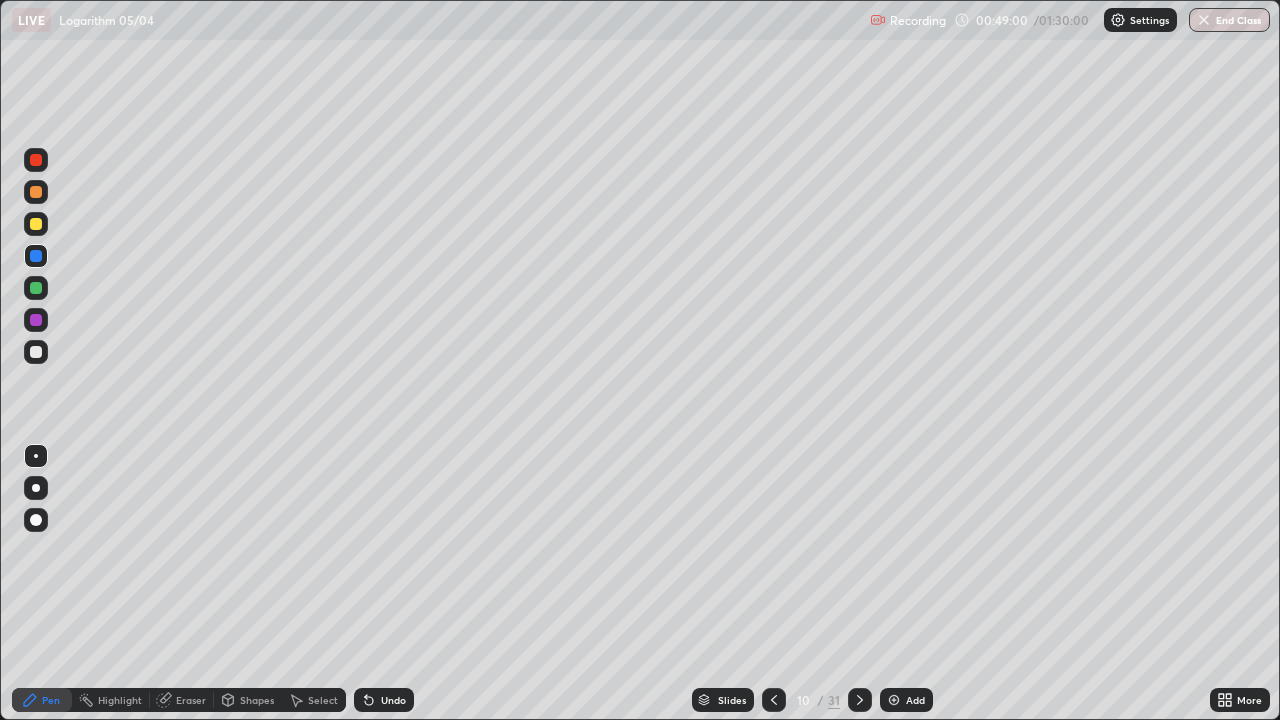click 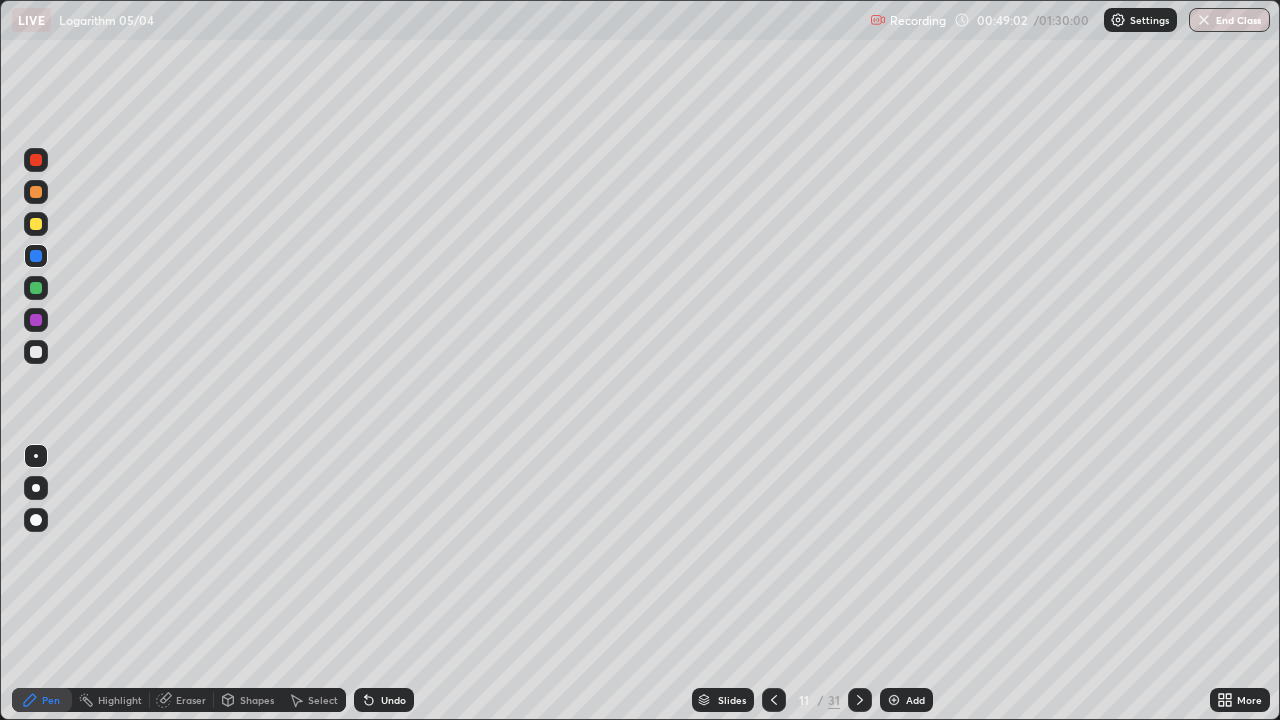 click 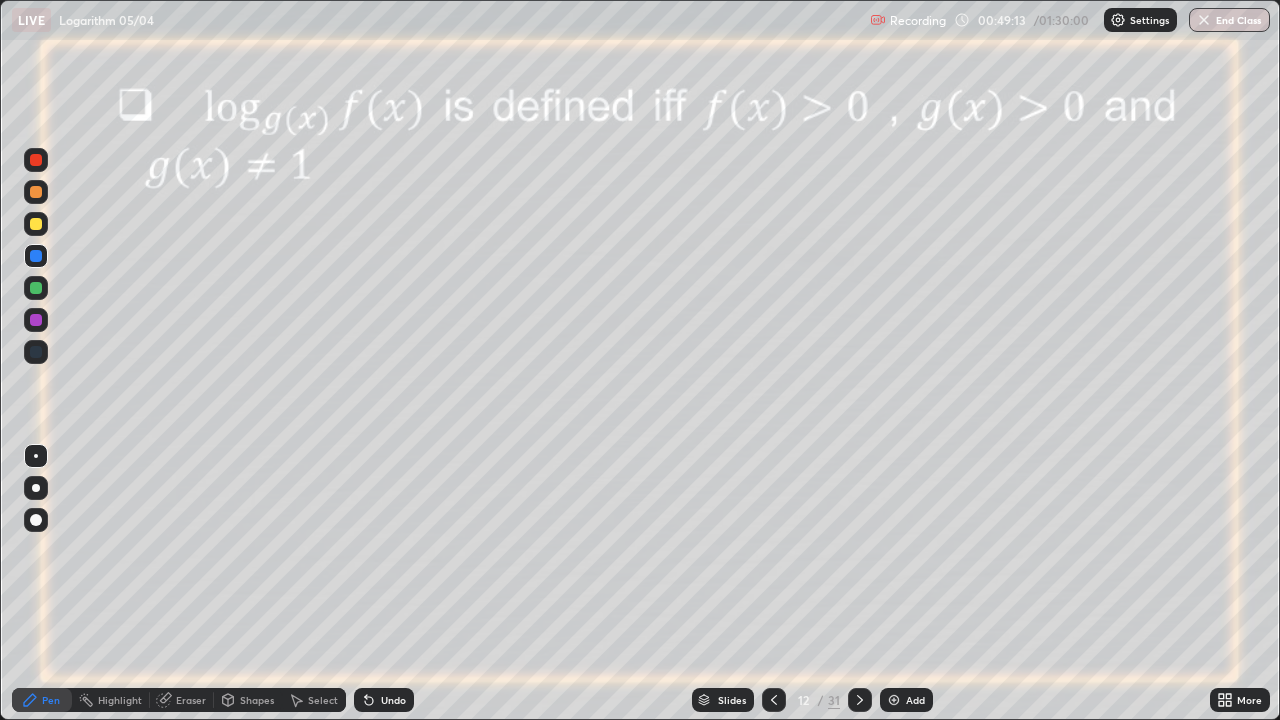 click 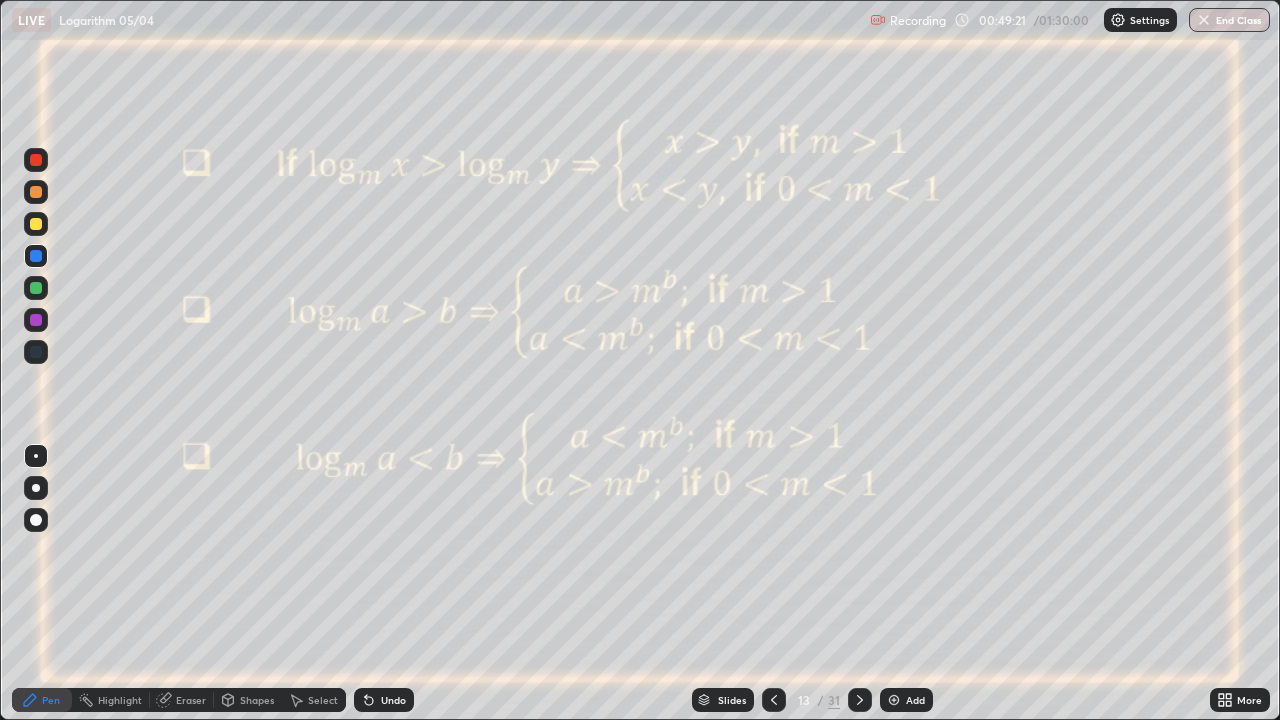click at bounding box center (36, 160) 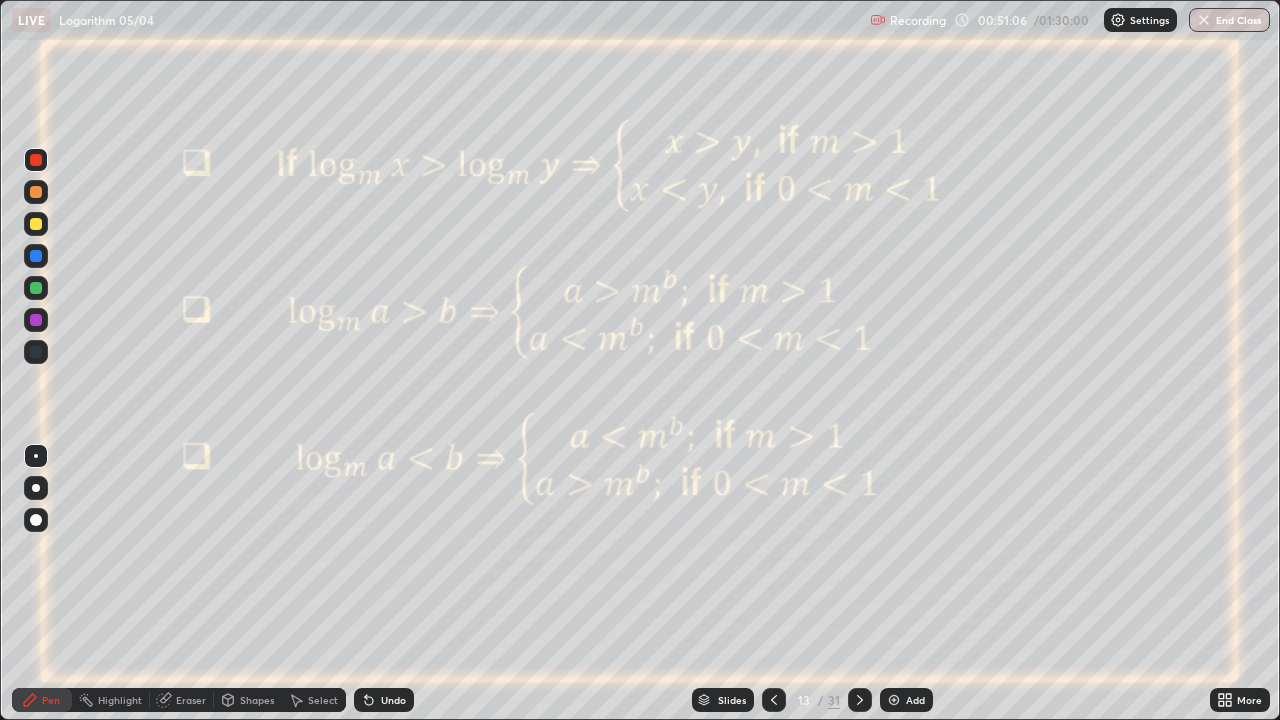 click at bounding box center [894, 700] 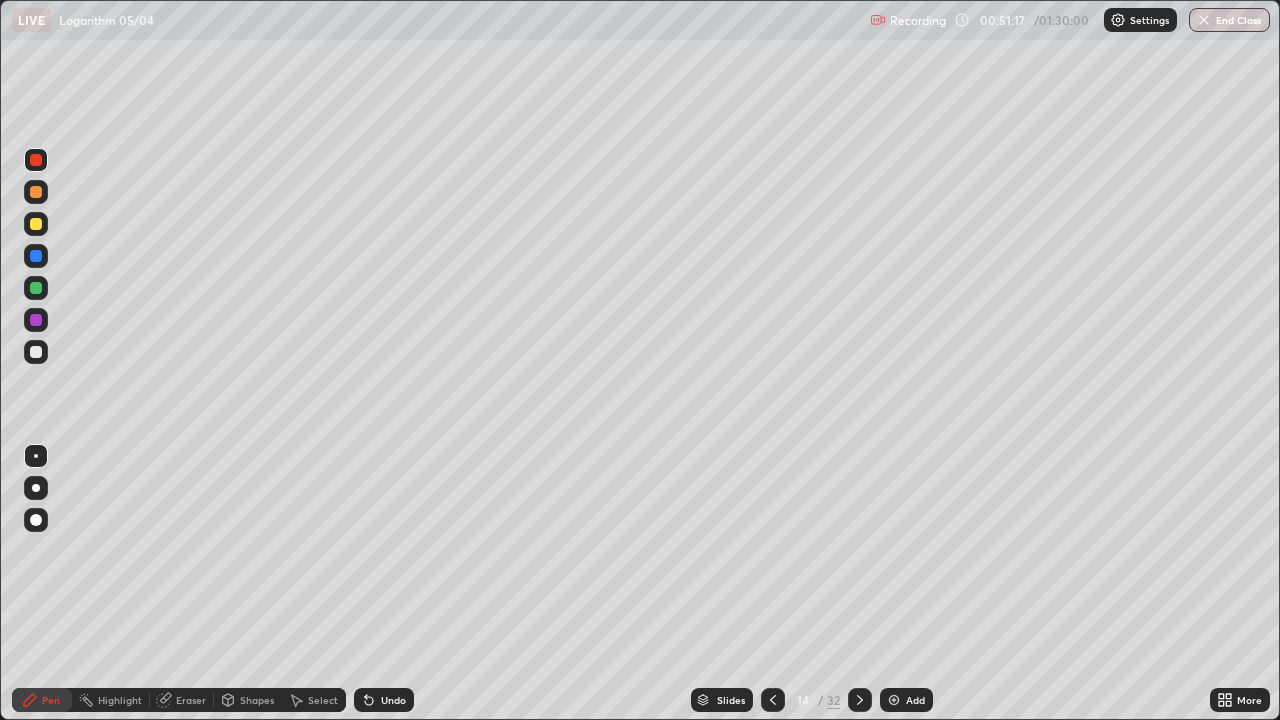 click 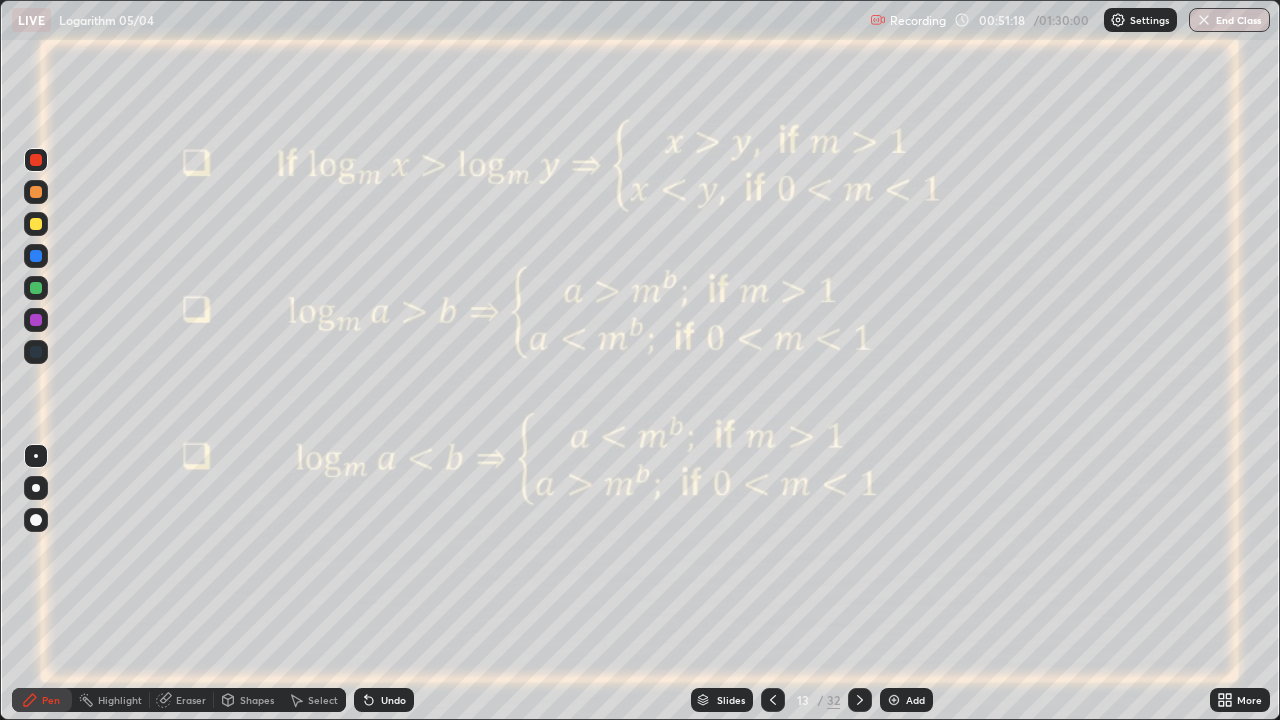click 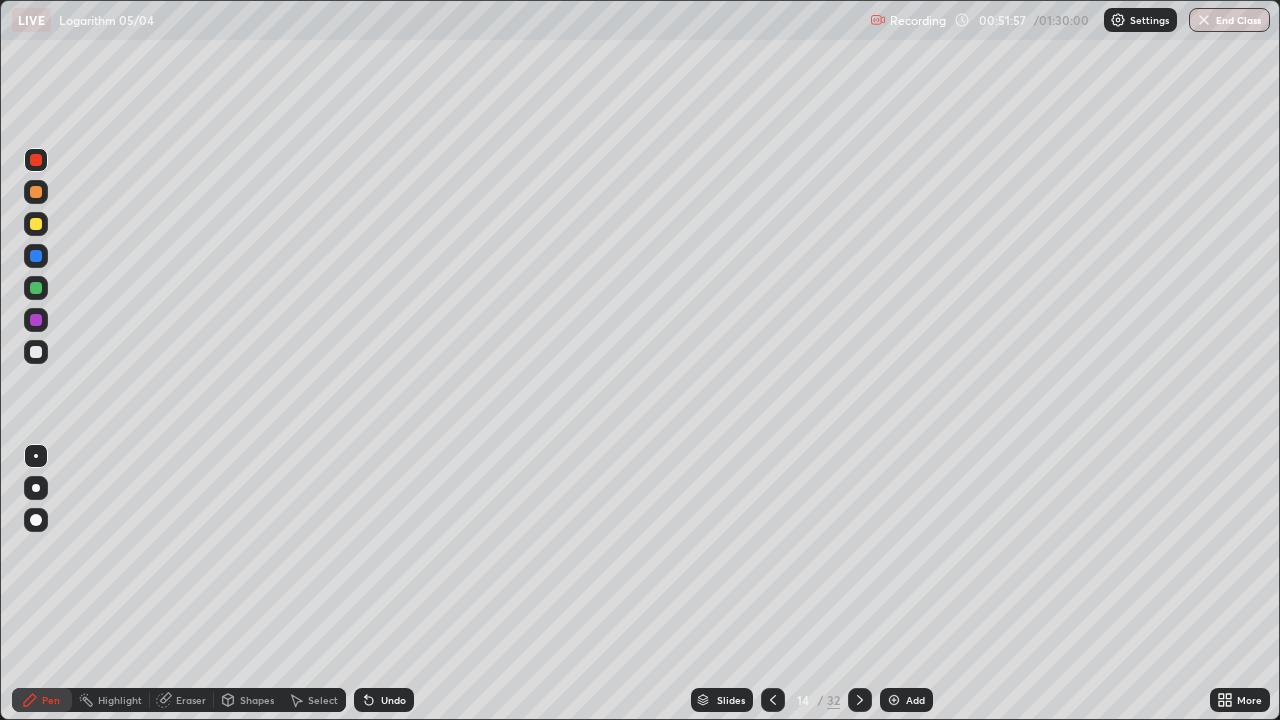 click at bounding box center (36, 352) 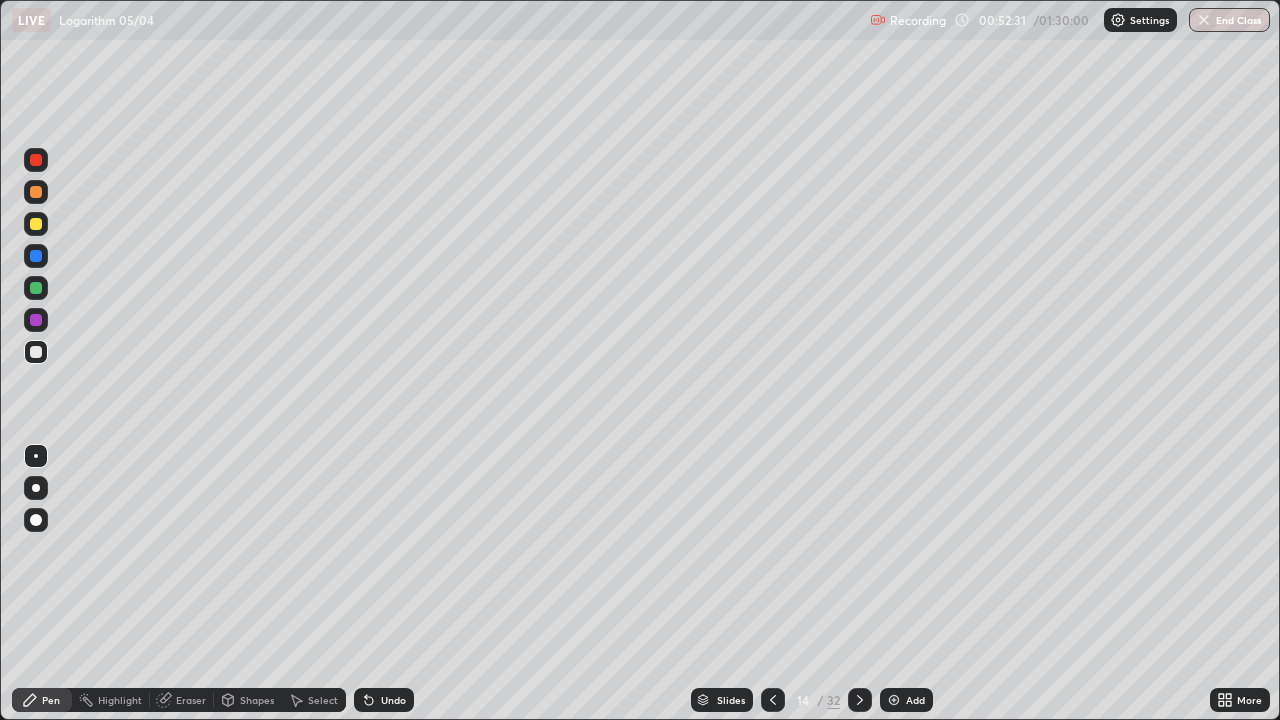 click at bounding box center (36, 224) 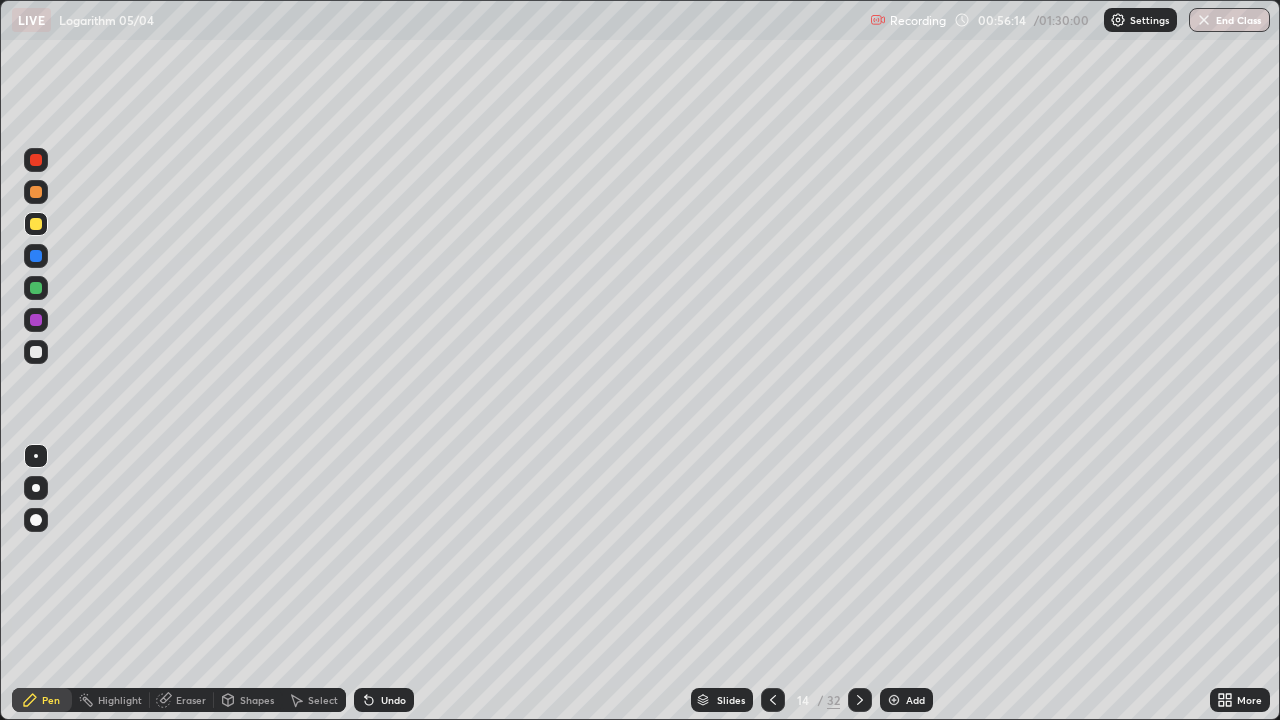 click at bounding box center (36, 320) 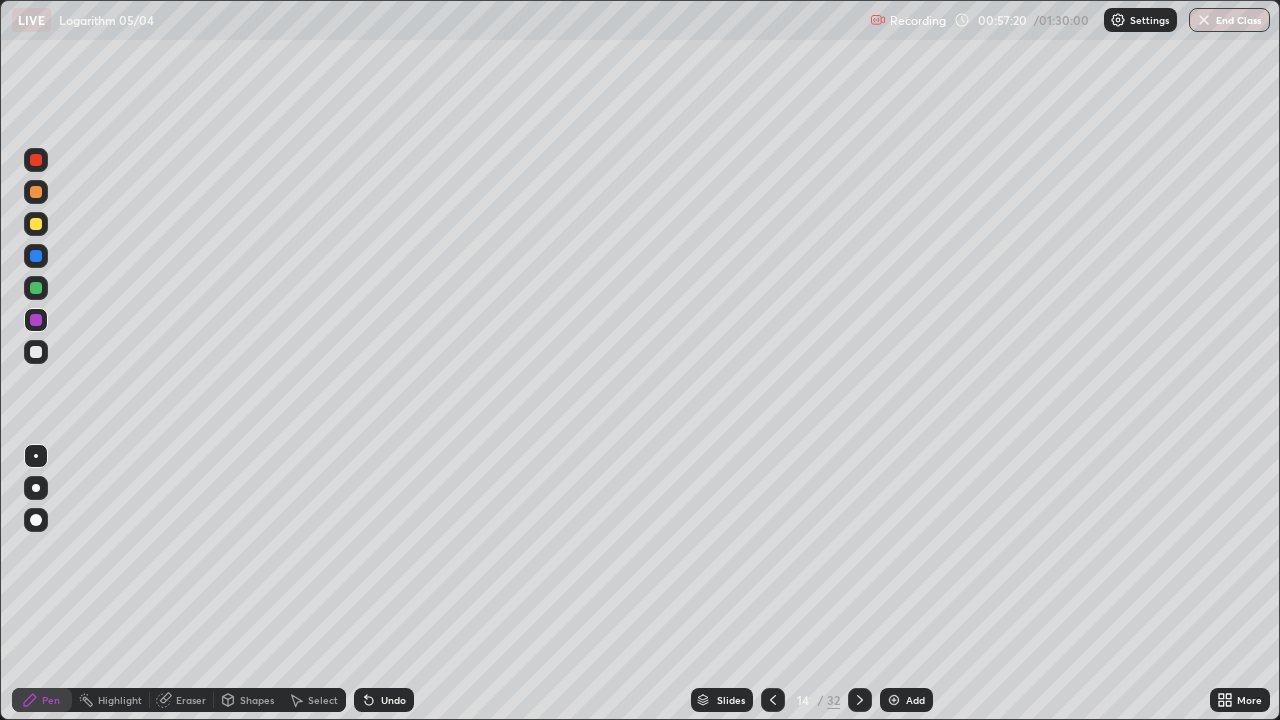 click 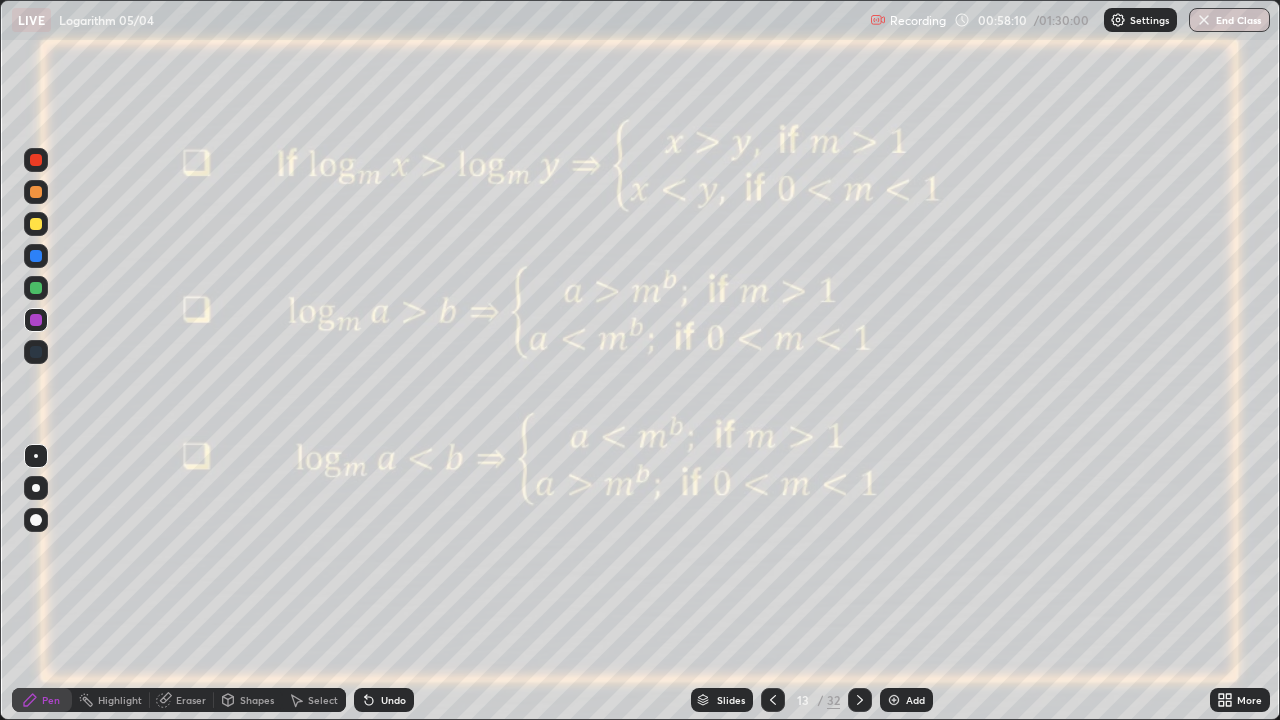 click at bounding box center (36, 288) 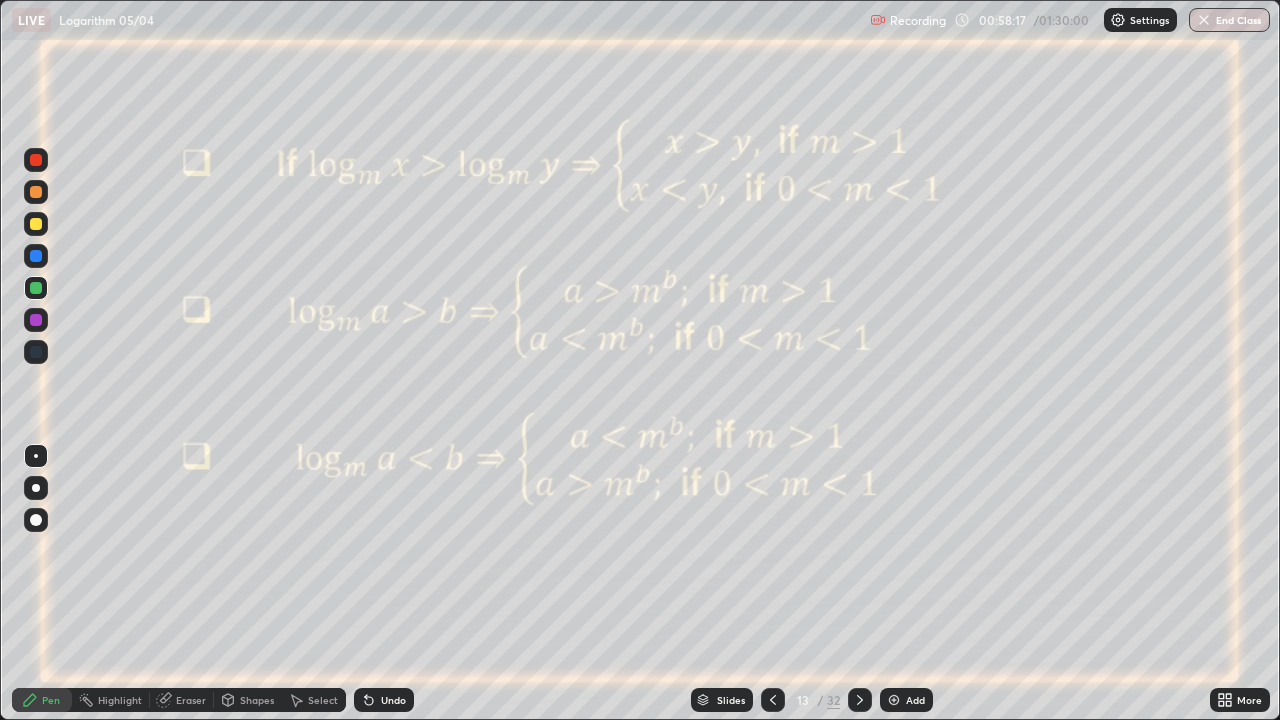 click 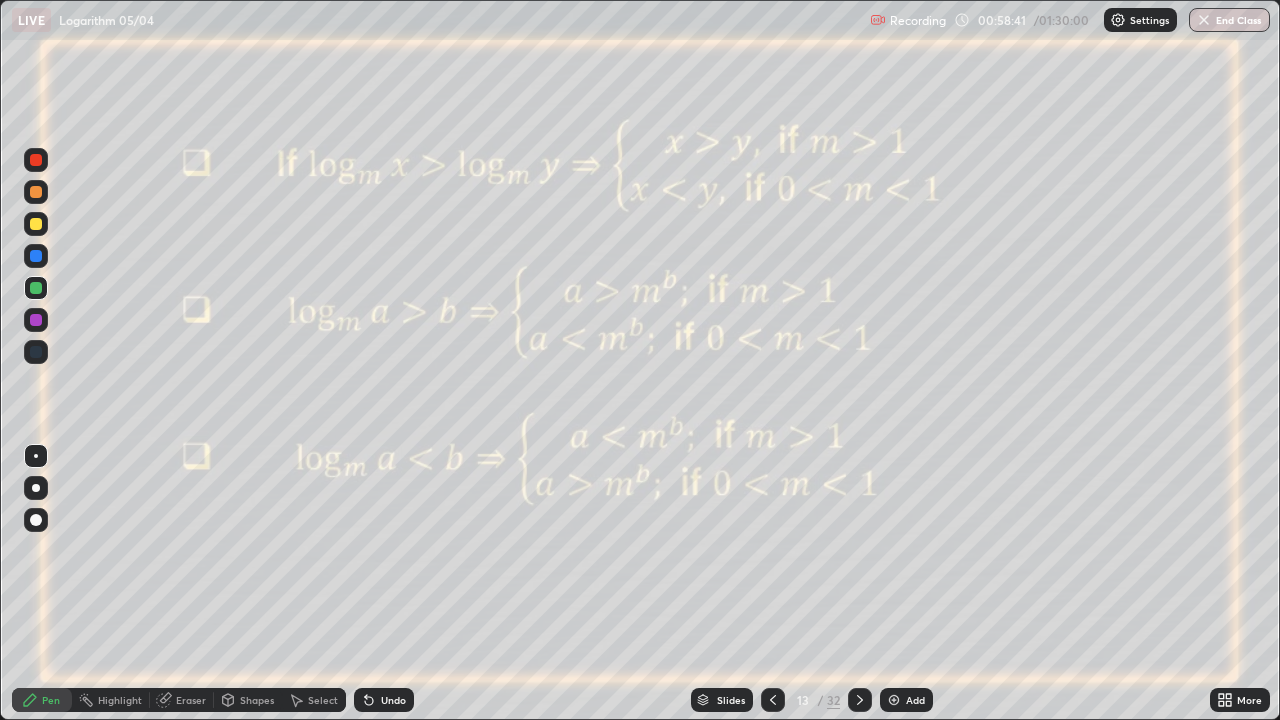 click 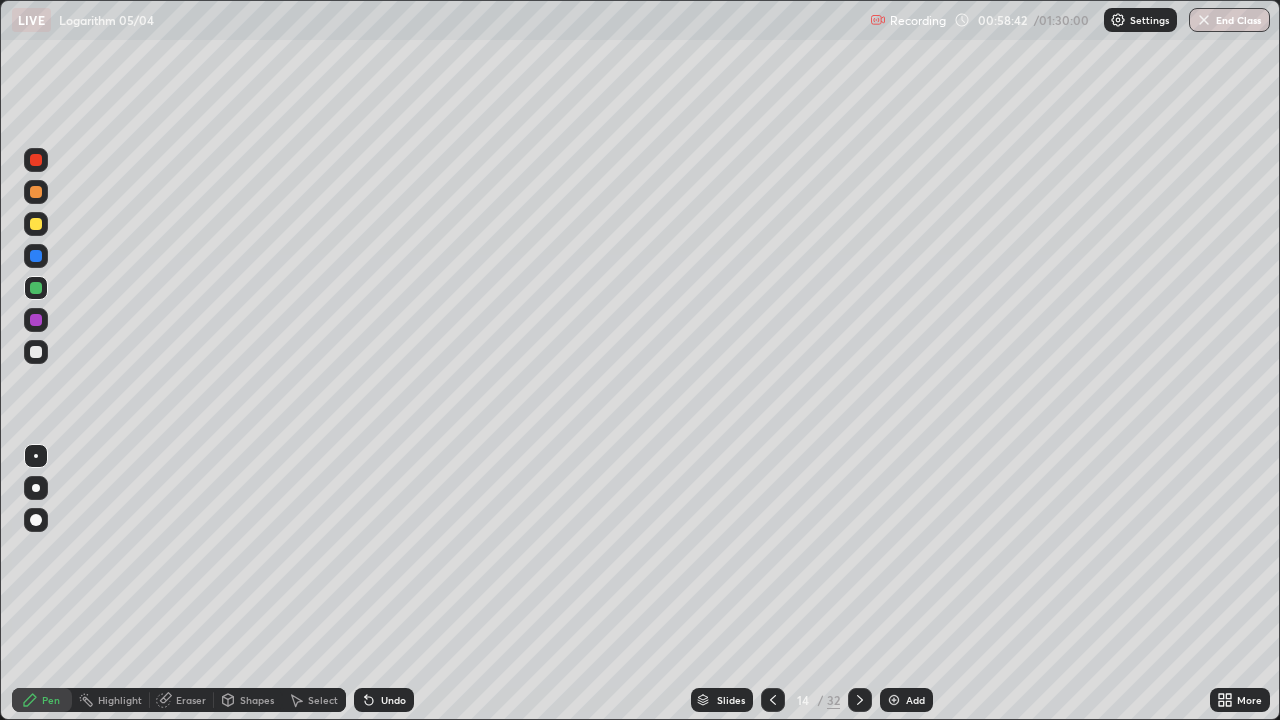 click at bounding box center [894, 700] 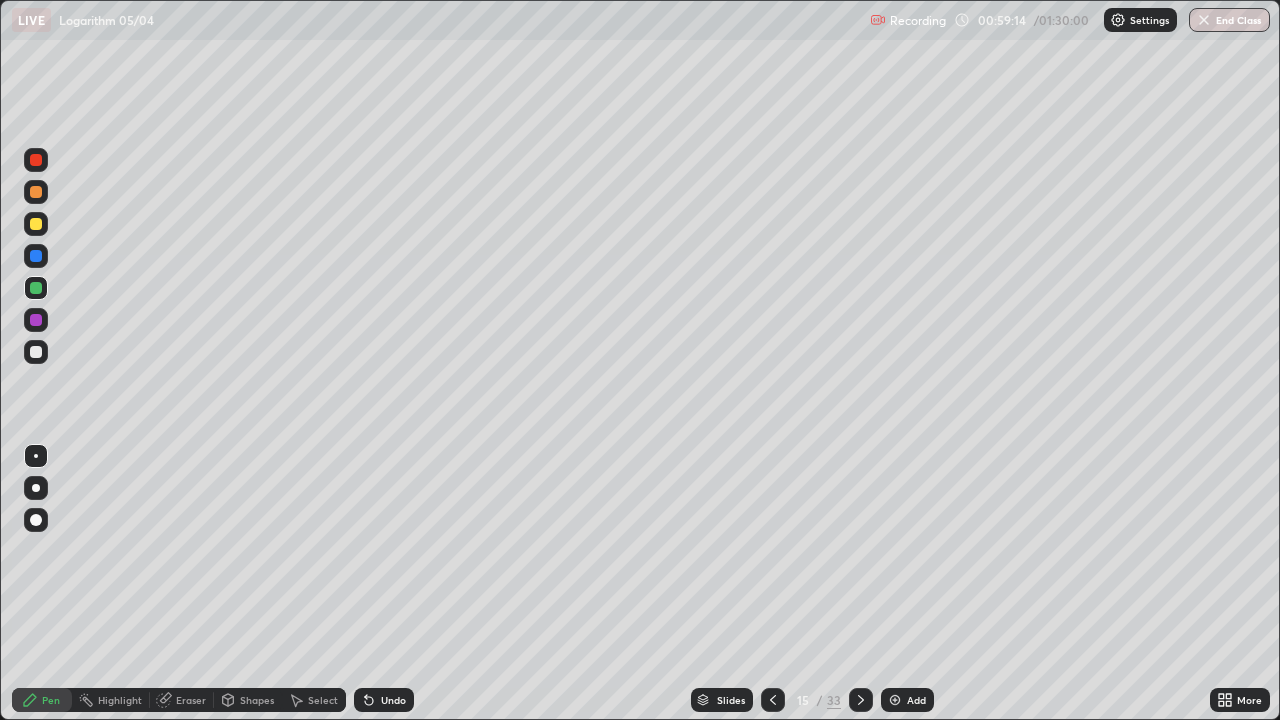 click at bounding box center (36, 224) 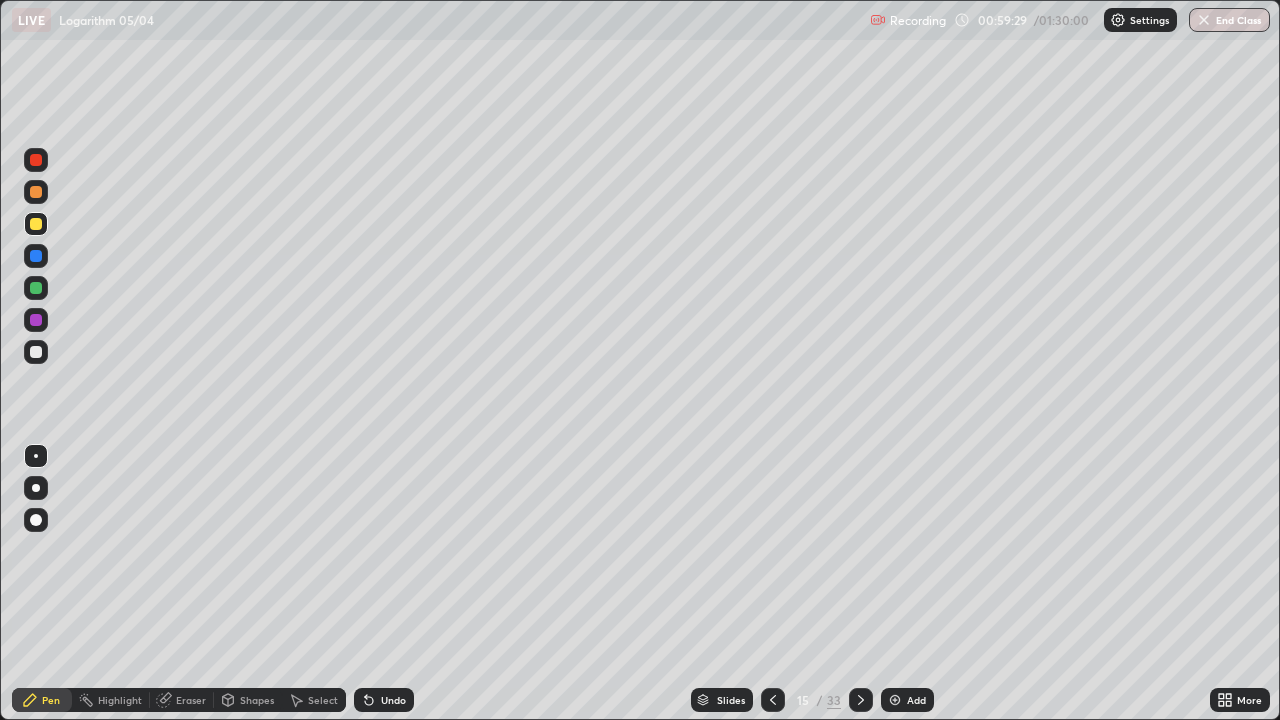 click 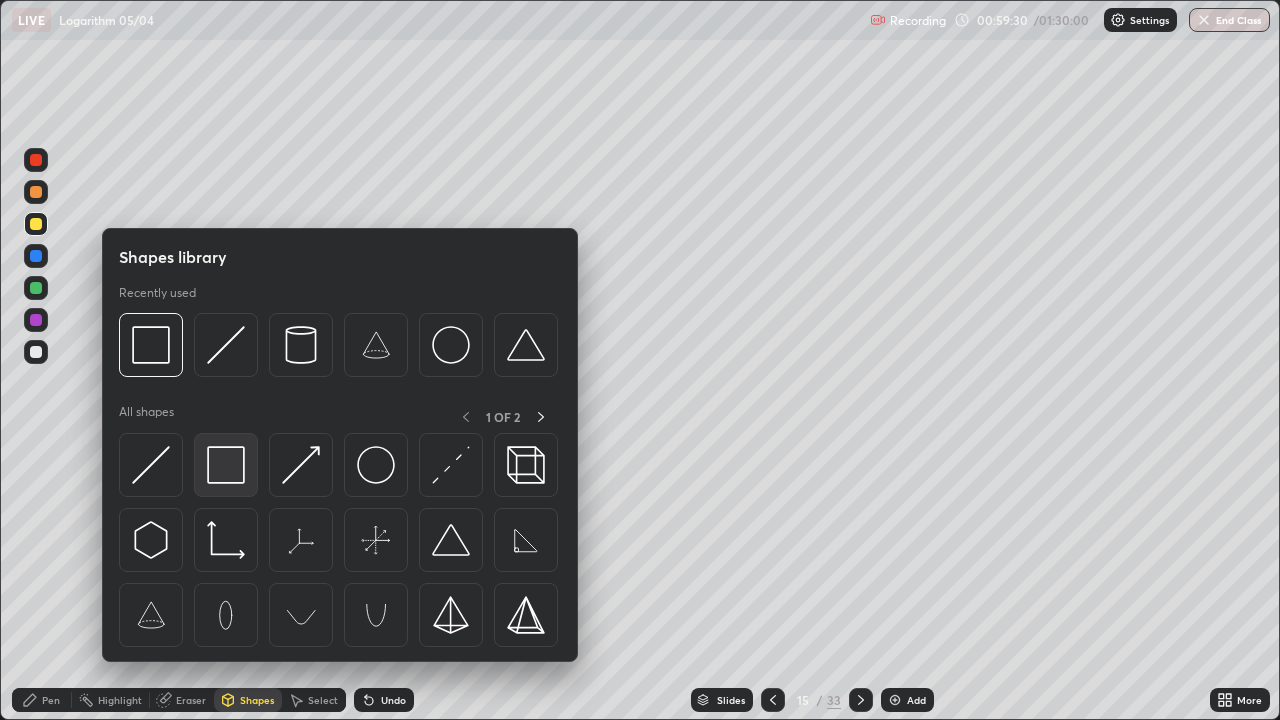 click at bounding box center [226, 465] 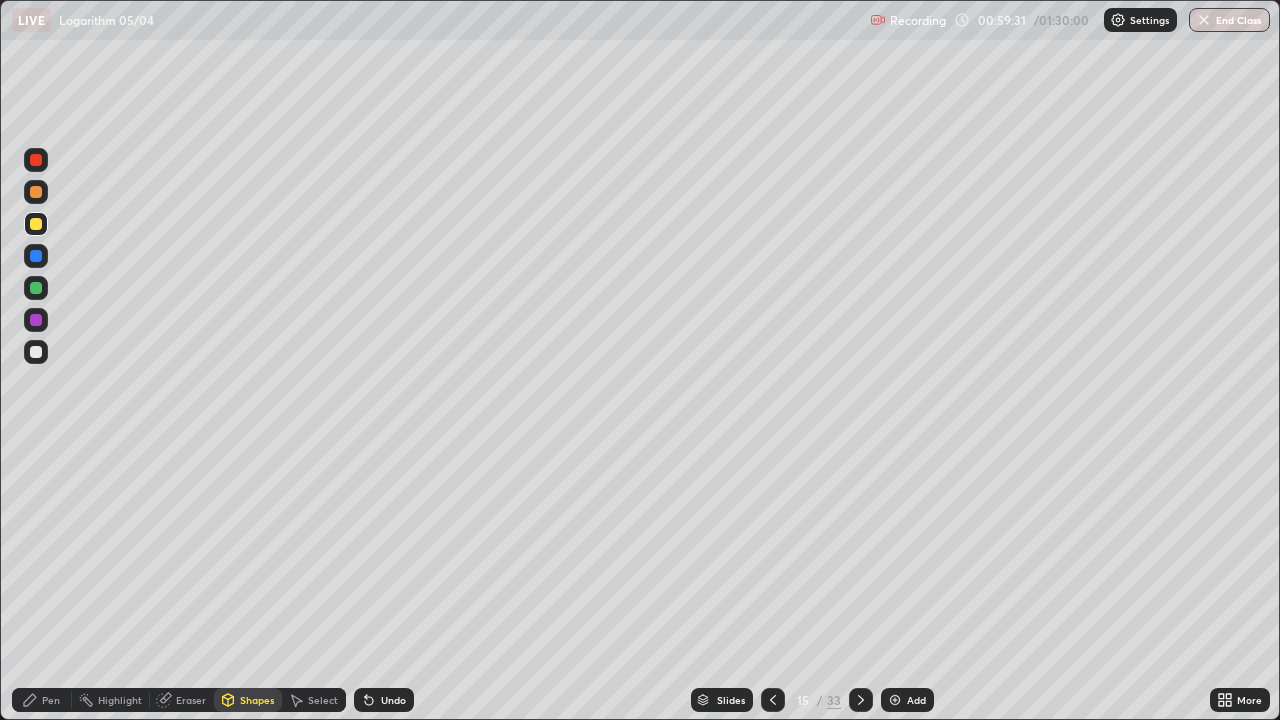 click at bounding box center (36, 352) 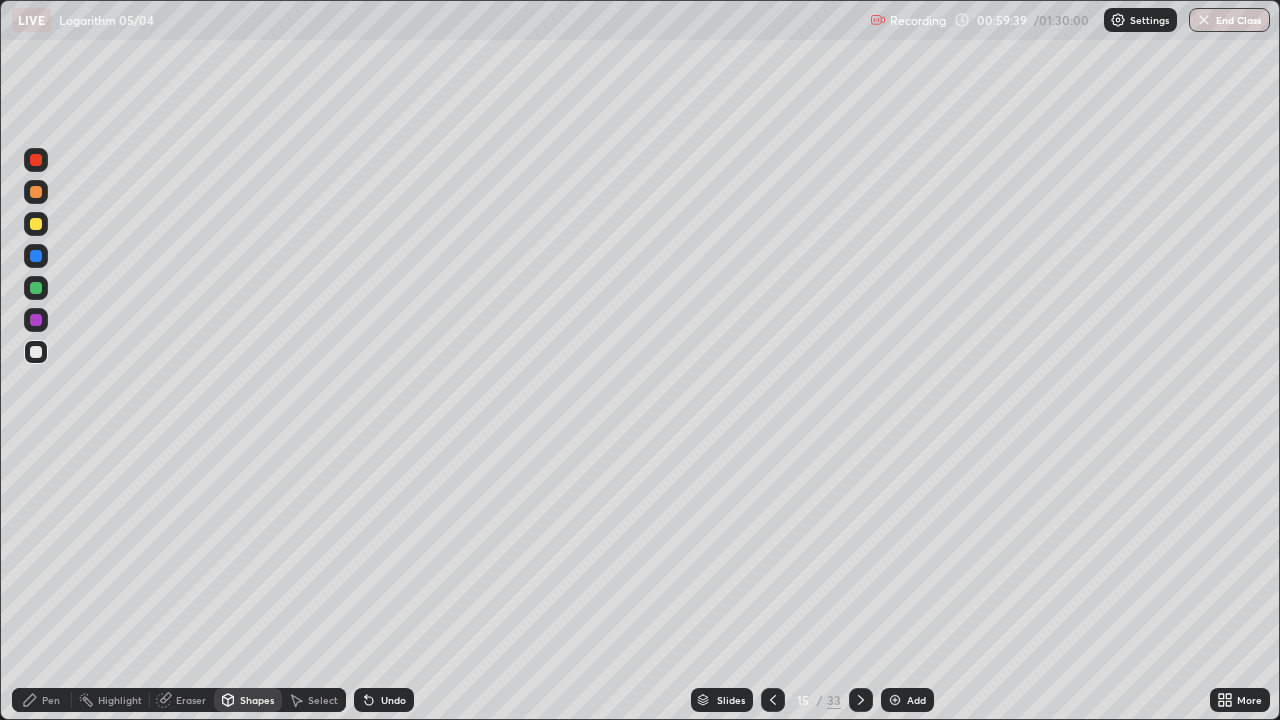 click 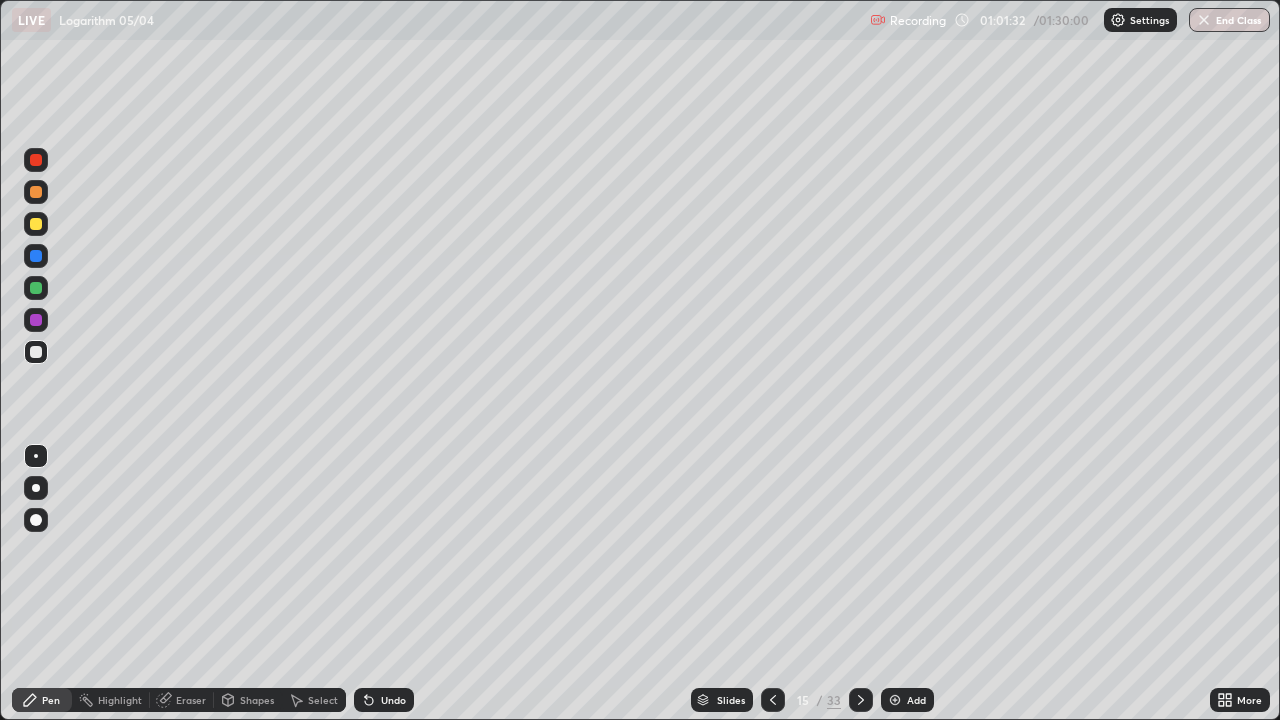 click on "Shapes" at bounding box center (257, 700) 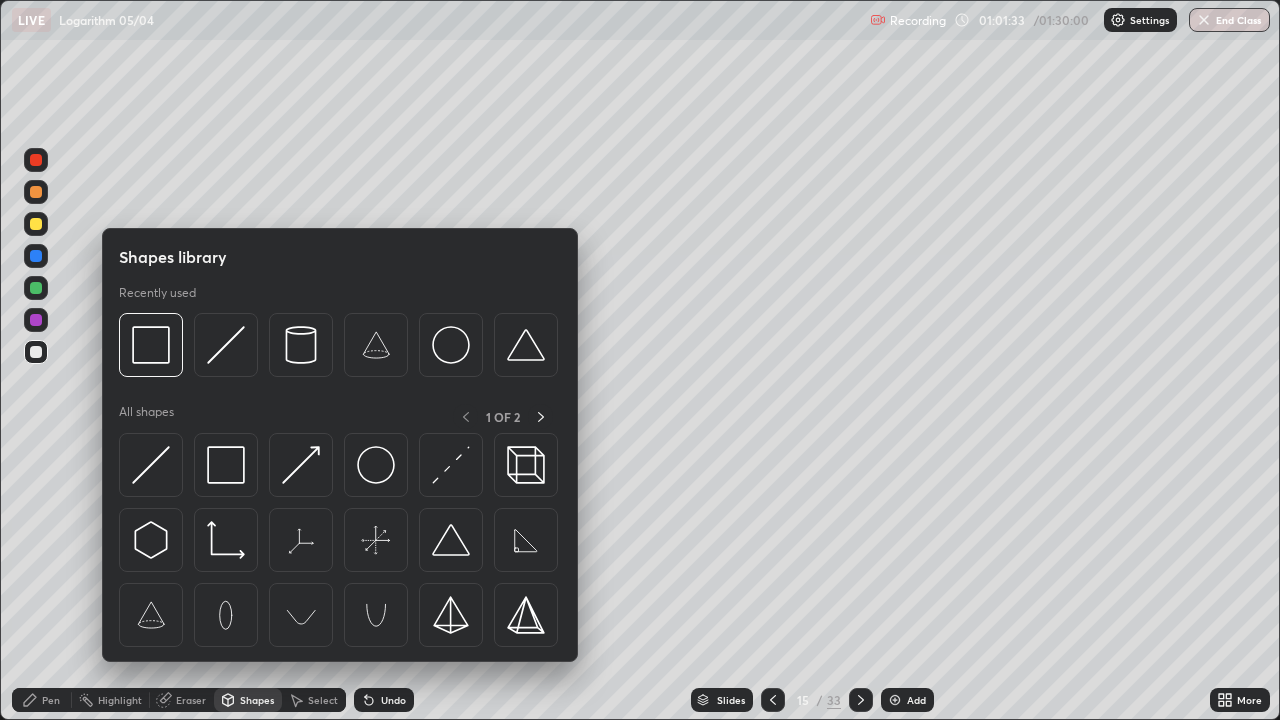 click on "Eraser" at bounding box center (191, 700) 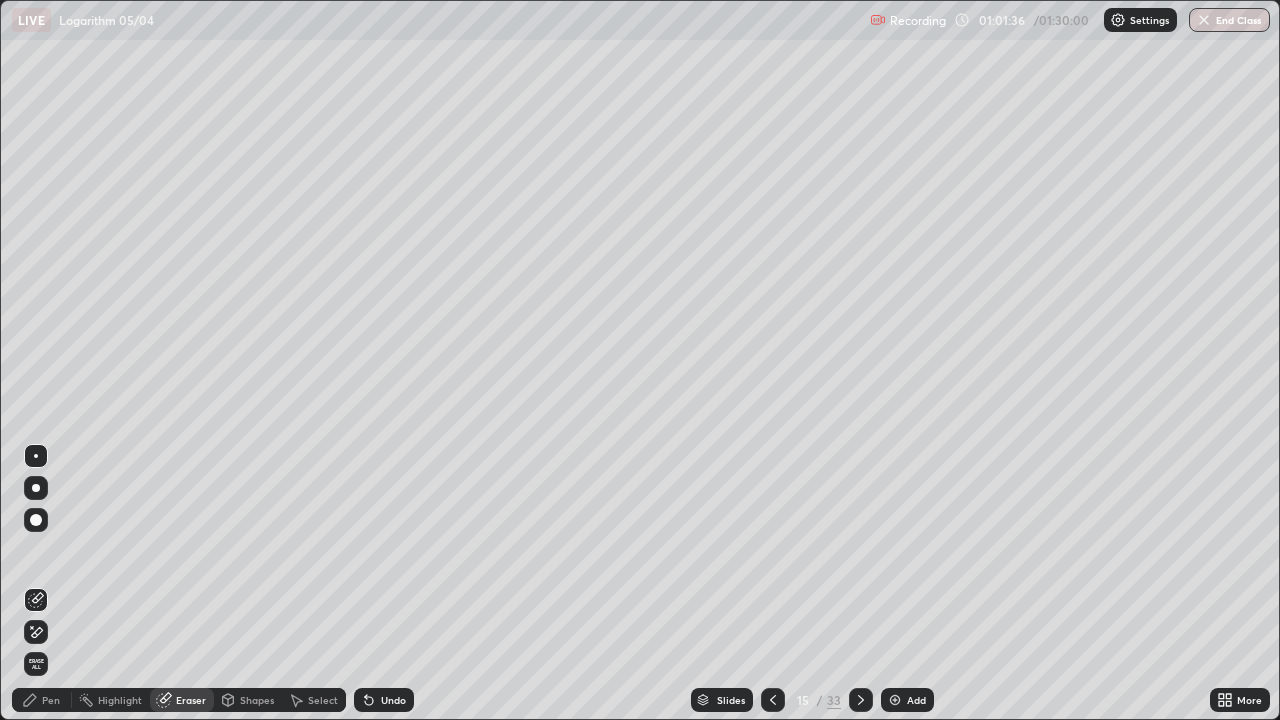 click on "Pen" at bounding box center [51, 700] 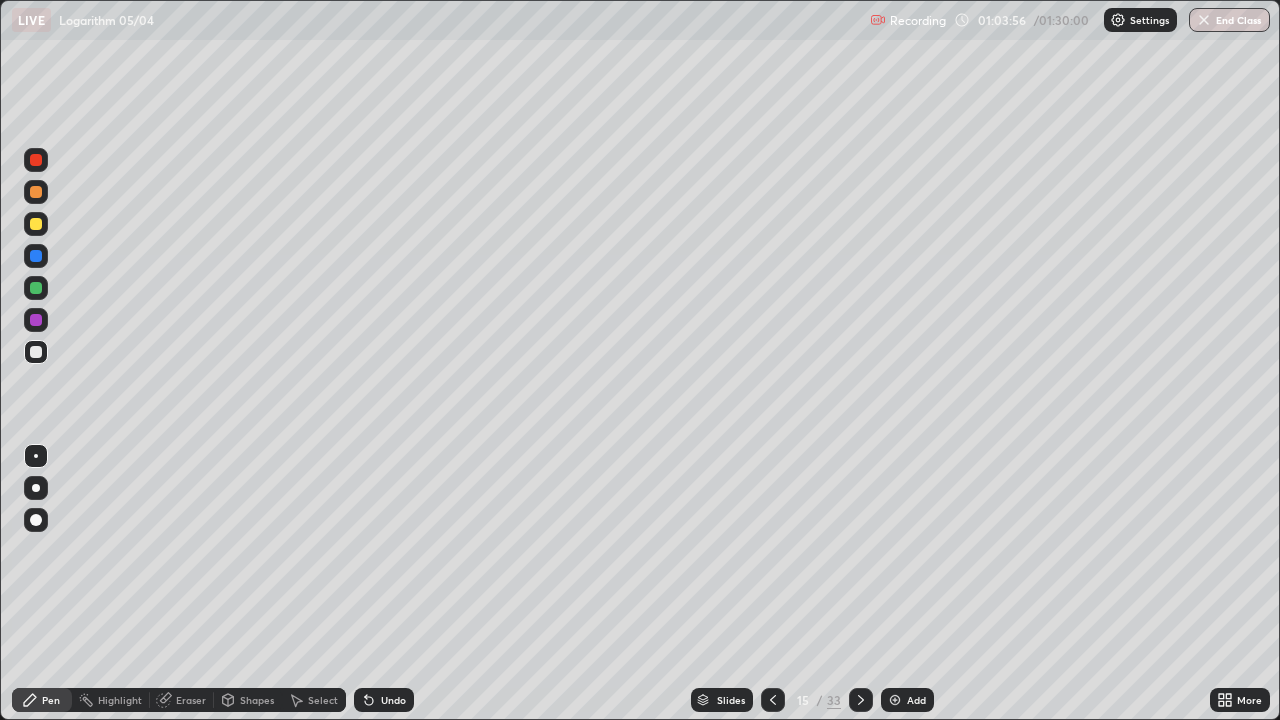 click 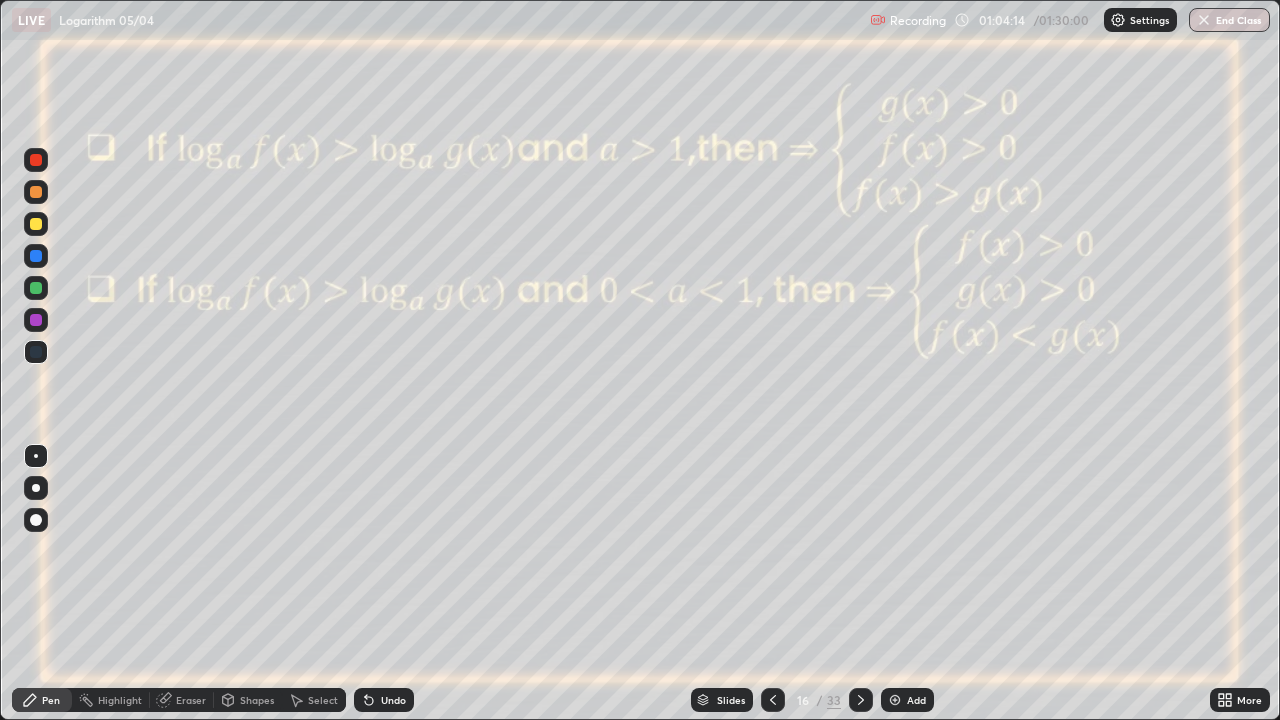 click 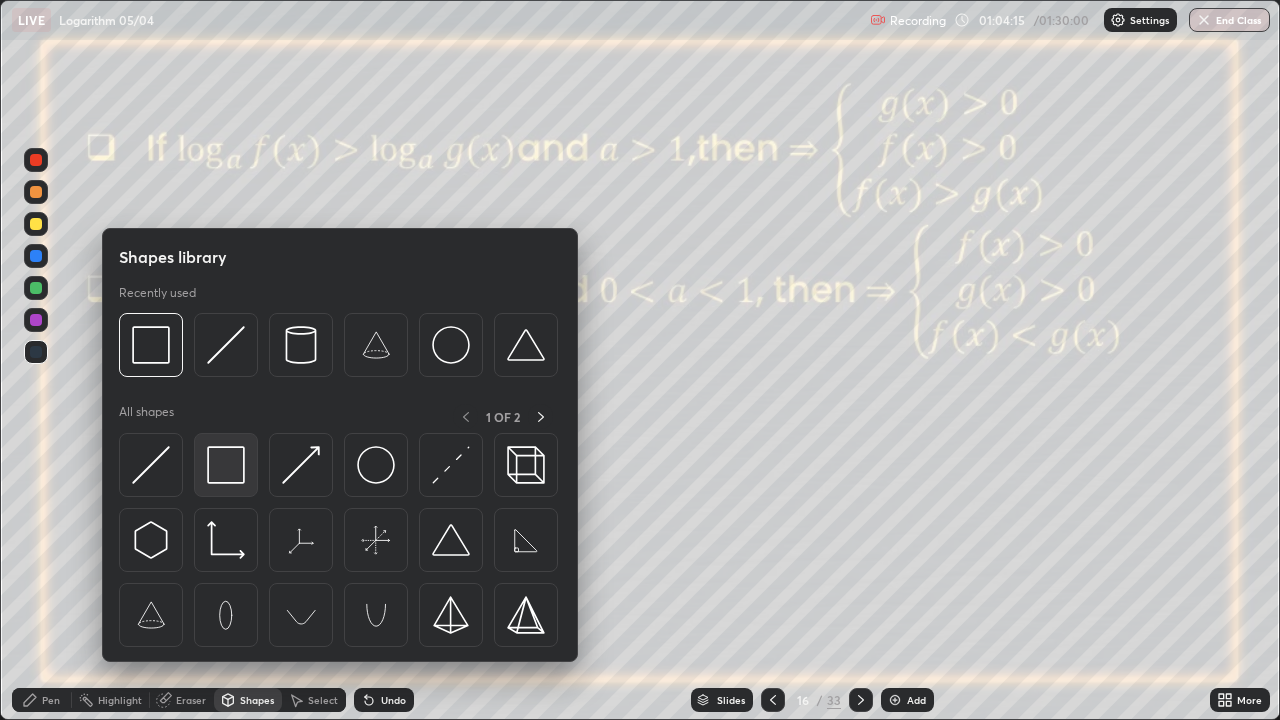 click at bounding box center (226, 465) 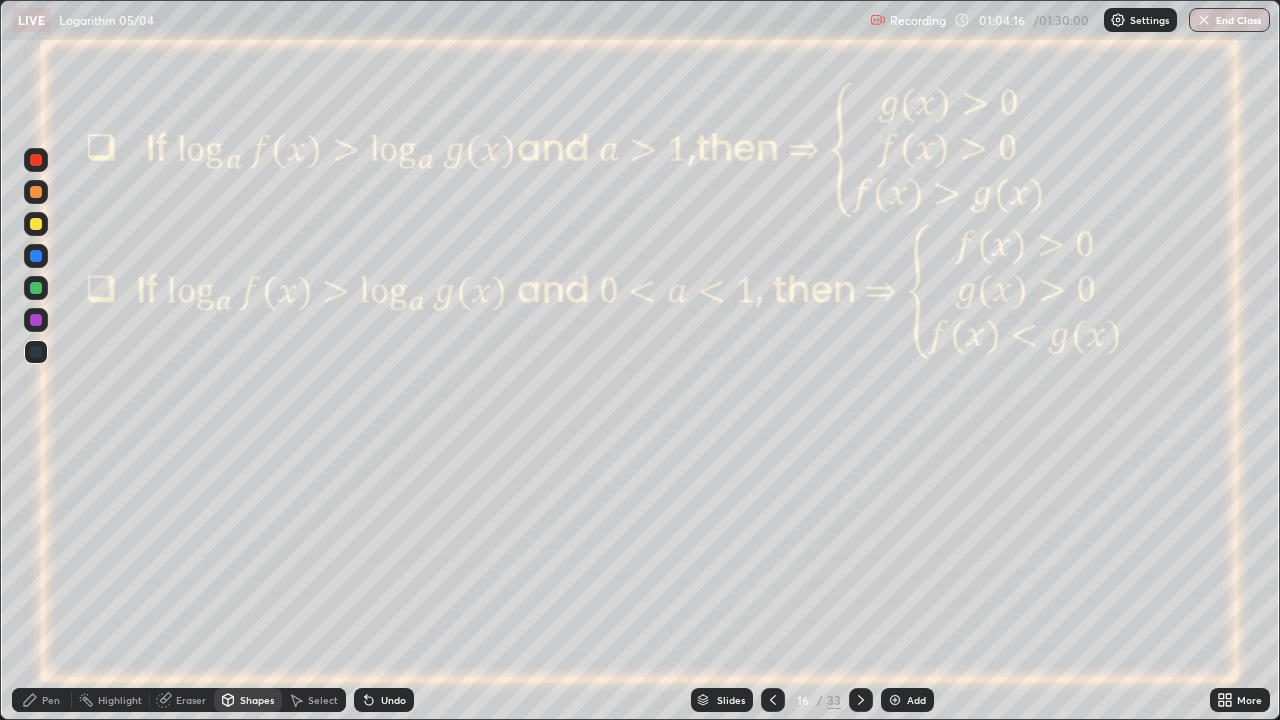 click at bounding box center [36, 224] 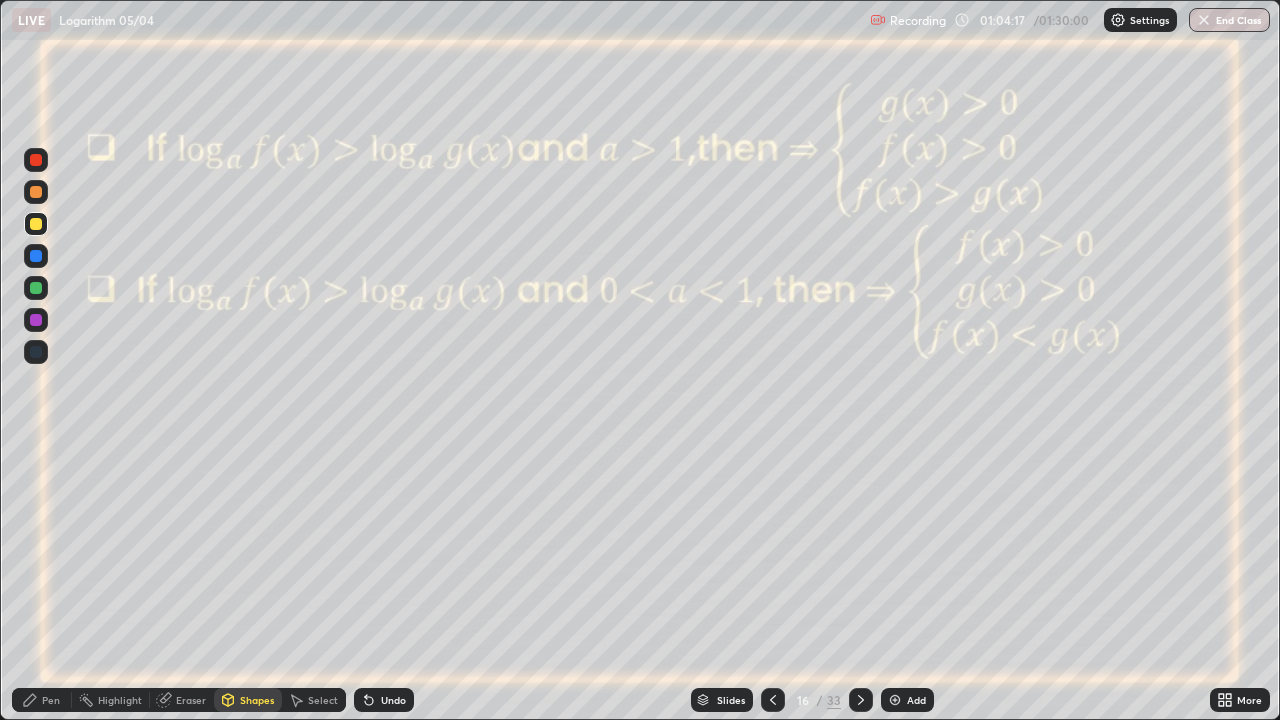 click at bounding box center [36, 256] 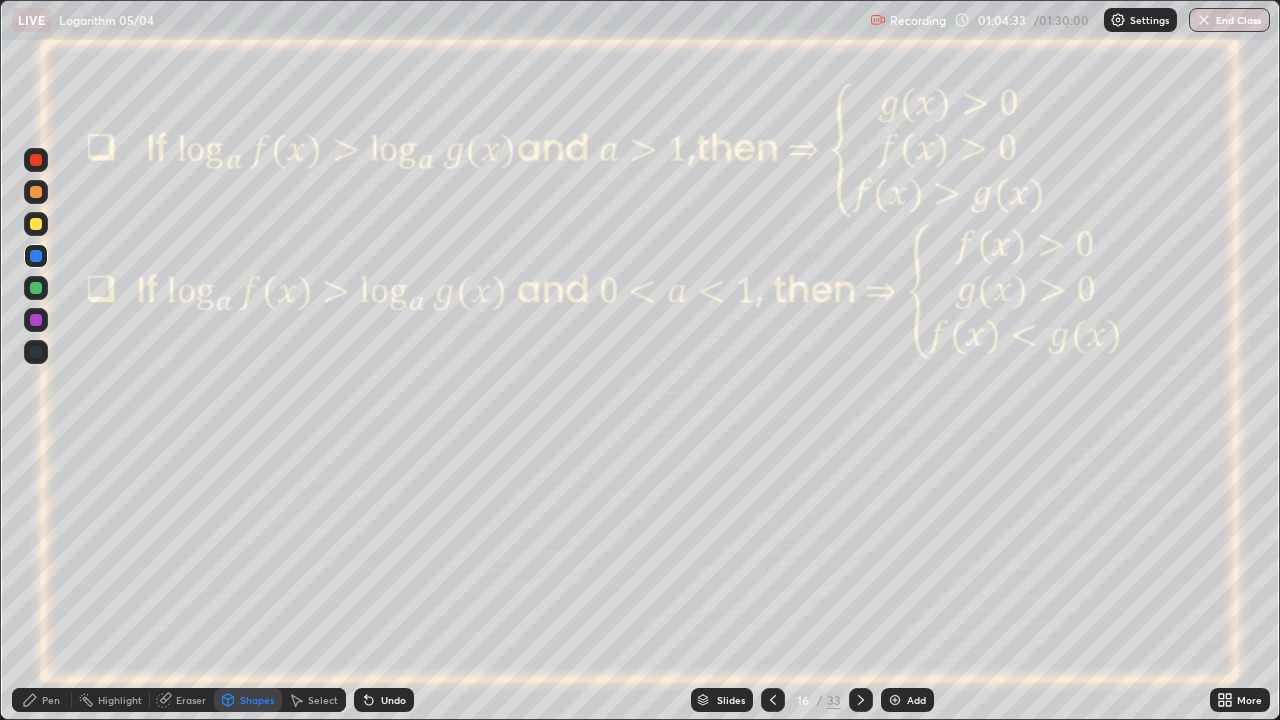 click on "Undo" at bounding box center [393, 700] 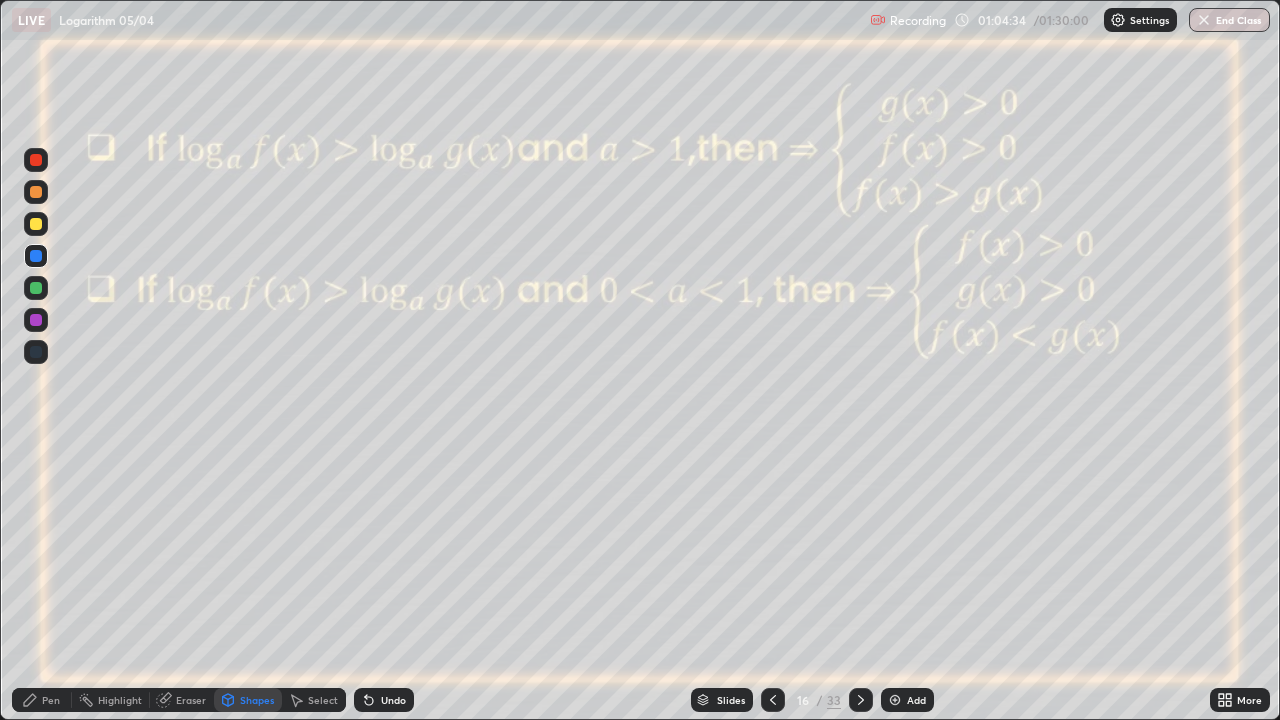 click on "Pen" at bounding box center (51, 700) 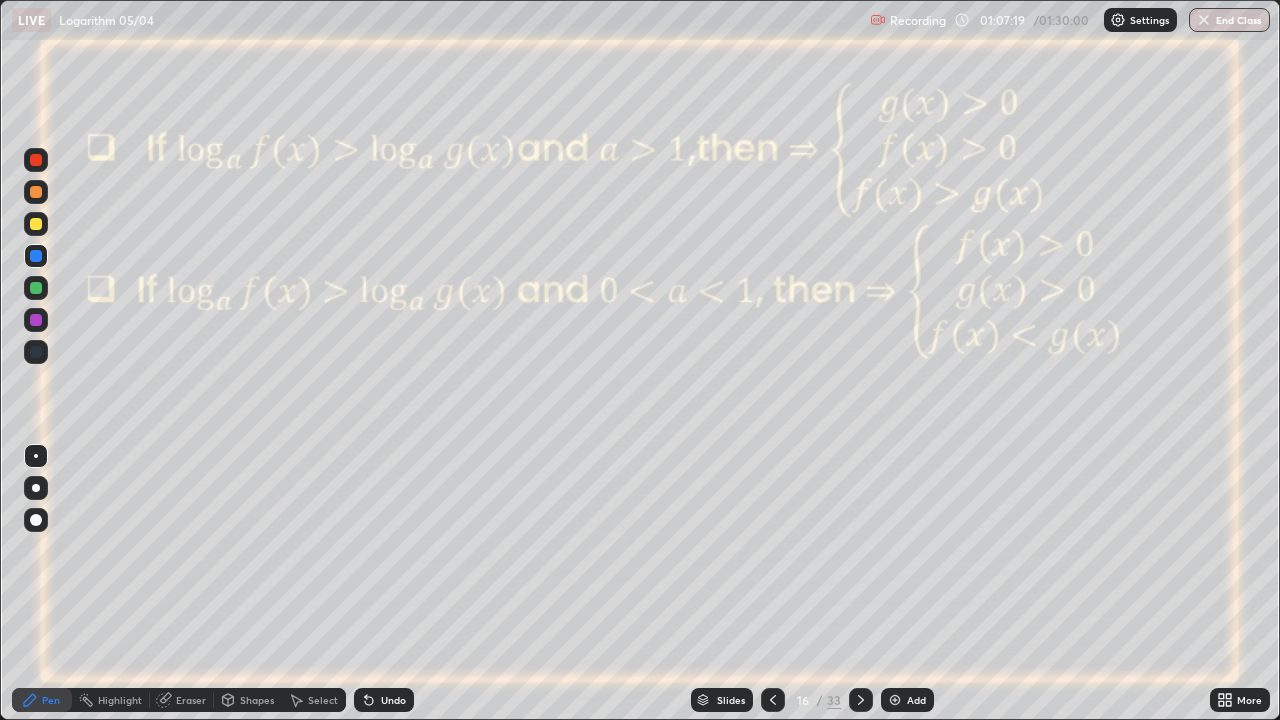 click 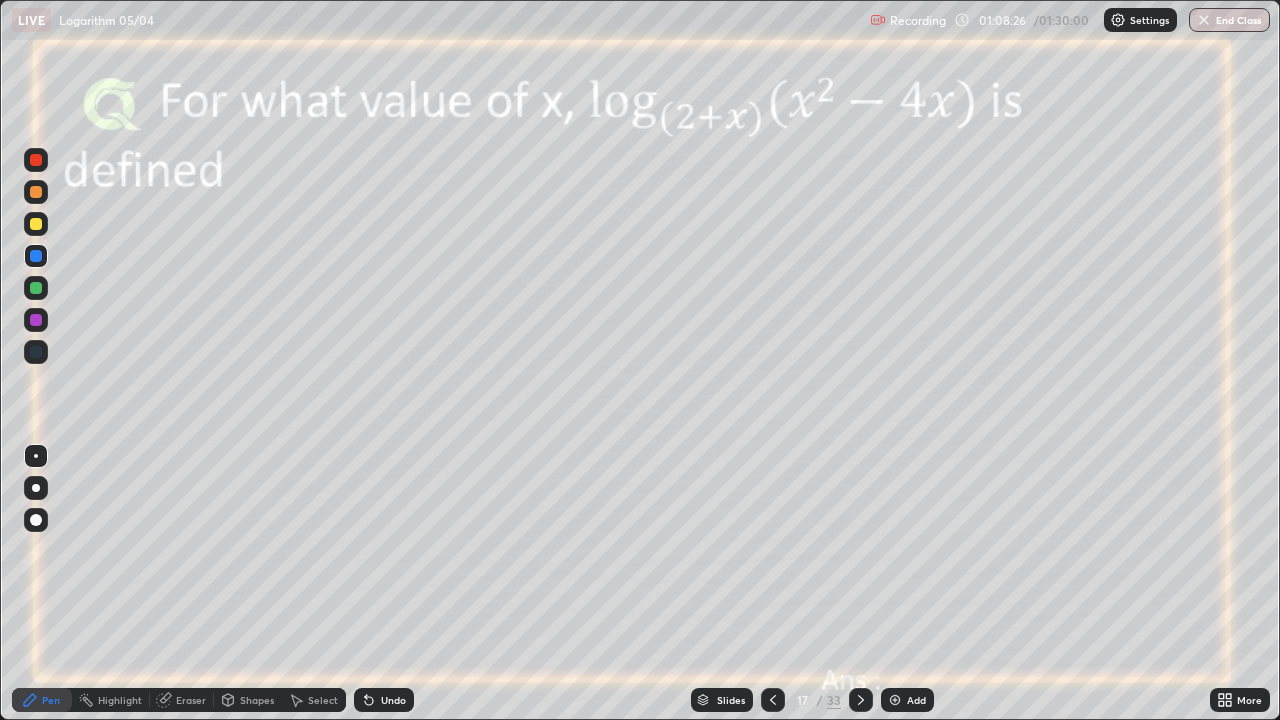 click at bounding box center (36, 224) 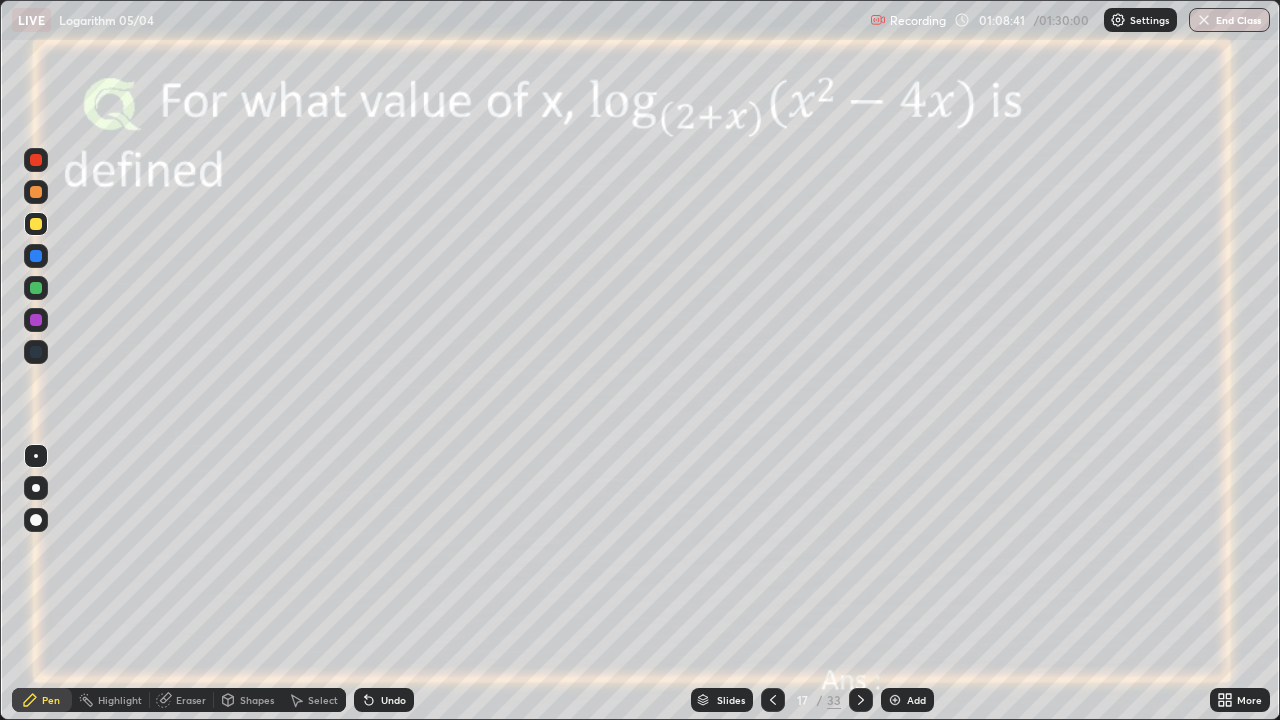 click on "Undo" at bounding box center (384, 700) 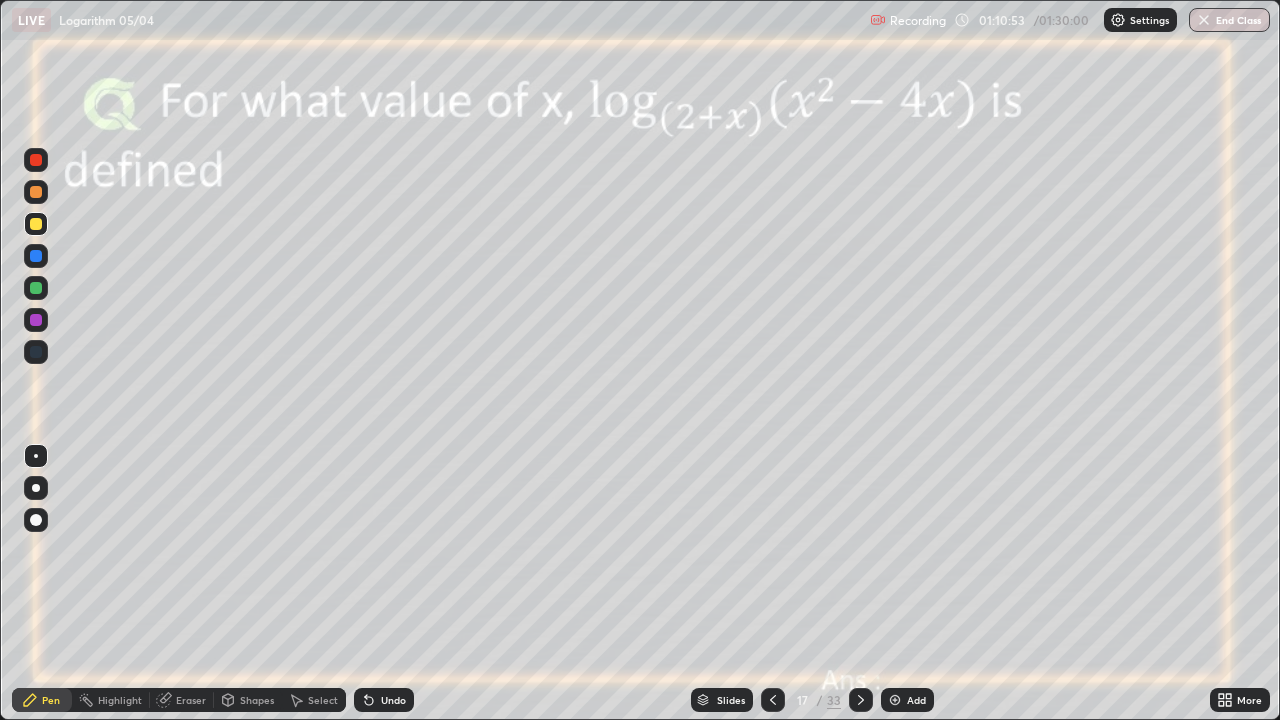 click at bounding box center [36, 256] 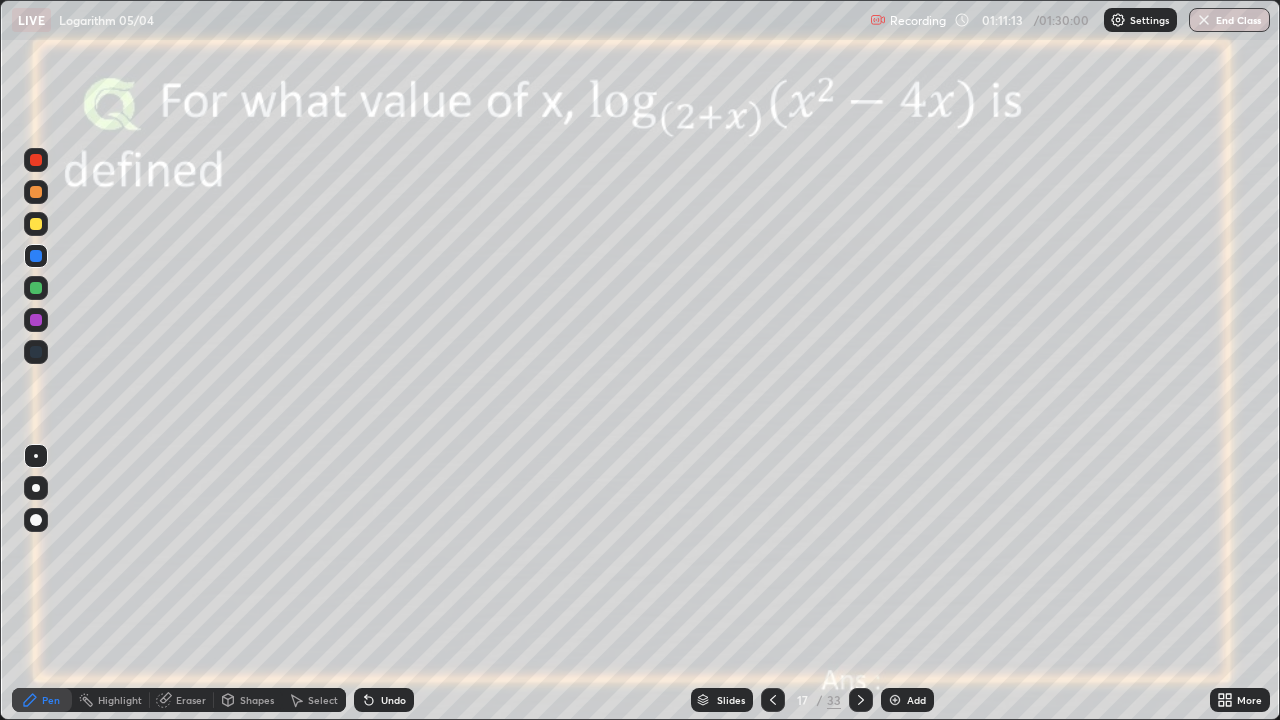 click at bounding box center [36, 320] 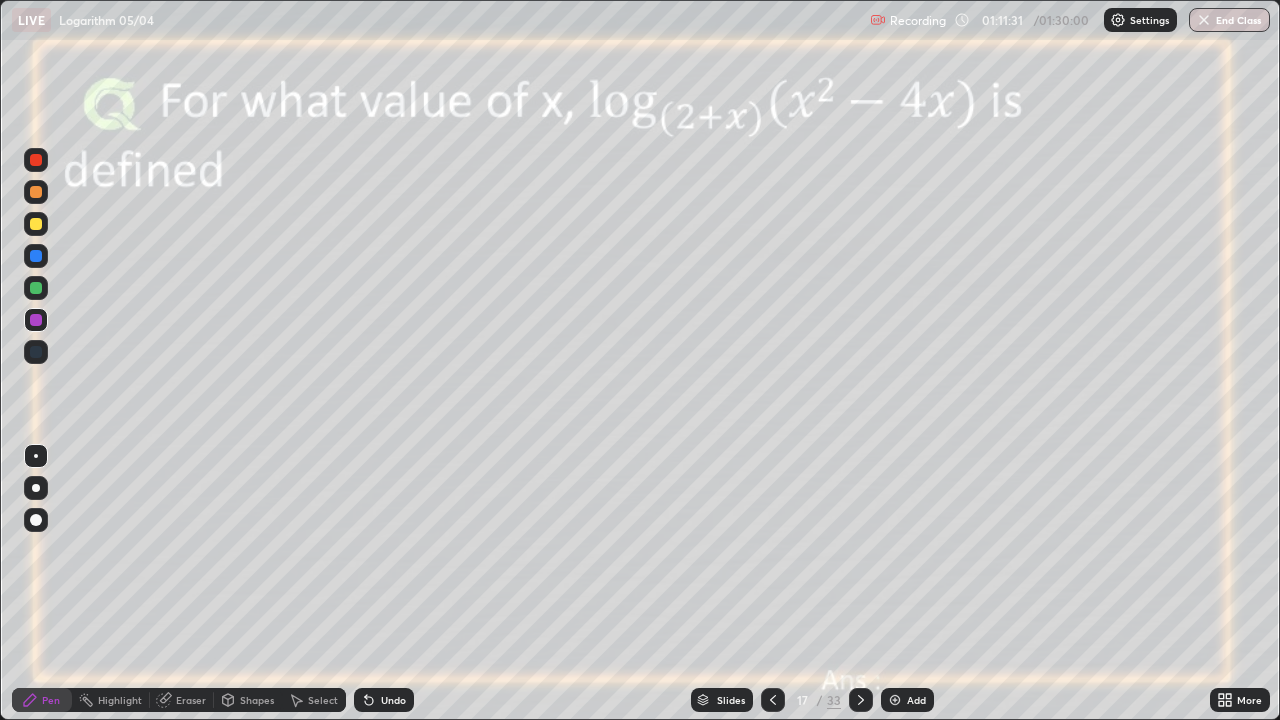 click at bounding box center [36, 224] 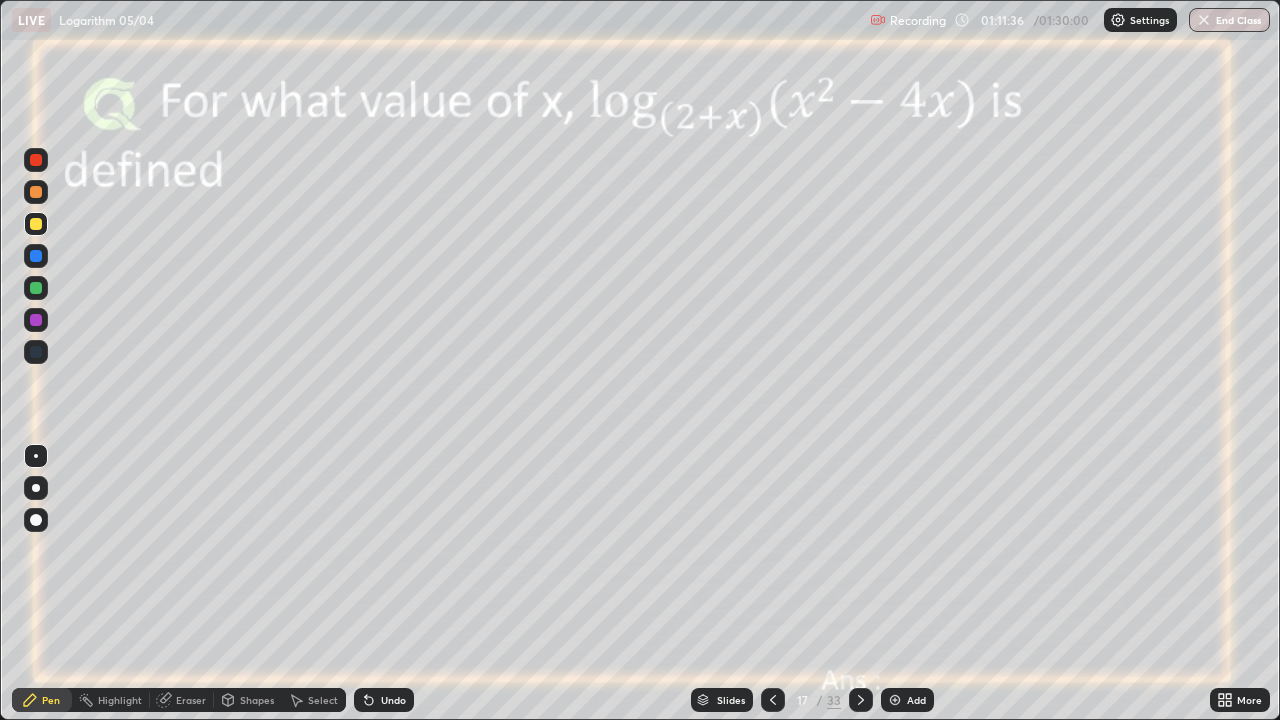 click at bounding box center (36, 320) 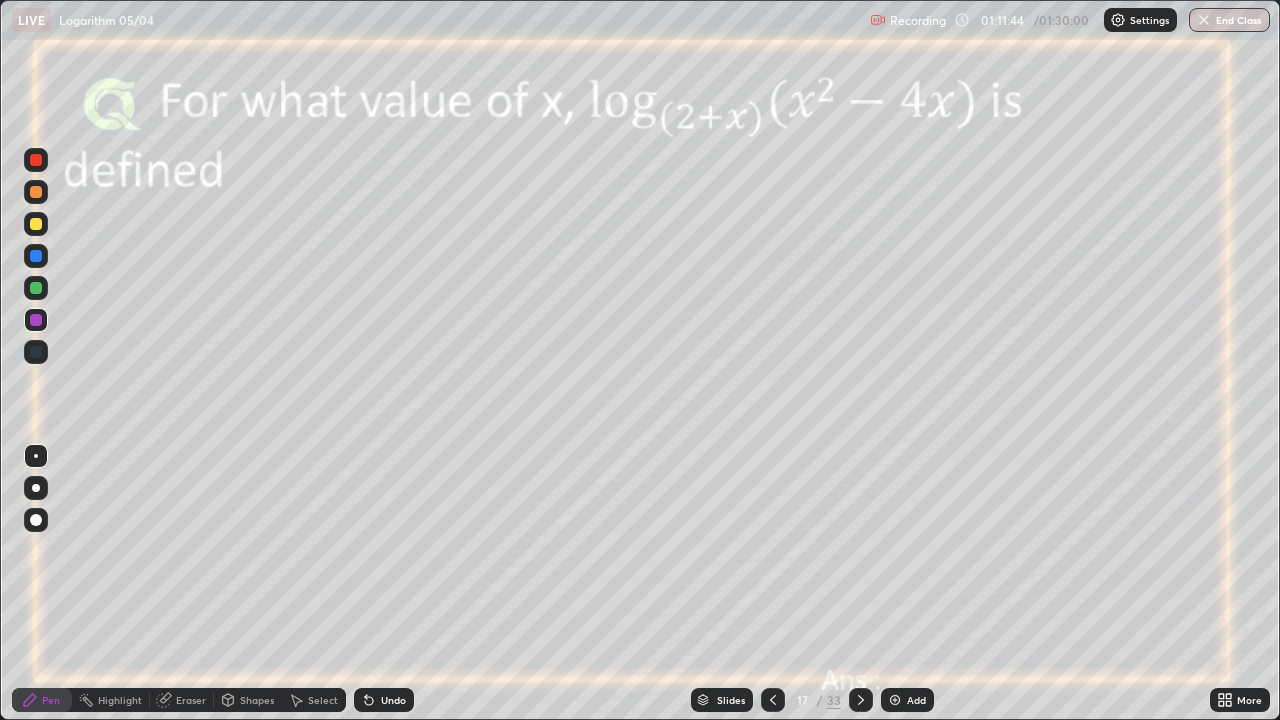 click at bounding box center [36, 224] 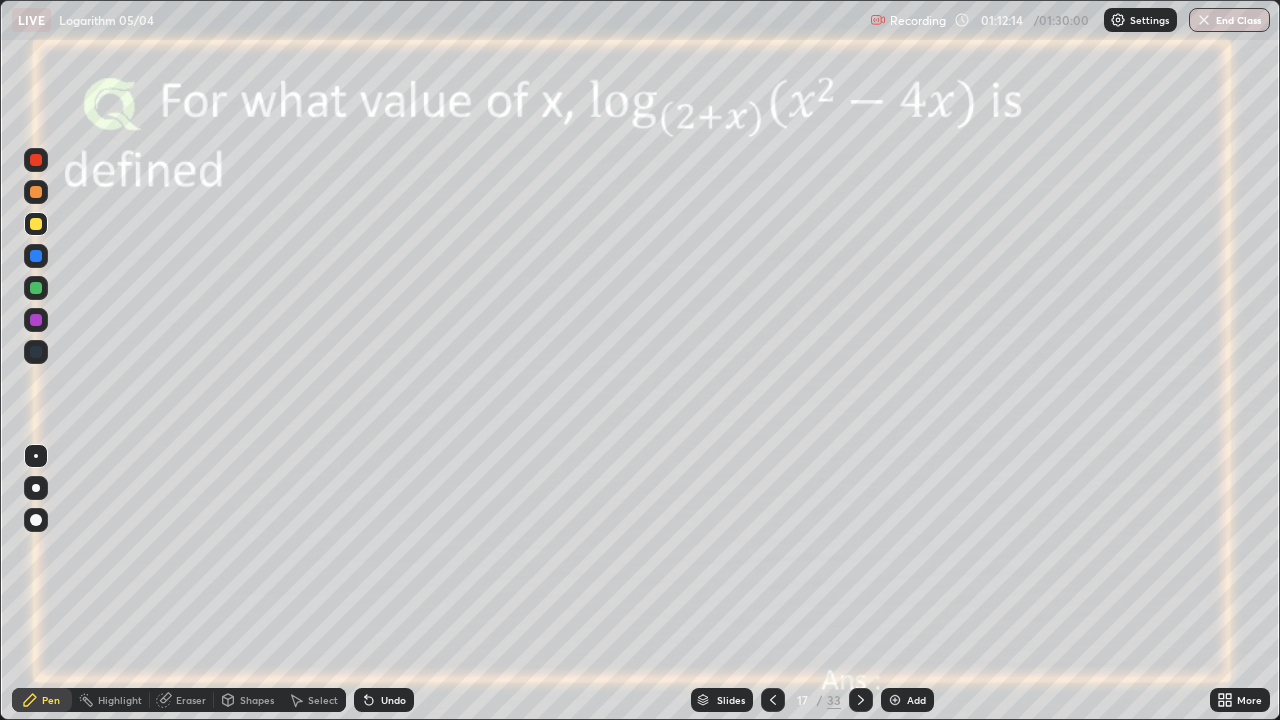 click at bounding box center (36, 288) 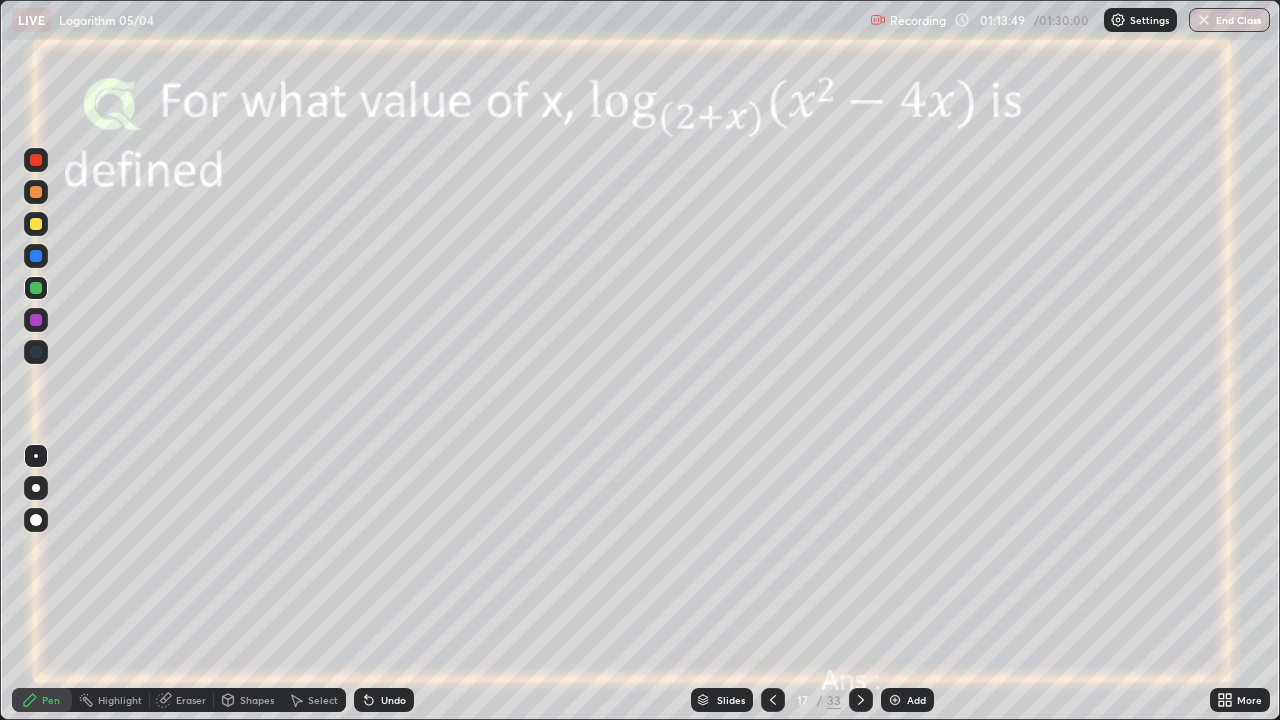 click at bounding box center (36, 256) 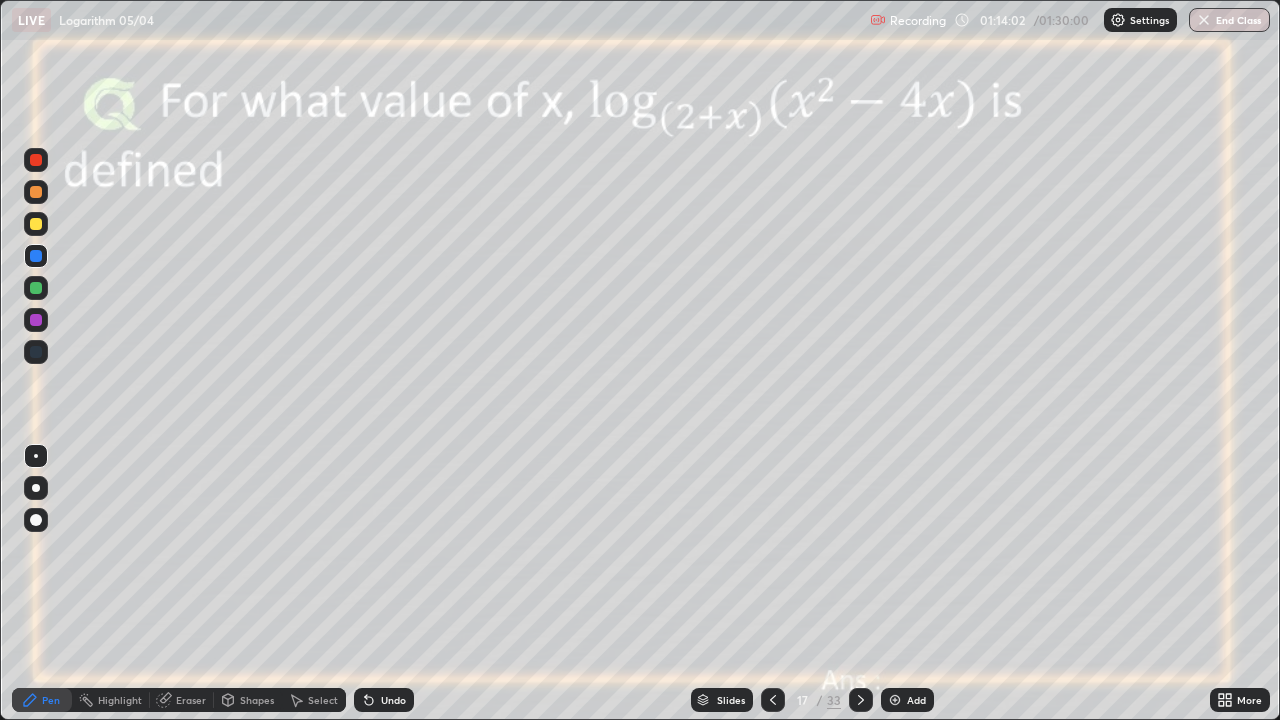 click on "Undo" at bounding box center [393, 700] 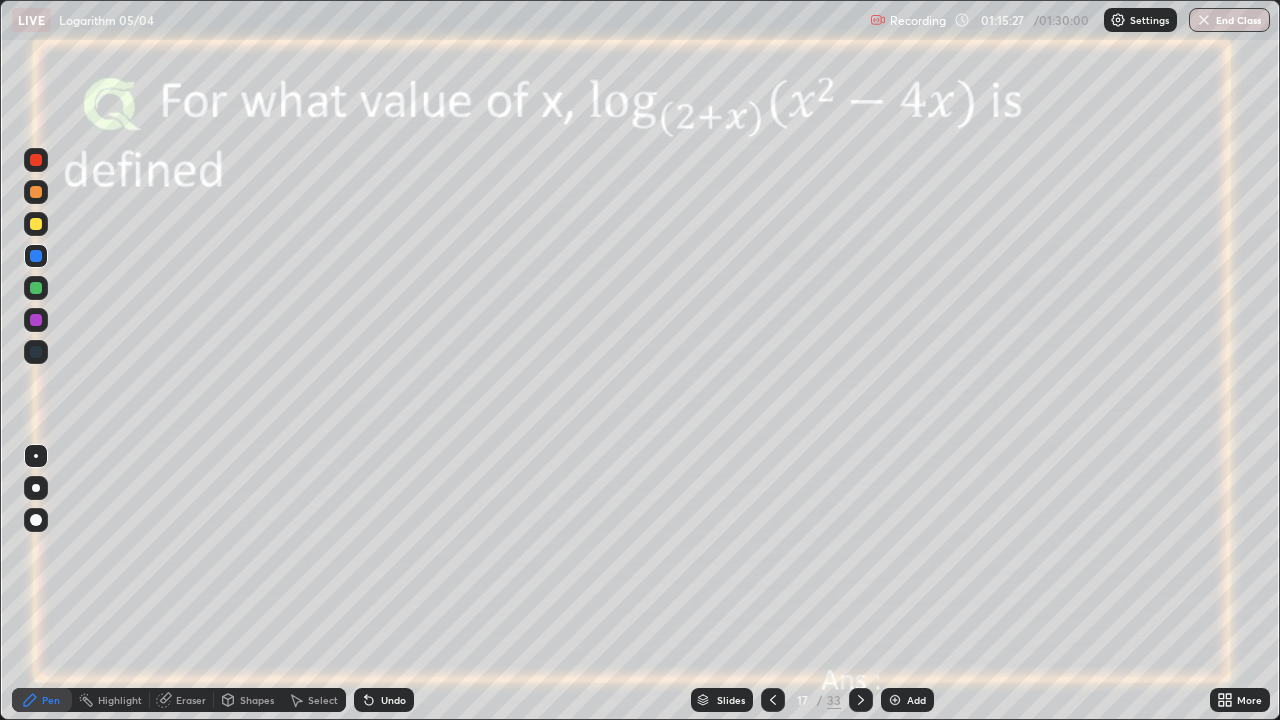 click 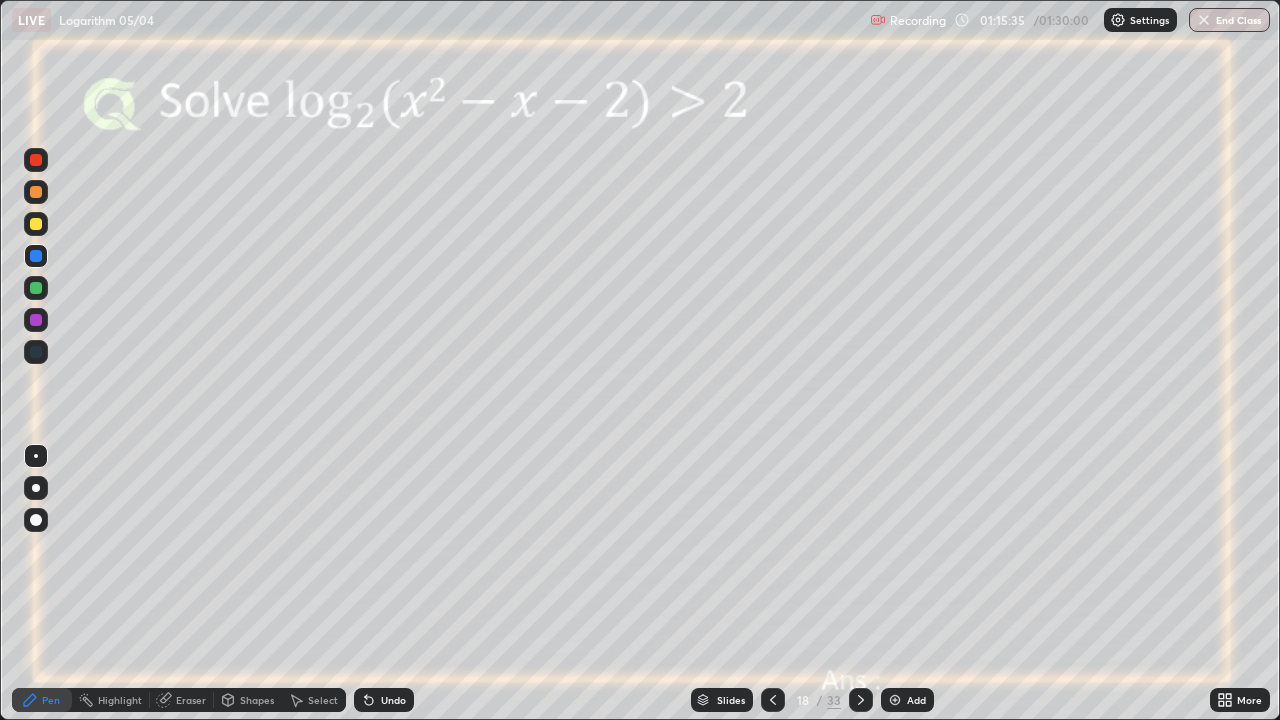 click 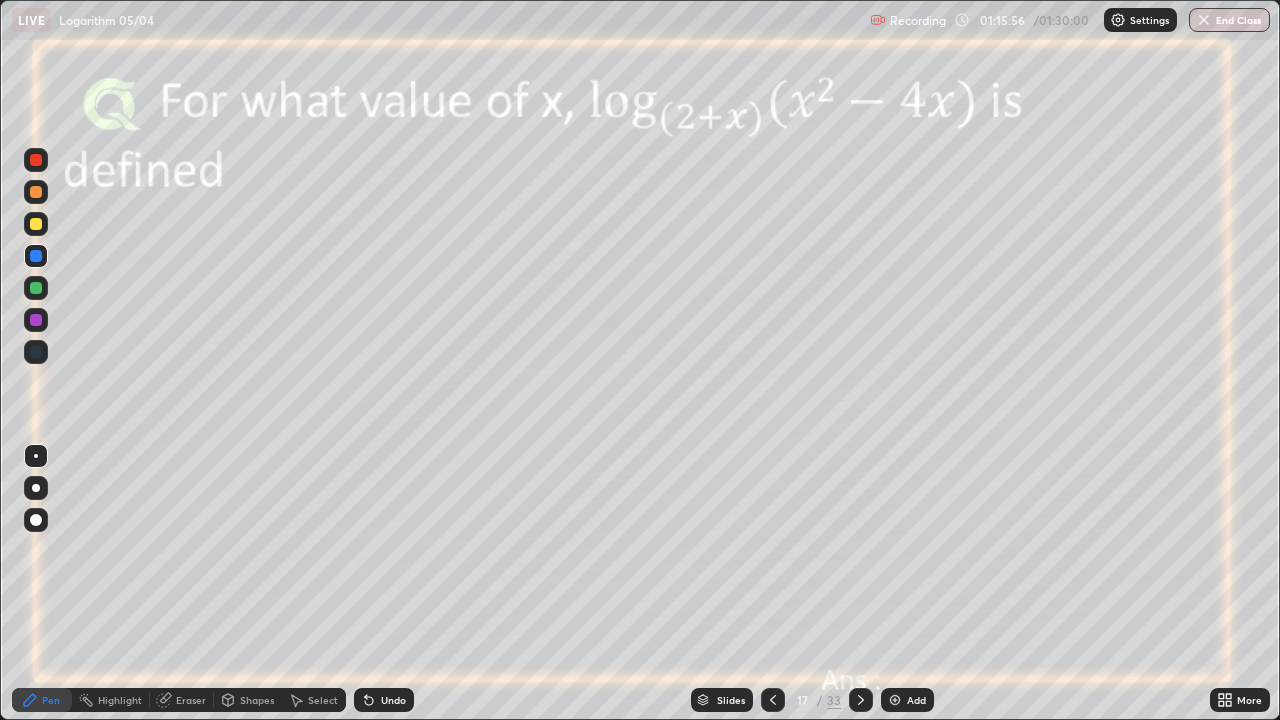 click 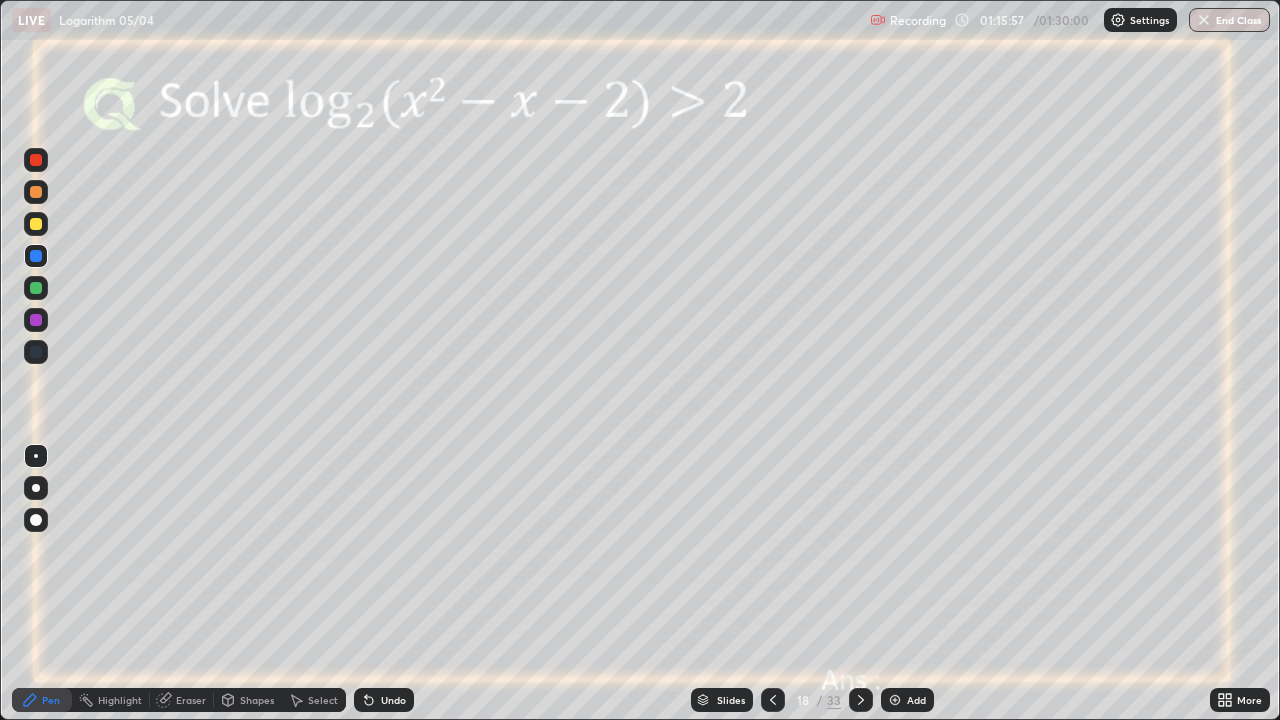 click at bounding box center (861, 700) 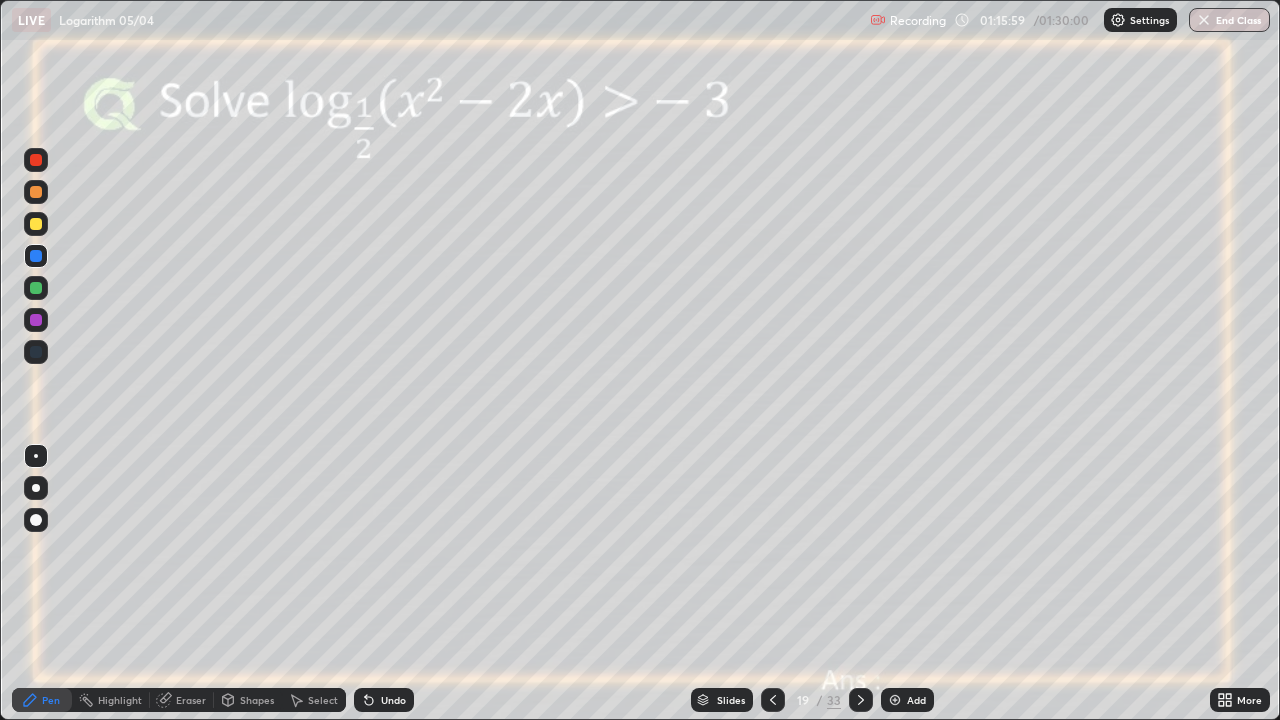 click 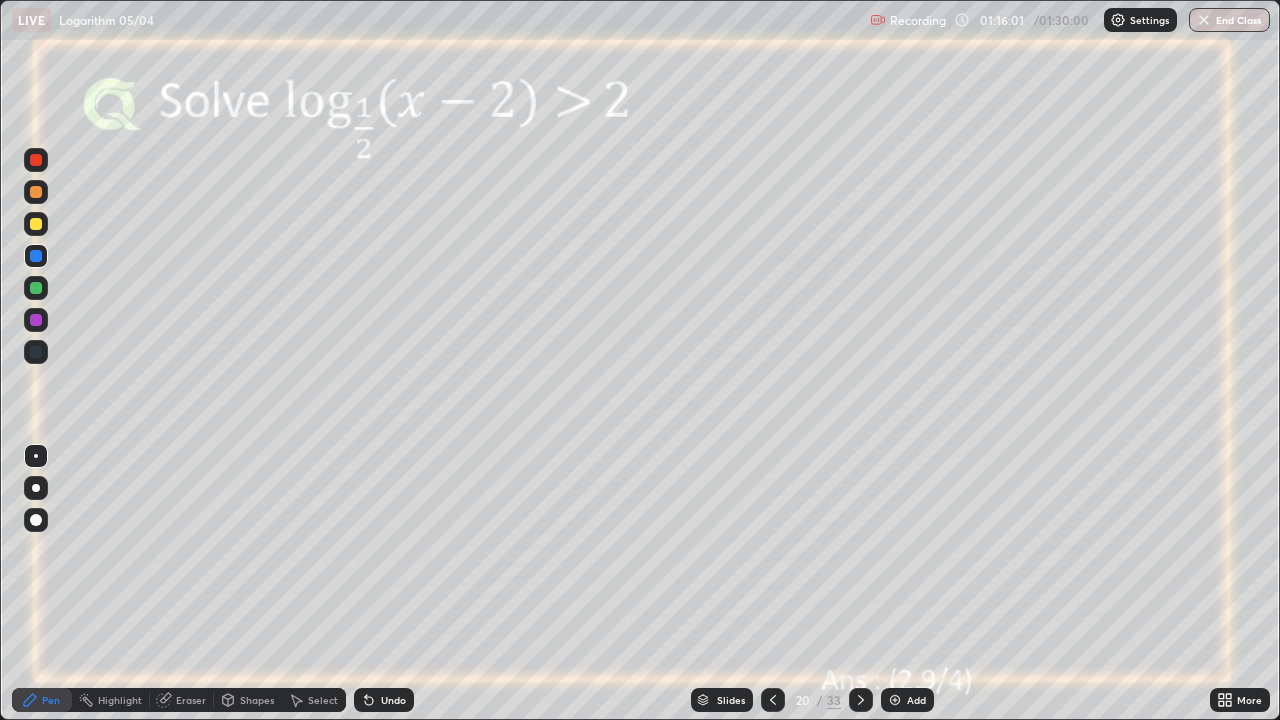 click at bounding box center [861, 700] 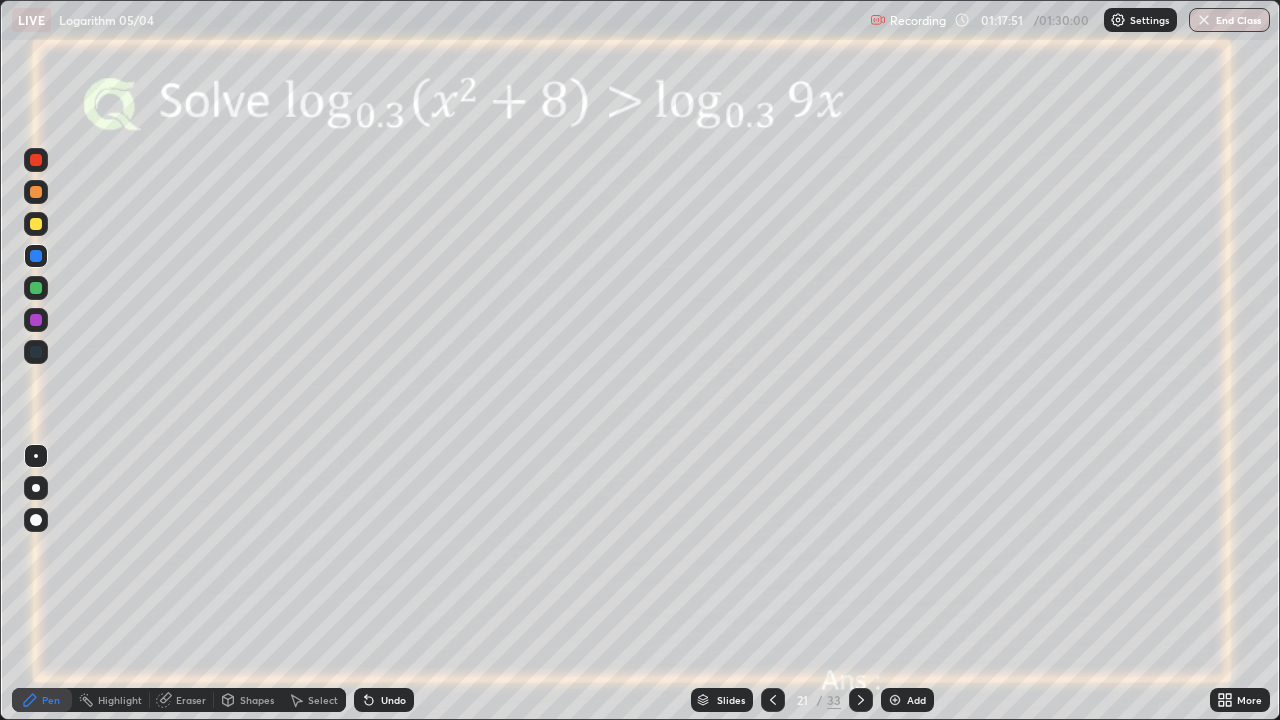 click at bounding box center (36, 224) 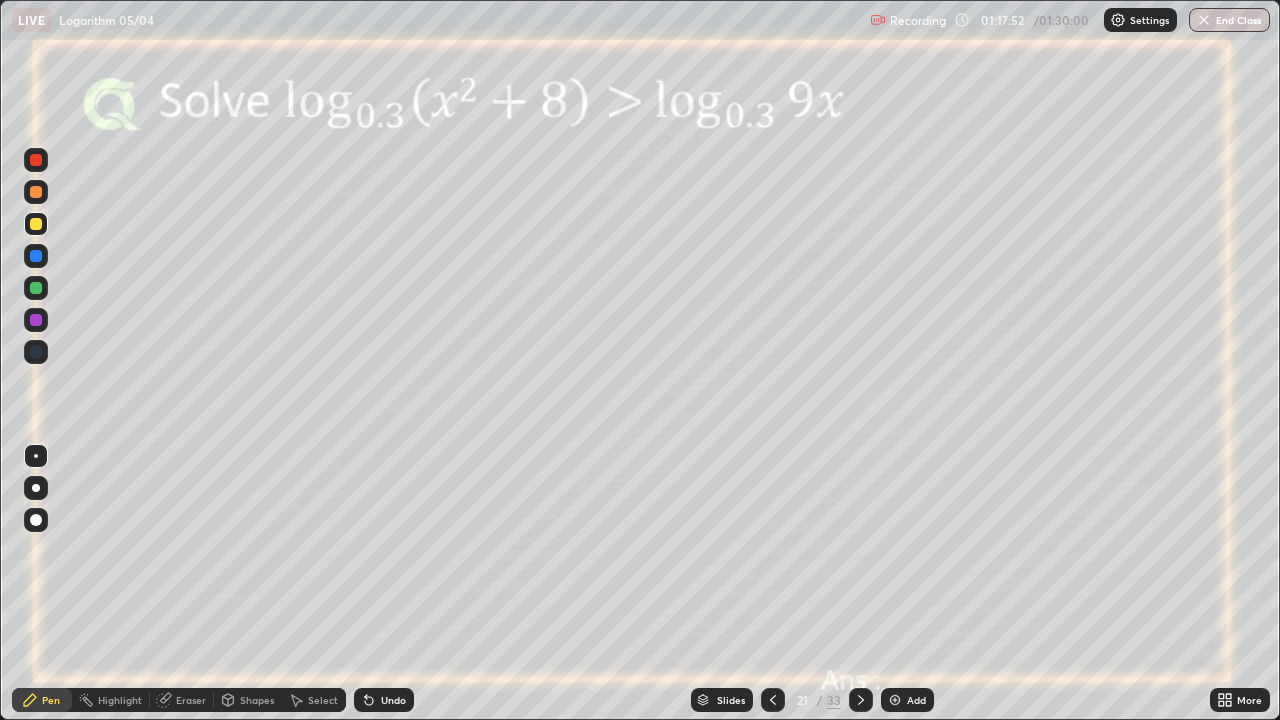 click on "Shapes" at bounding box center [248, 700] 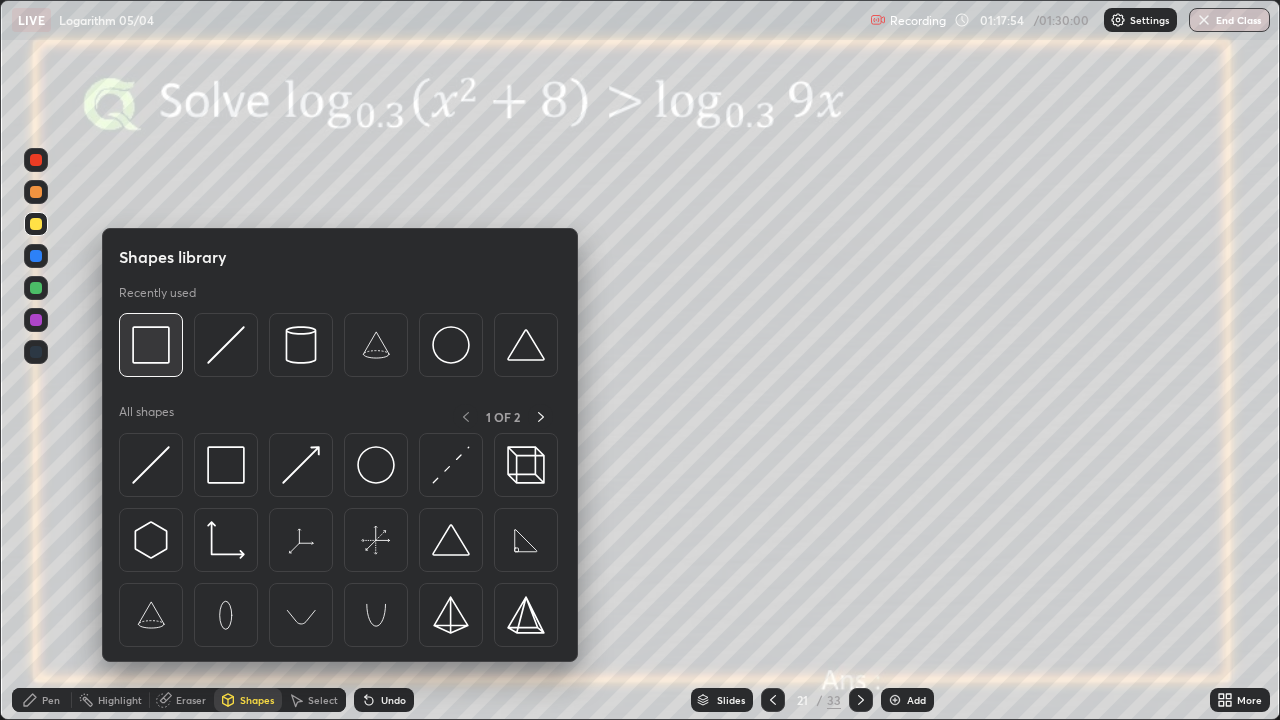 click at bounding box center [151, 345] 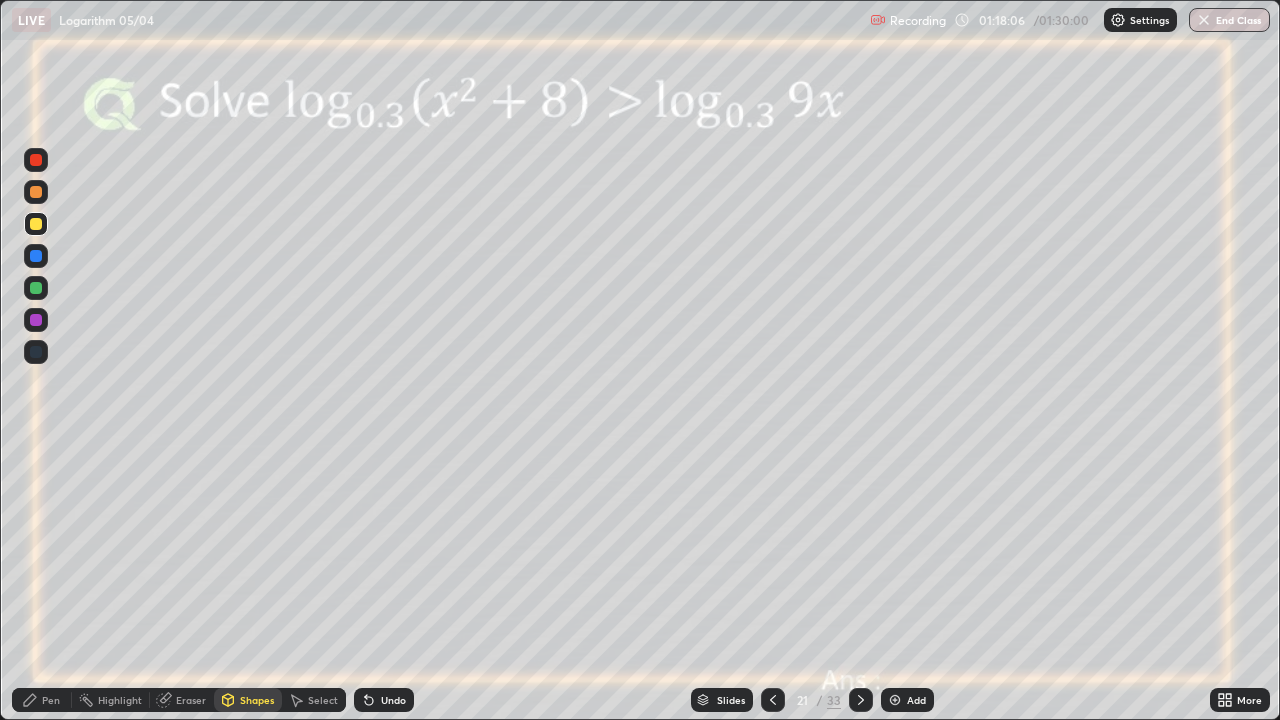 click on "Pen" at bounding box center (42, 700) 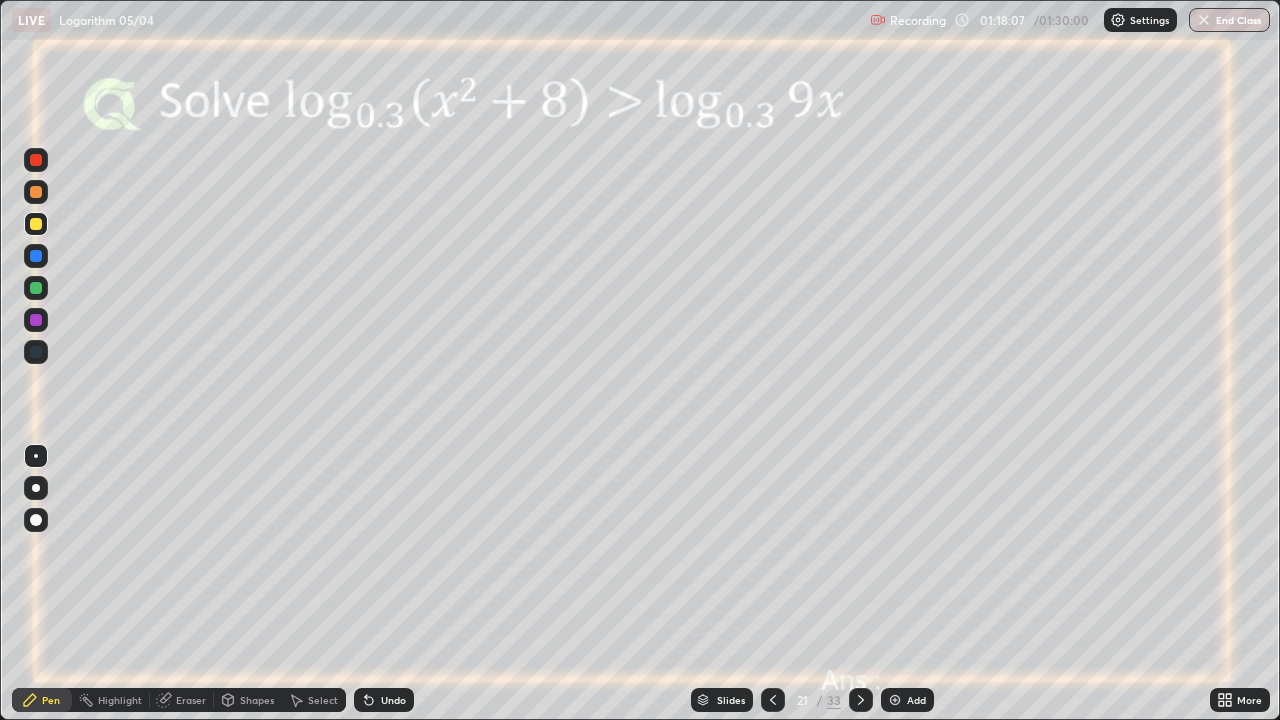 click at bounding box center [36, 320] 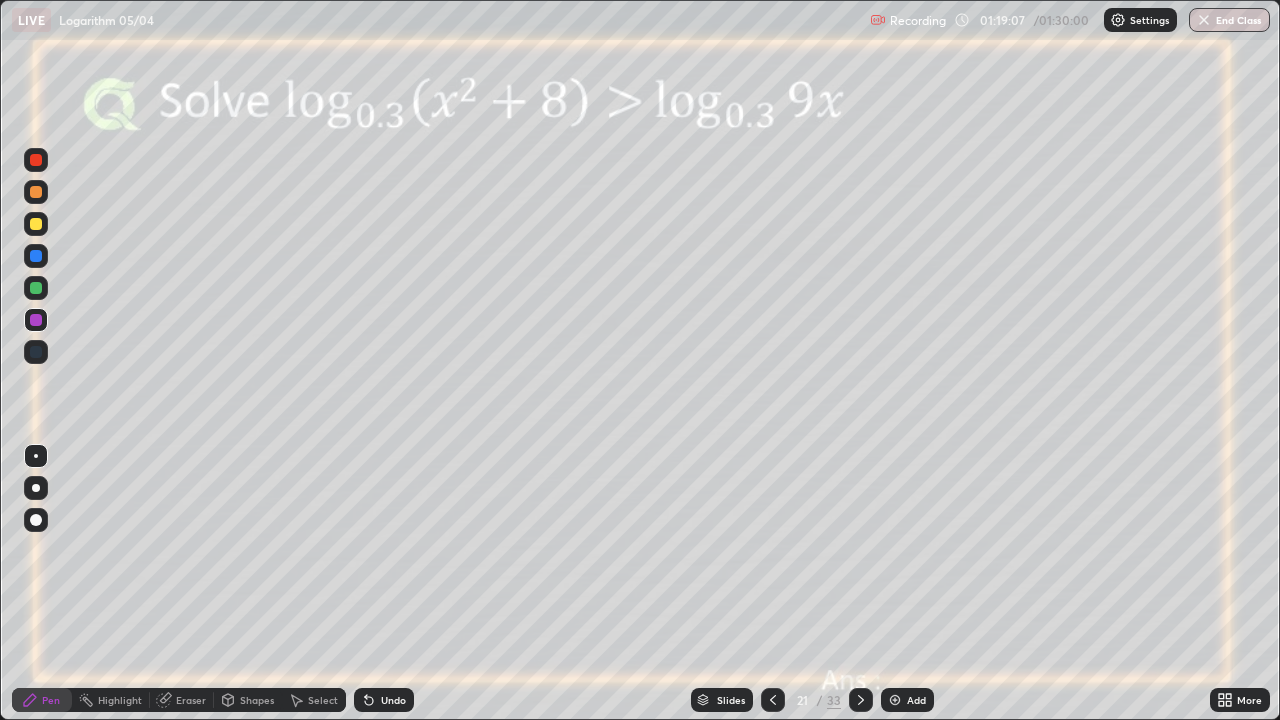 click at bounding box center (36, 288) 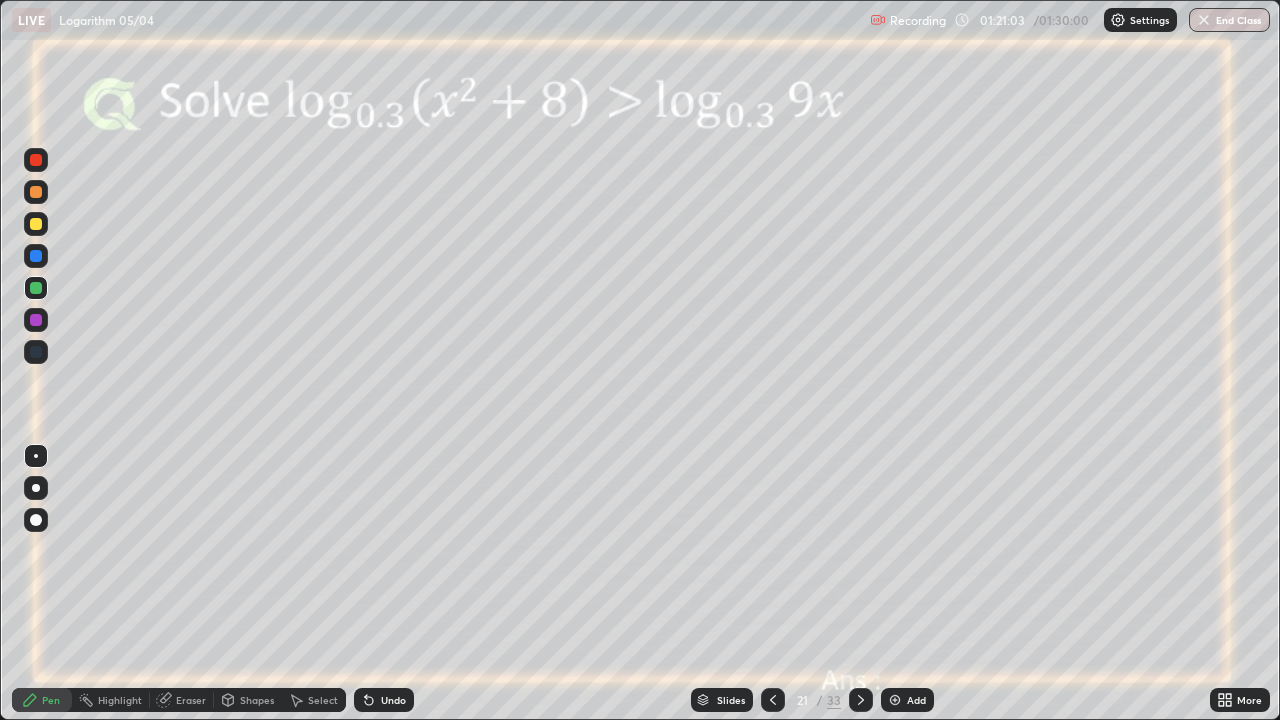 click at bounding box center [36, 320] 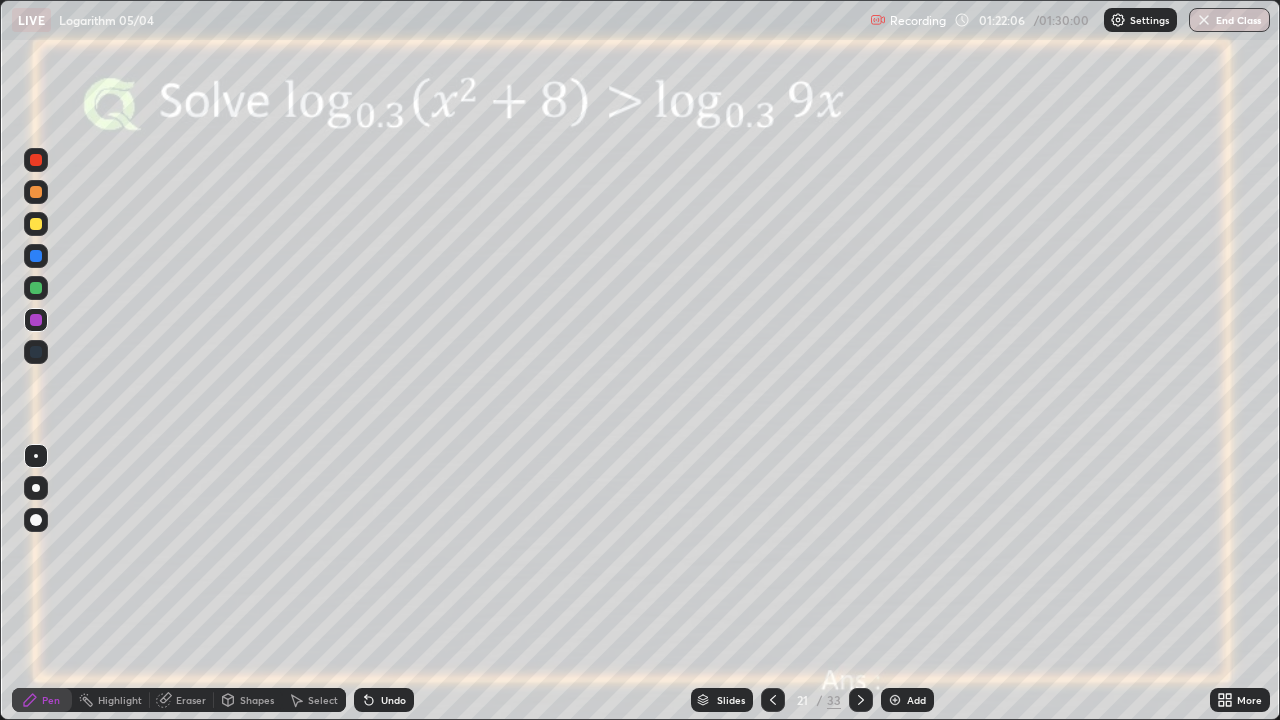 click at bounding box center (36, 224) 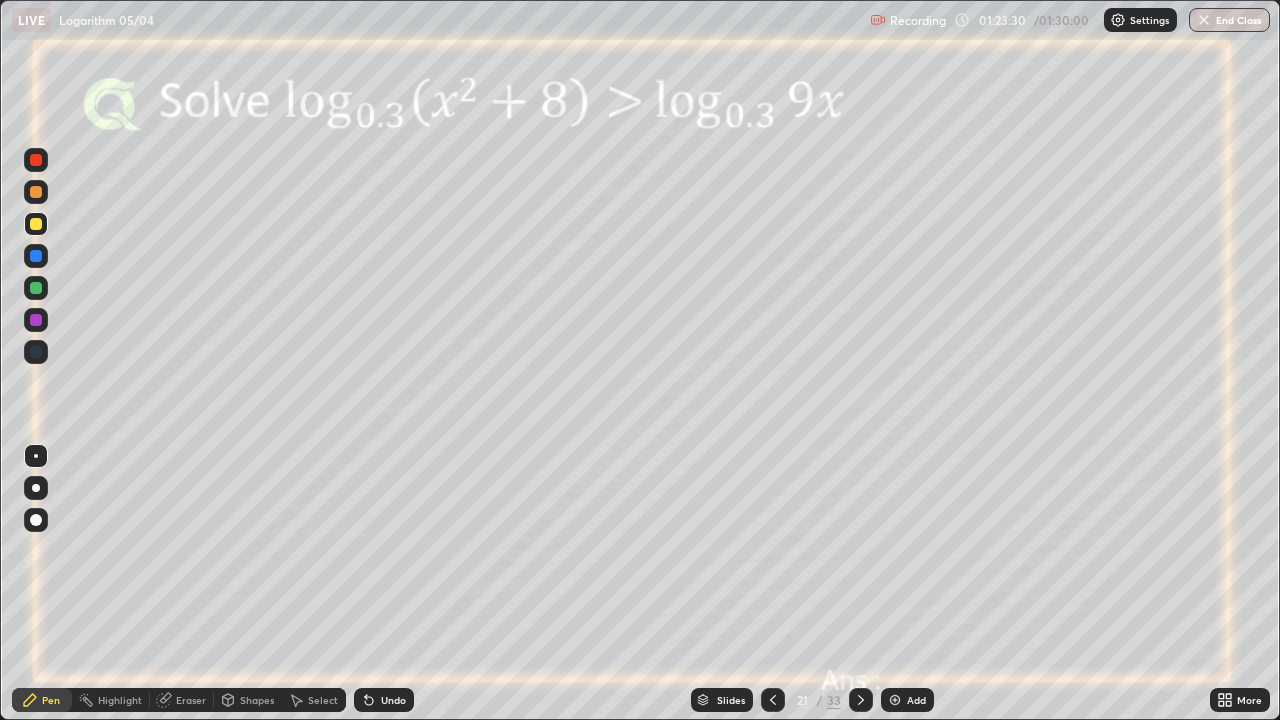 click 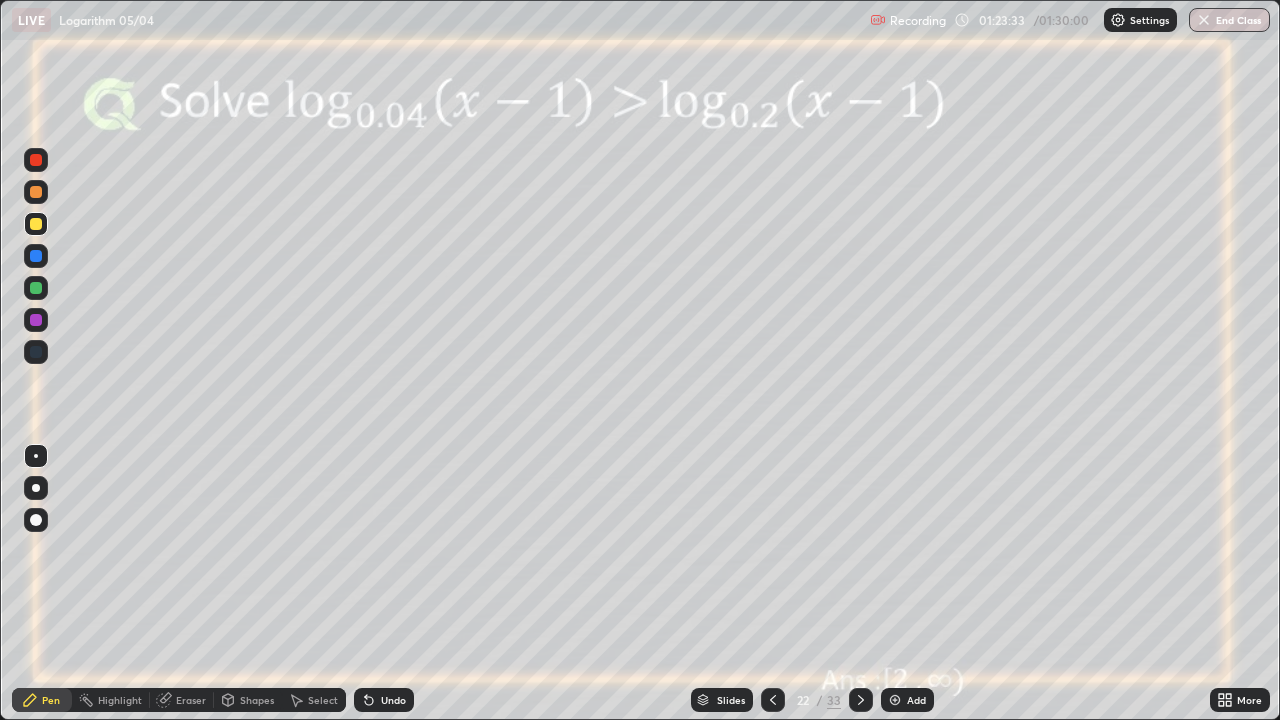 click 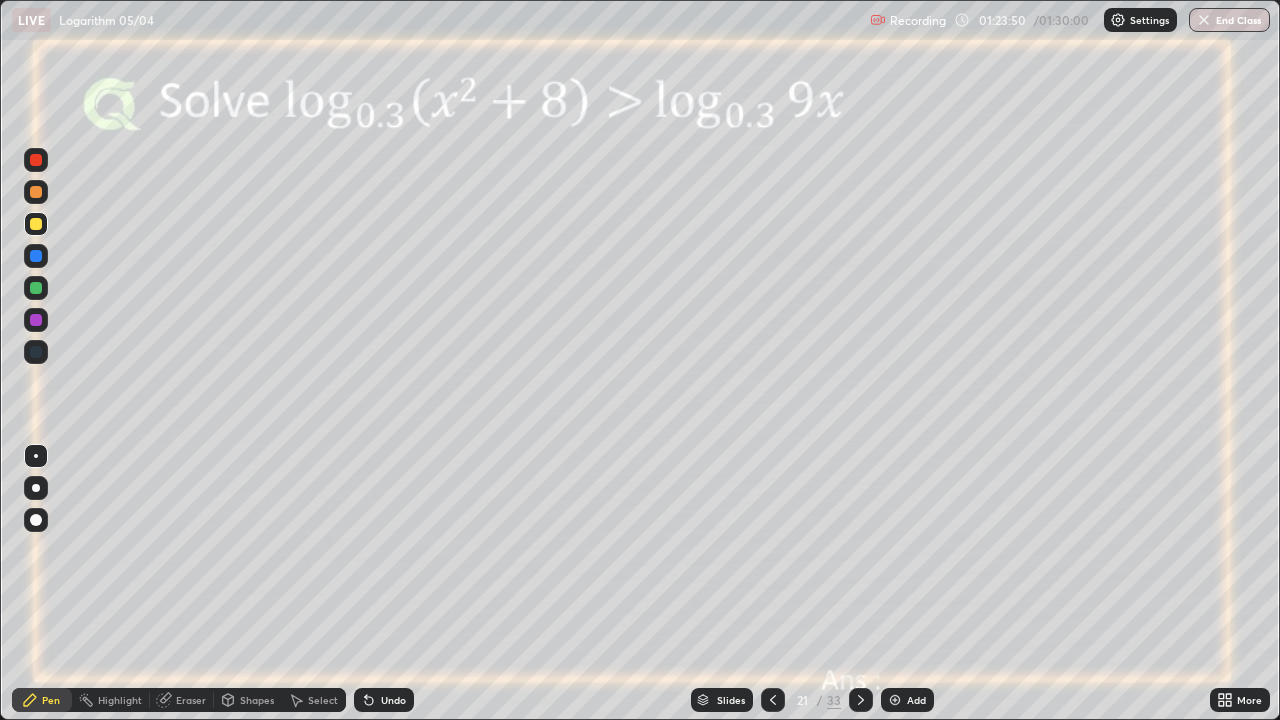 click 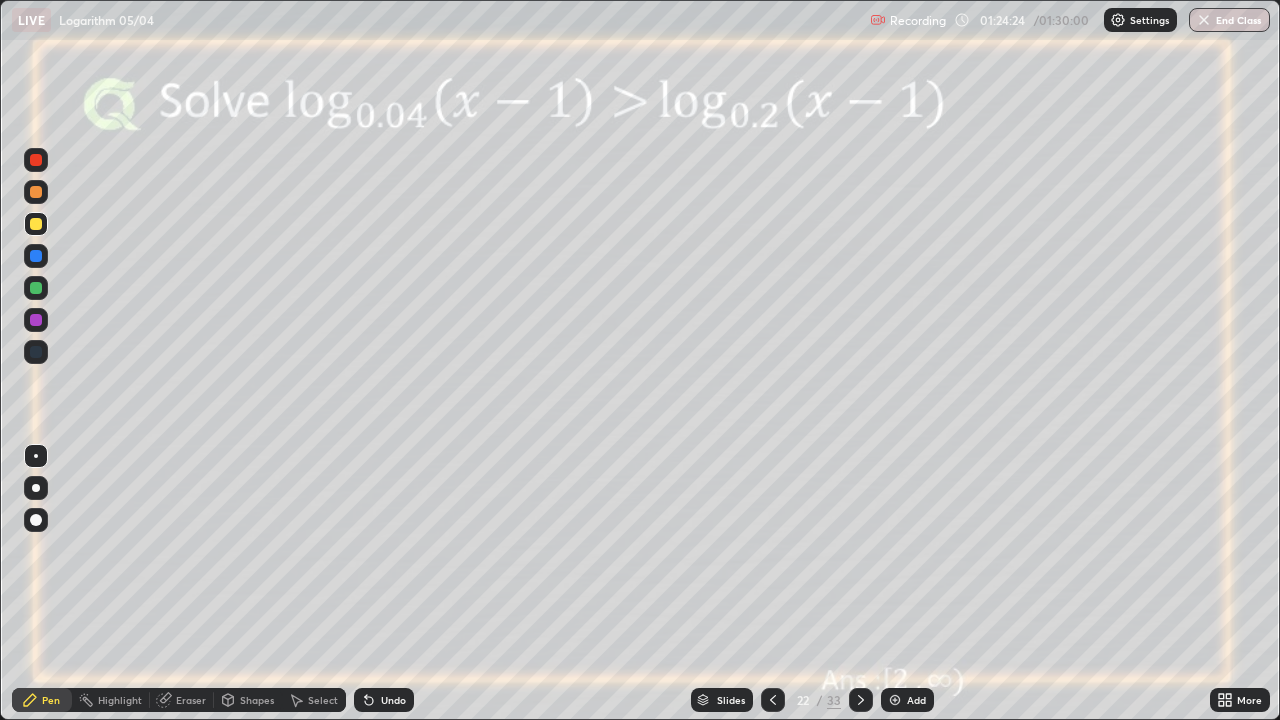 click at bounding box center (36, 256) 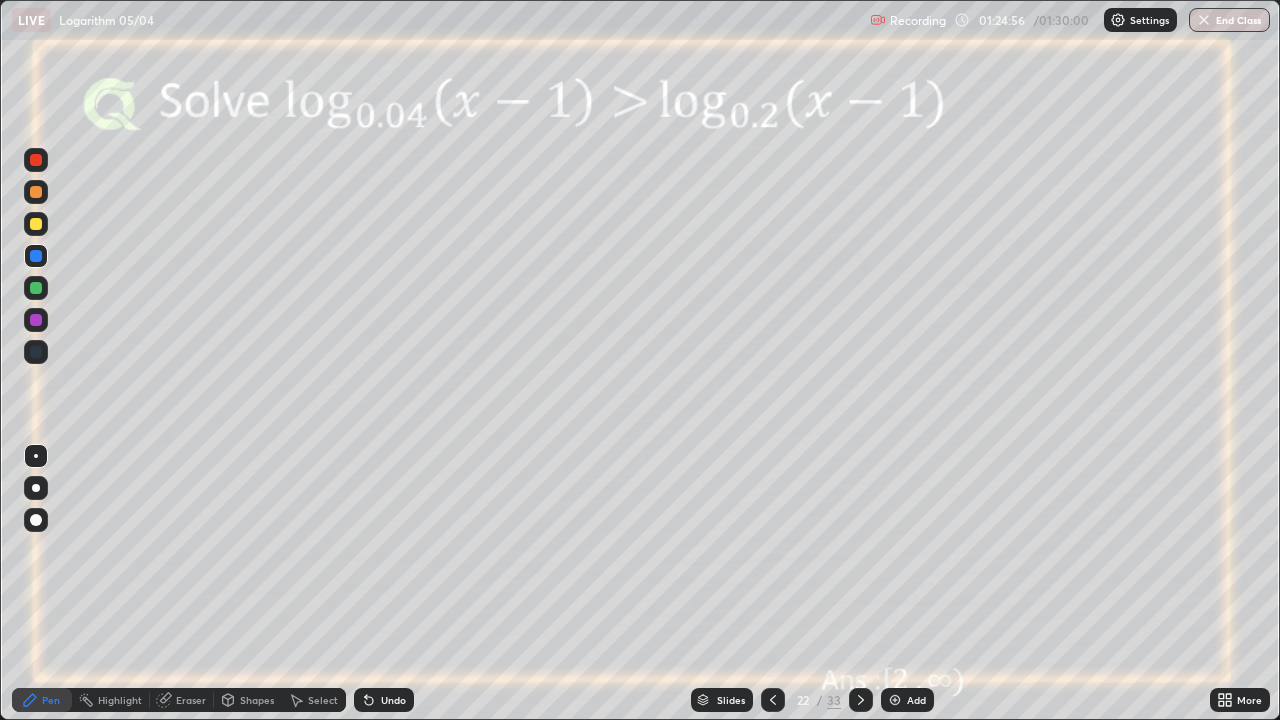 click at bounding box center (36, 288) 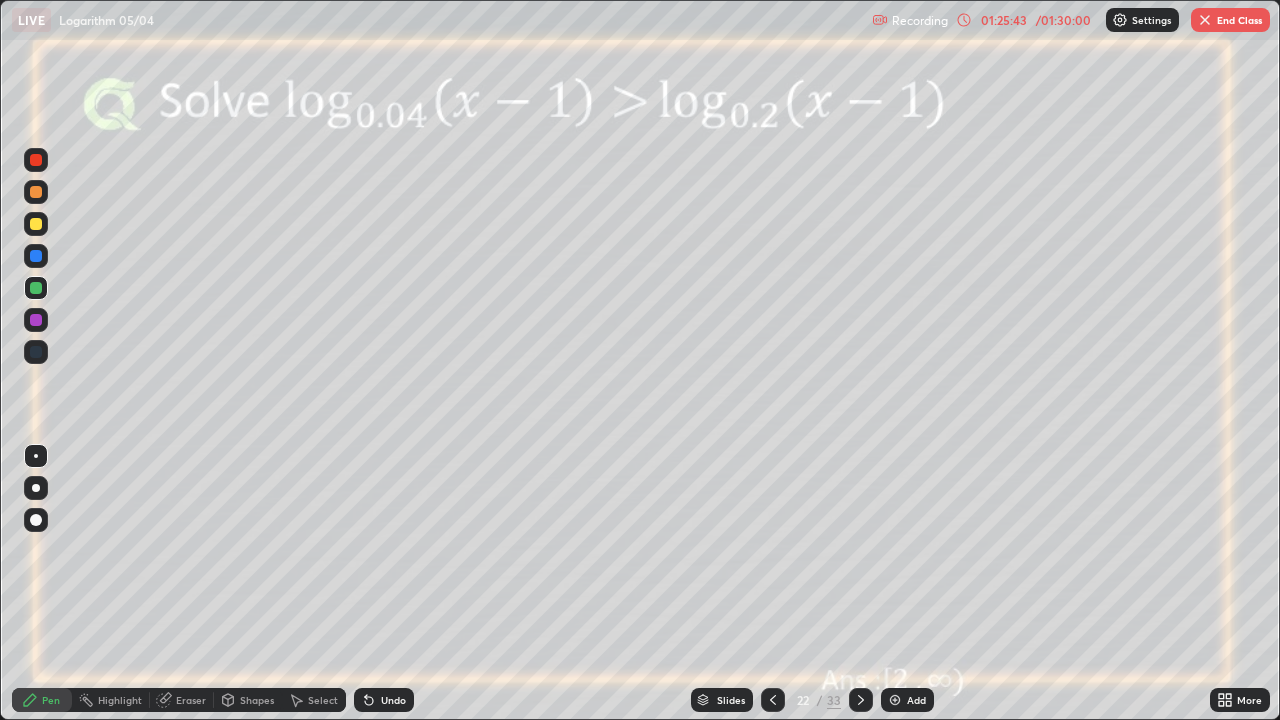 click on "Undo" at bounding box center (393, 700) 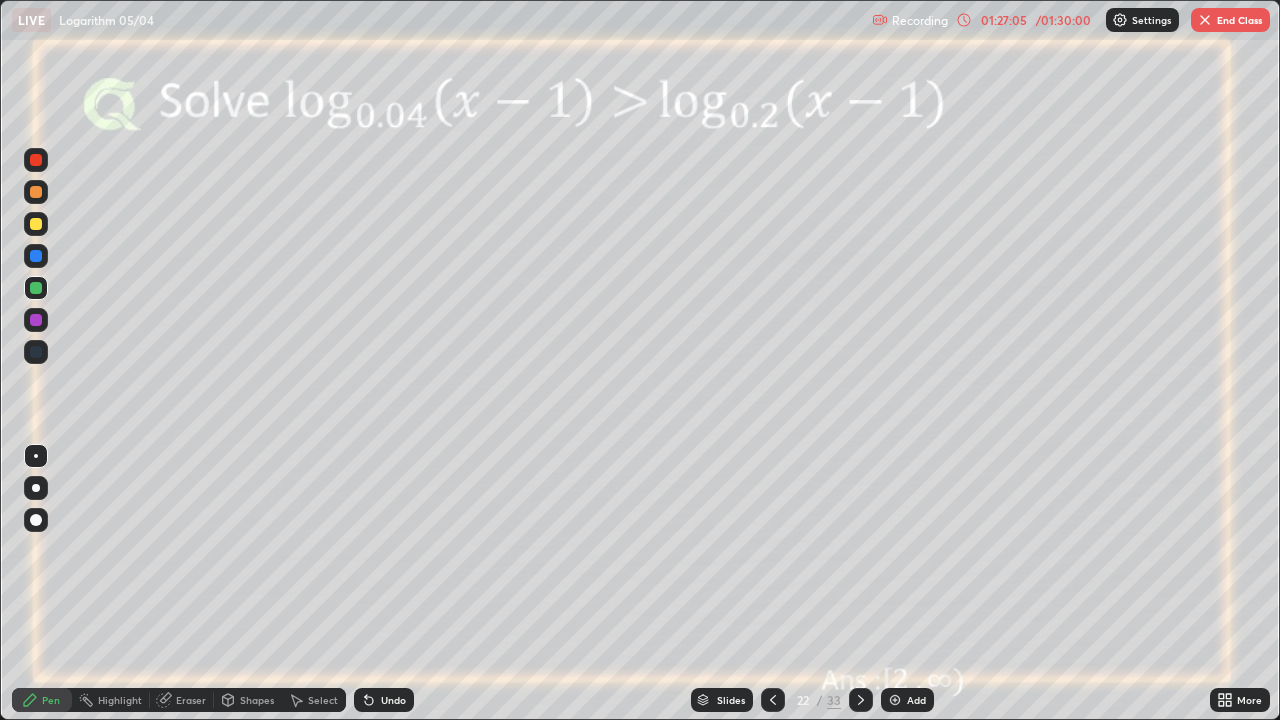 click at bounding box center [36, 320] 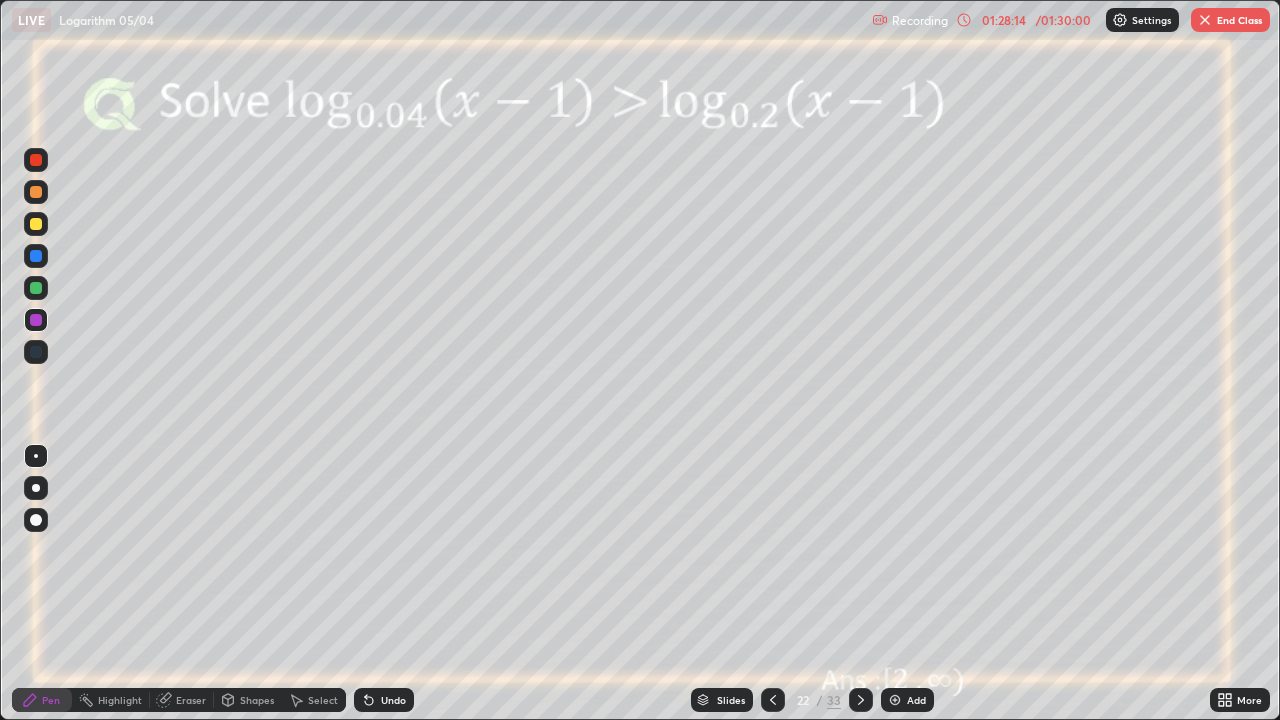 click 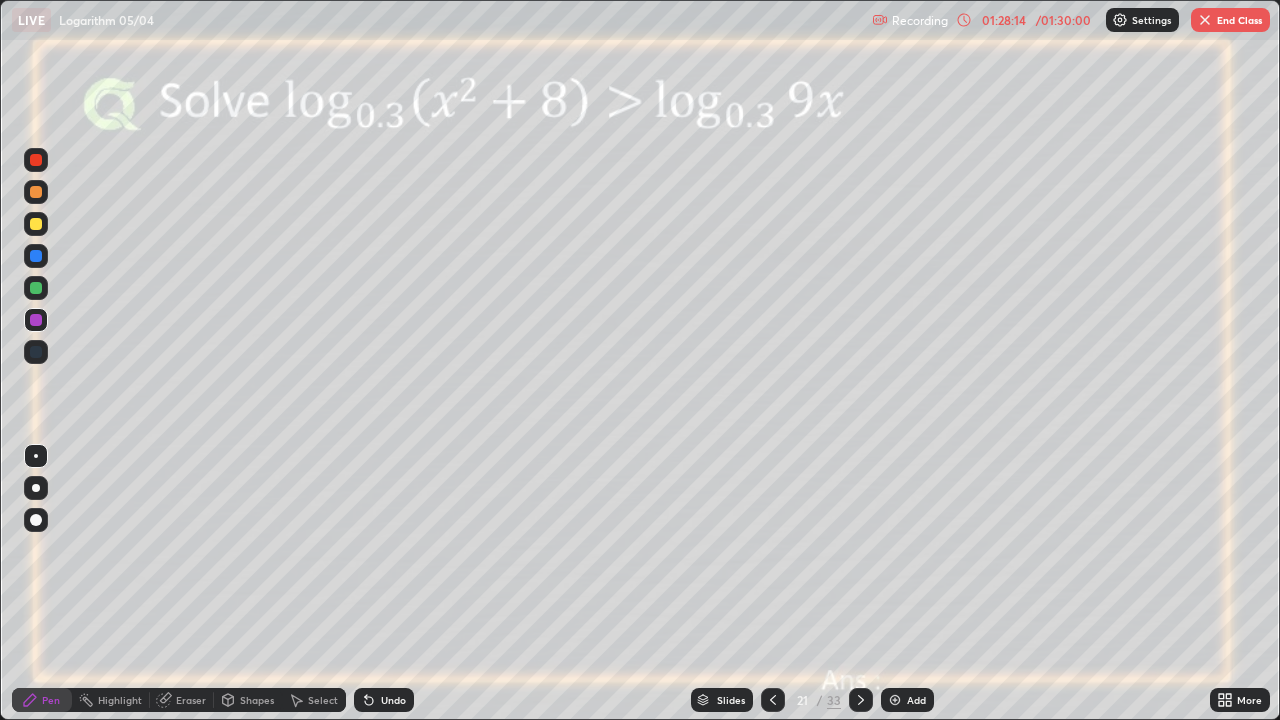 click 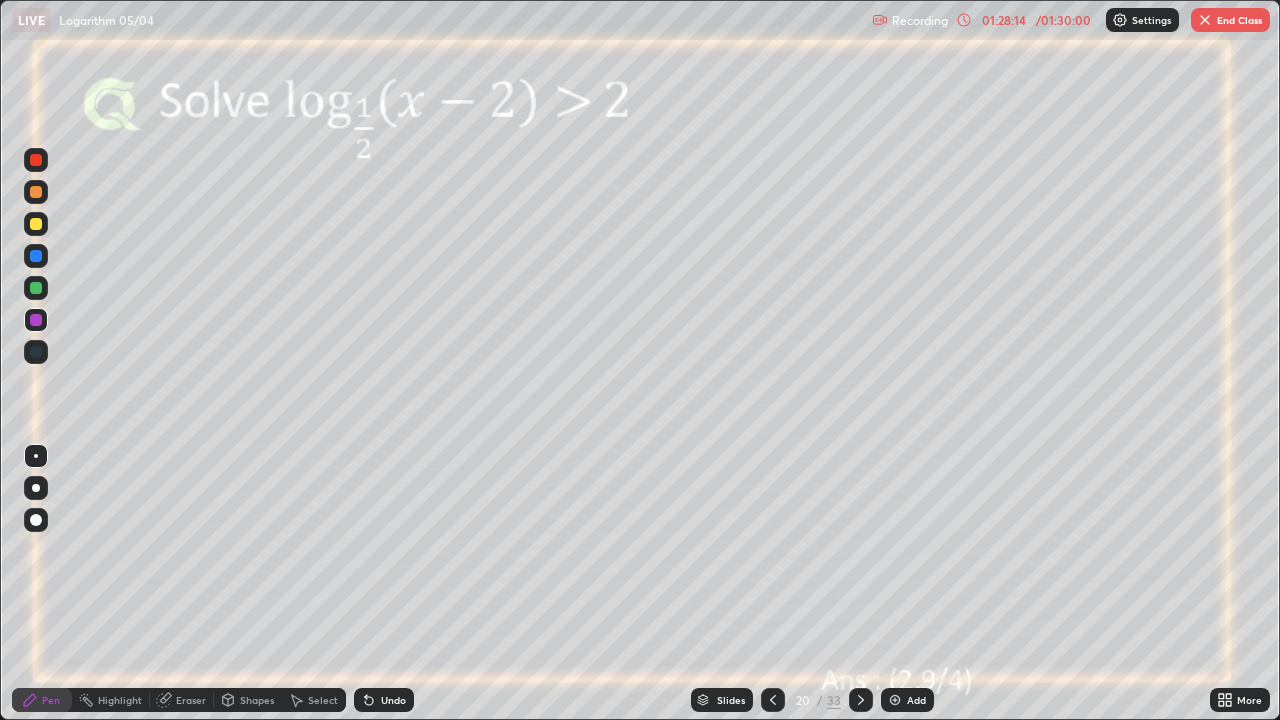 click 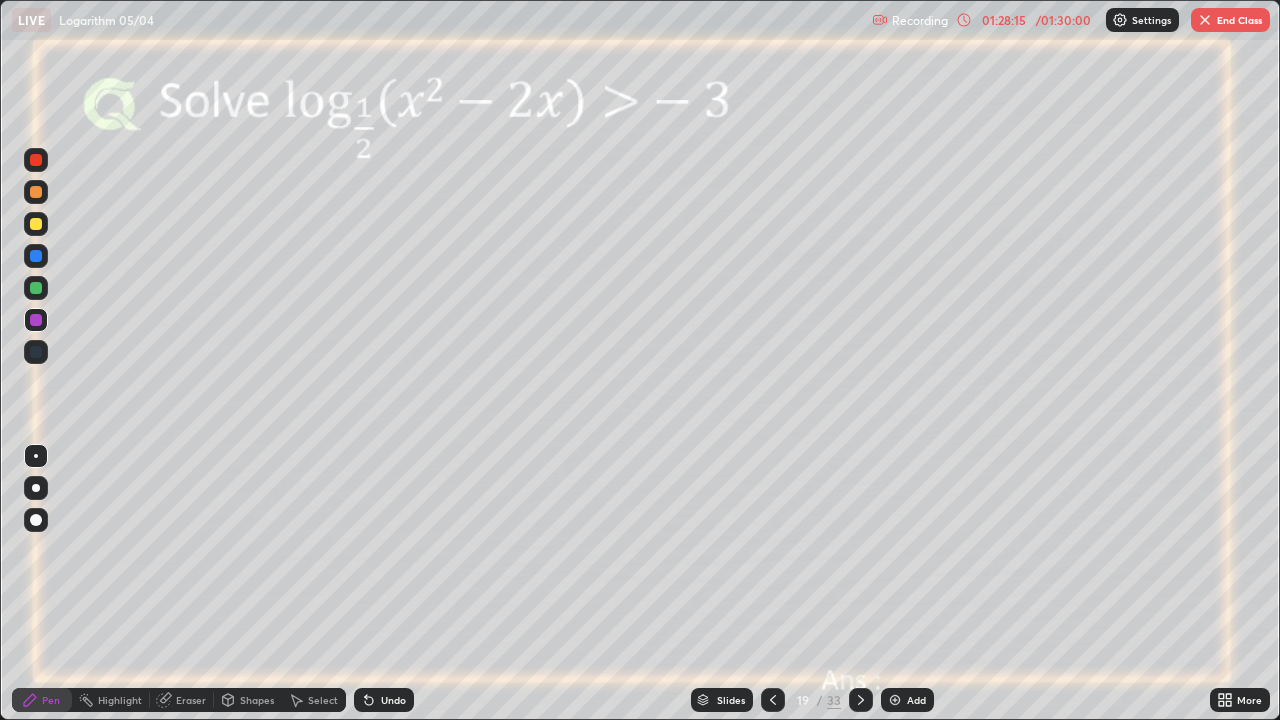 click at bounding box center (773, 700) 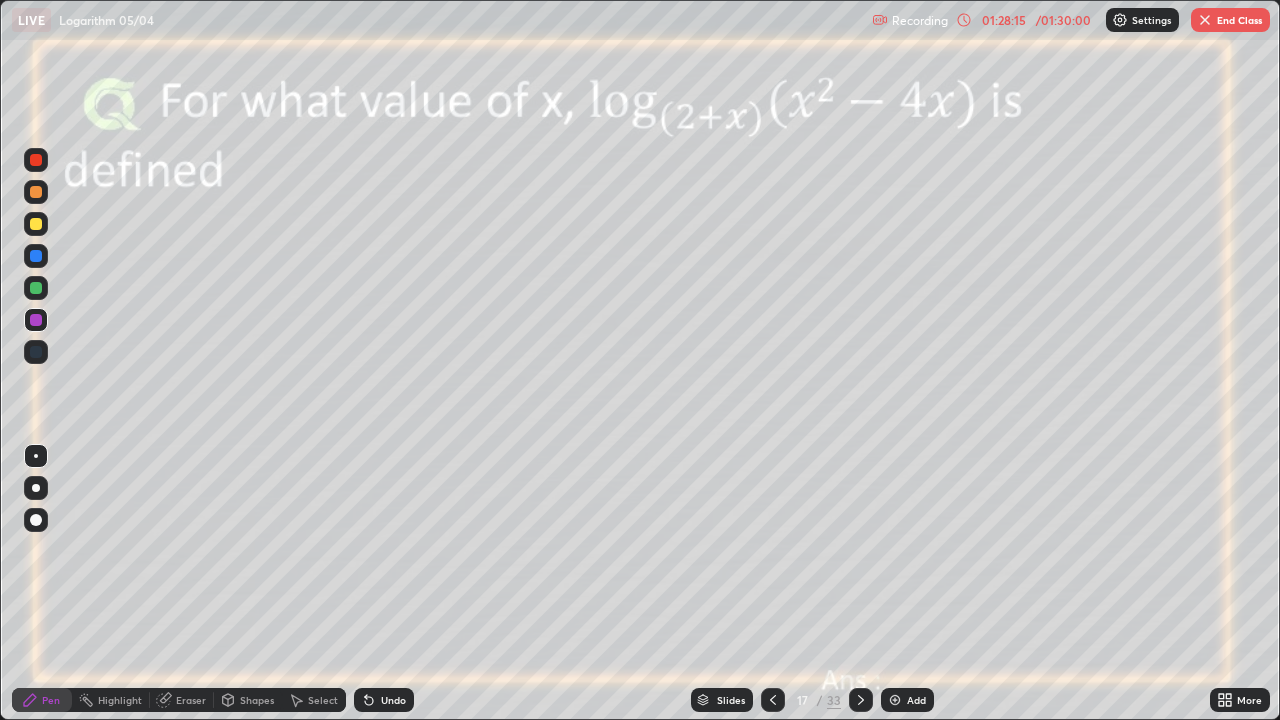 click at bounding box center [773, 700] 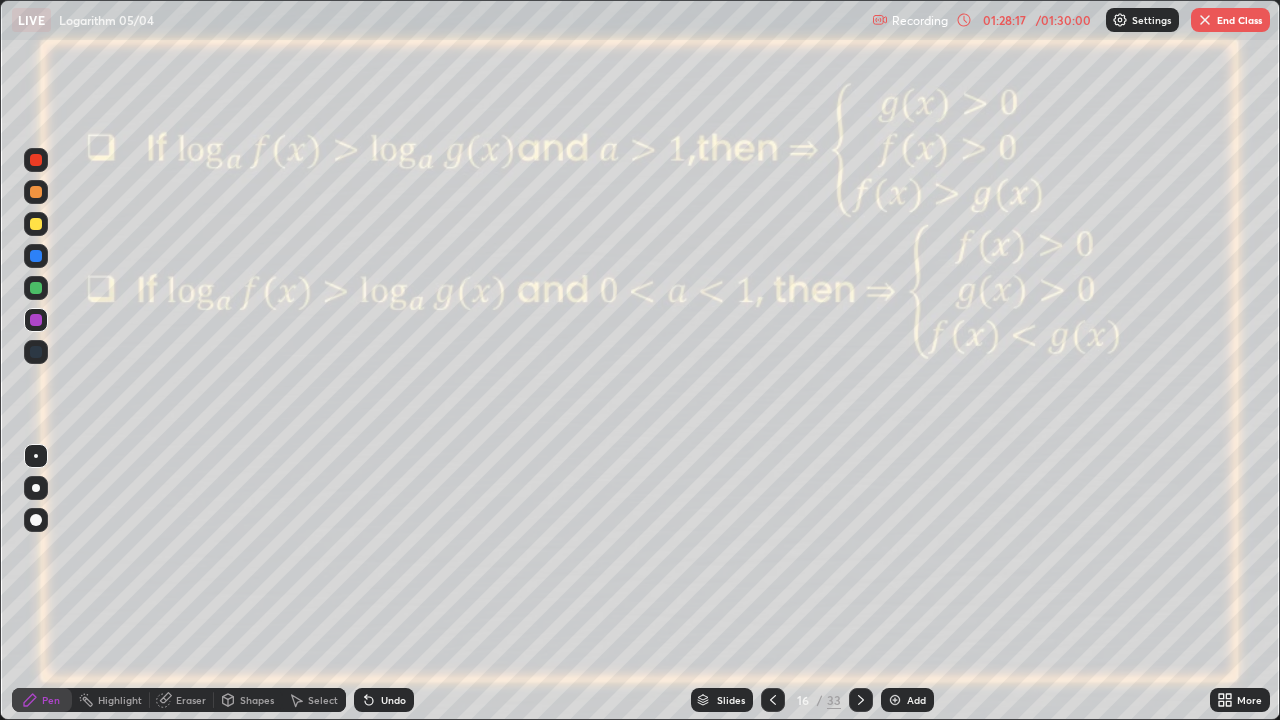 click 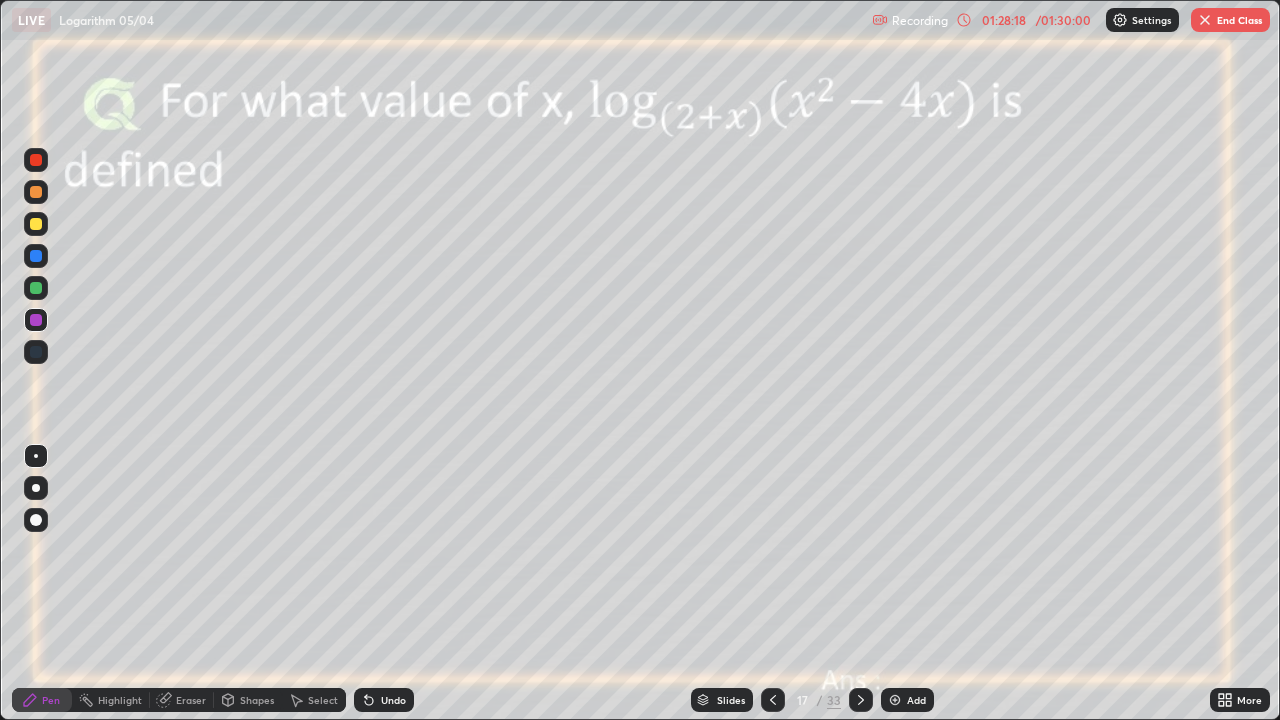 click 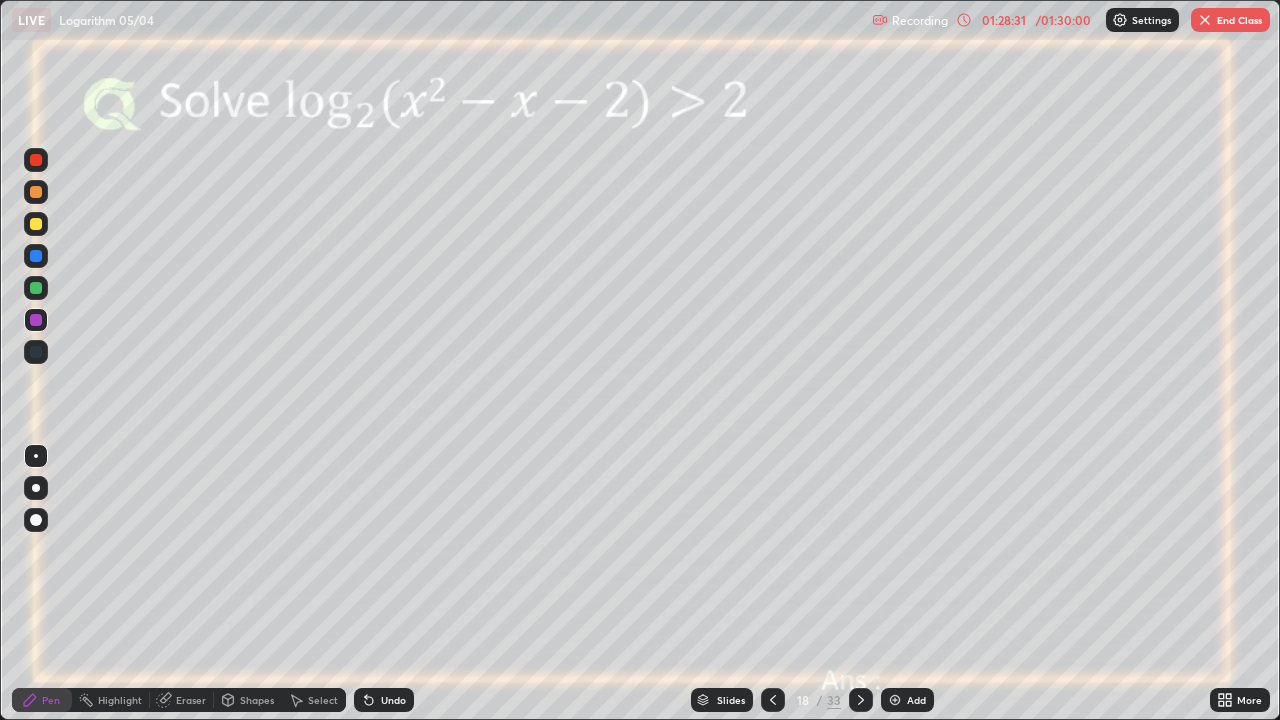 click at bounding box center (861, 700) 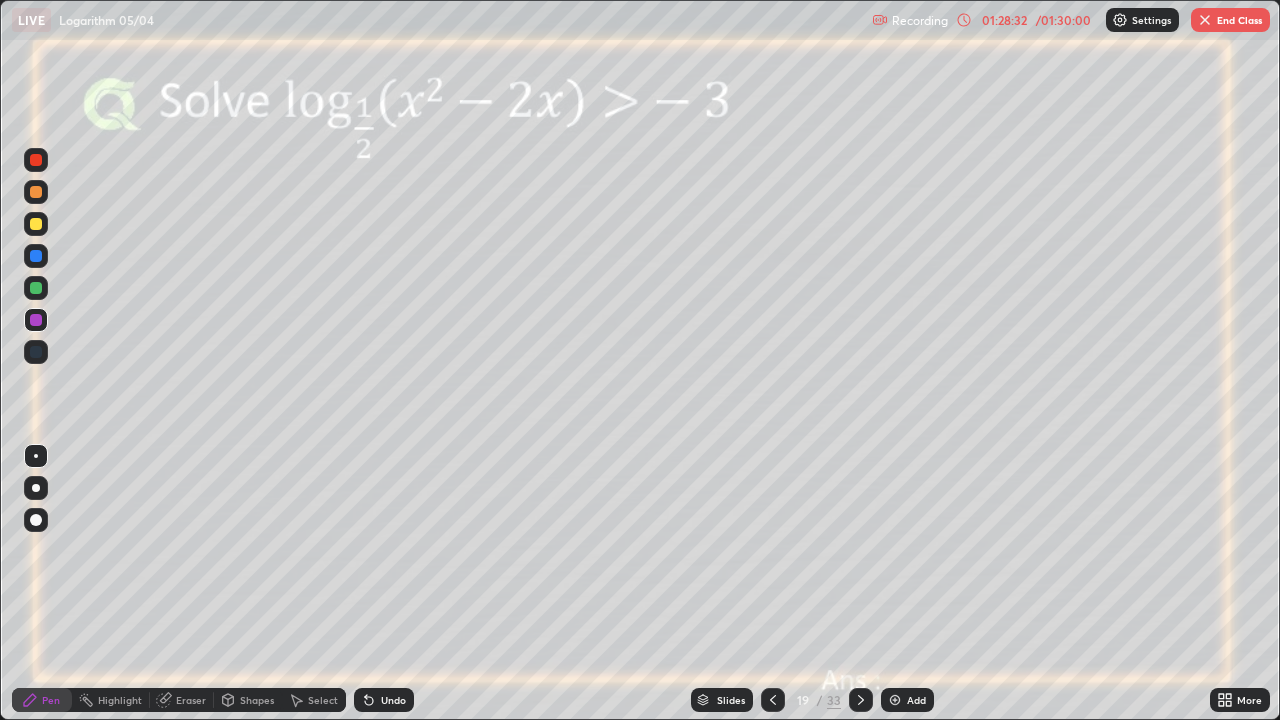 click 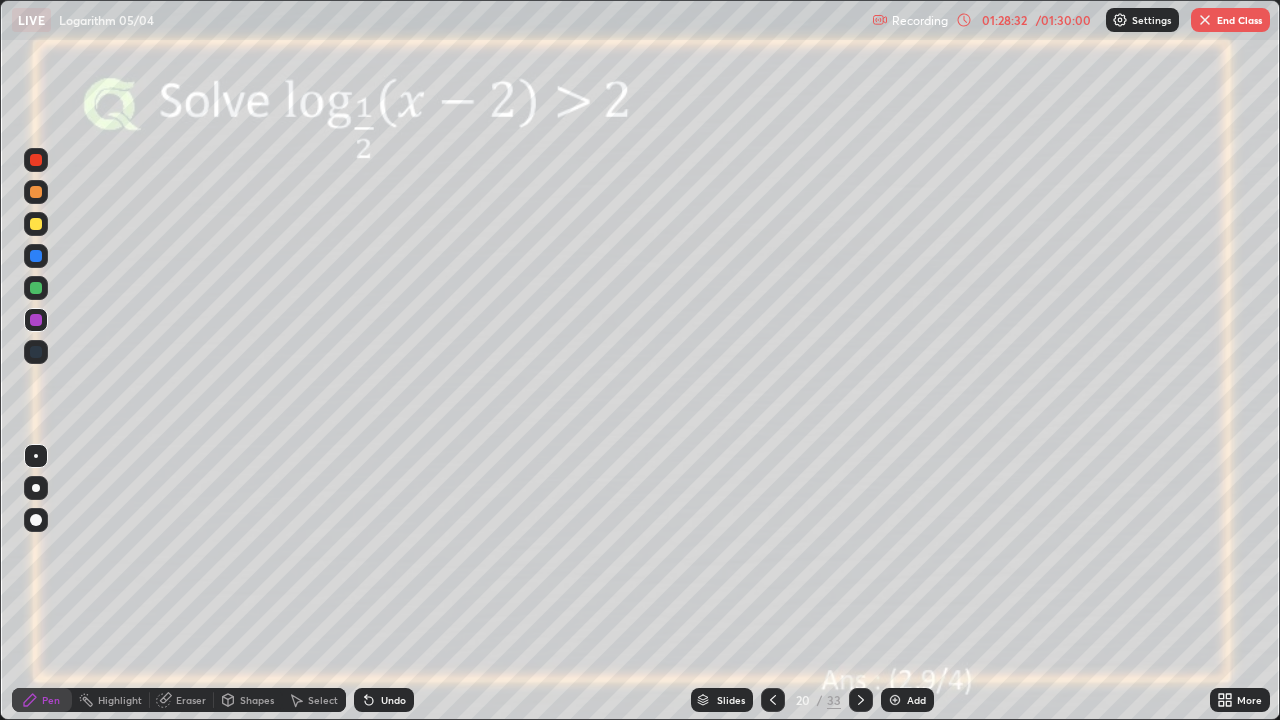 click 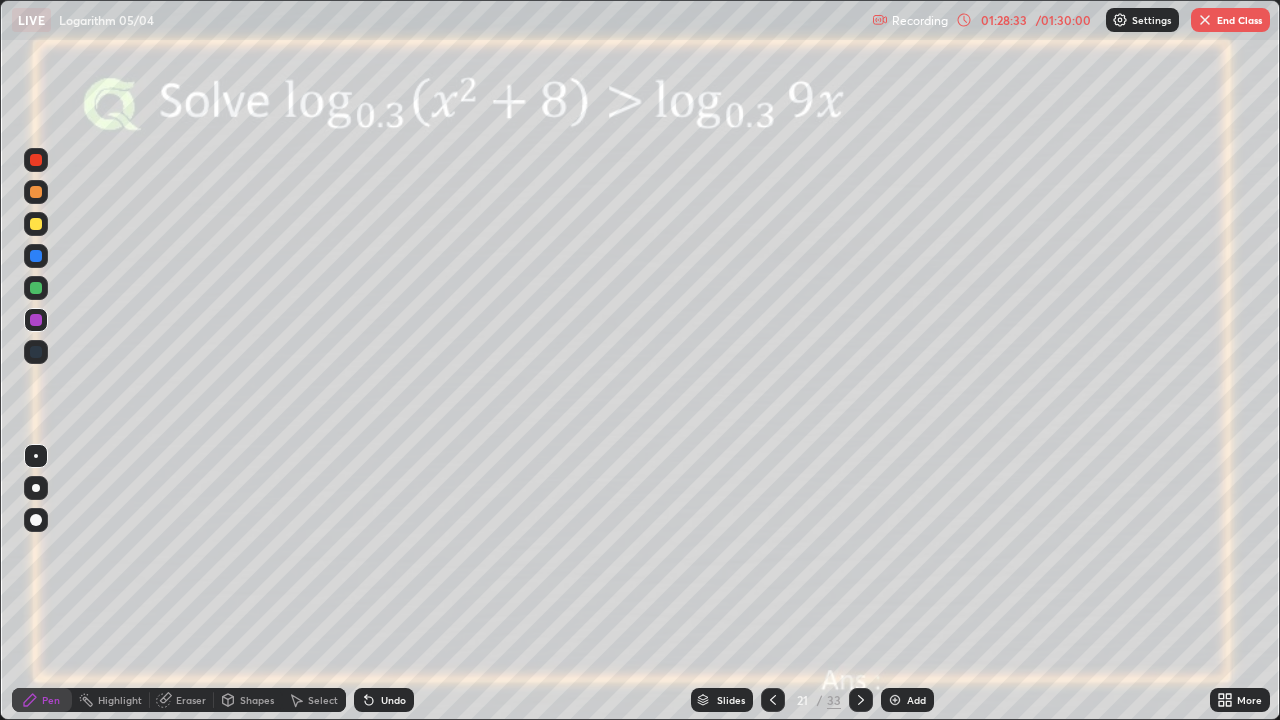click 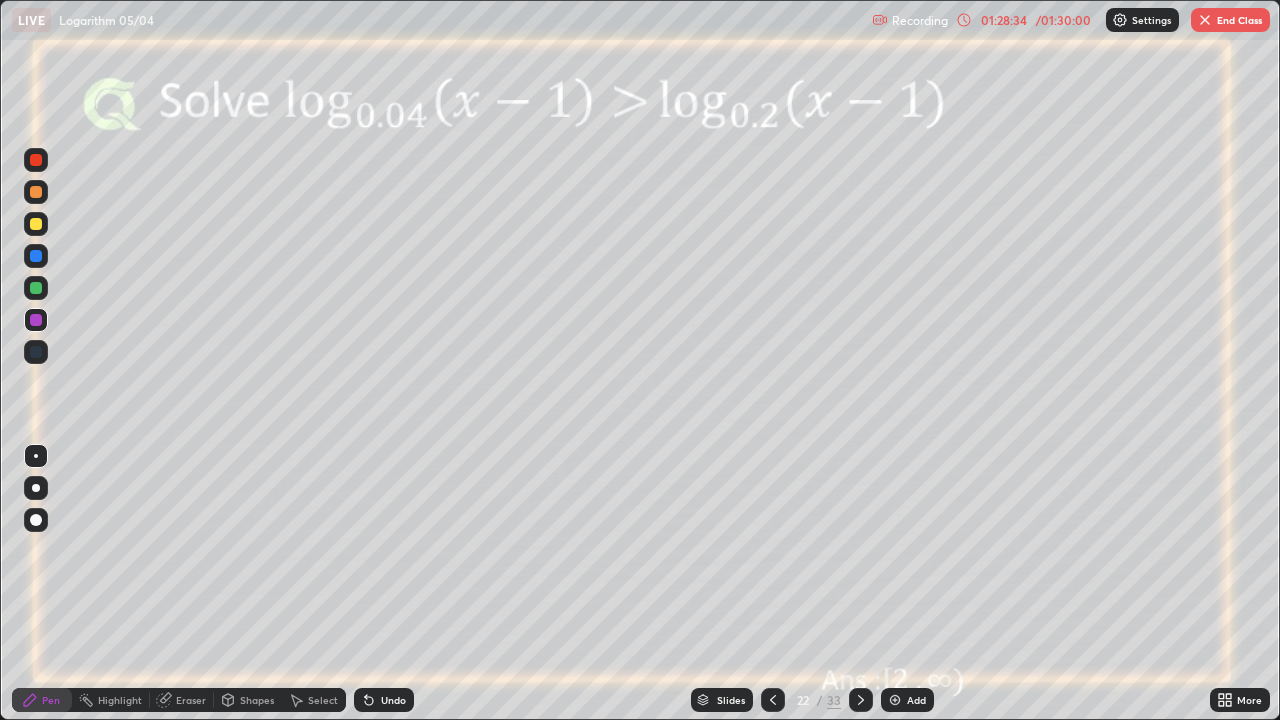 click 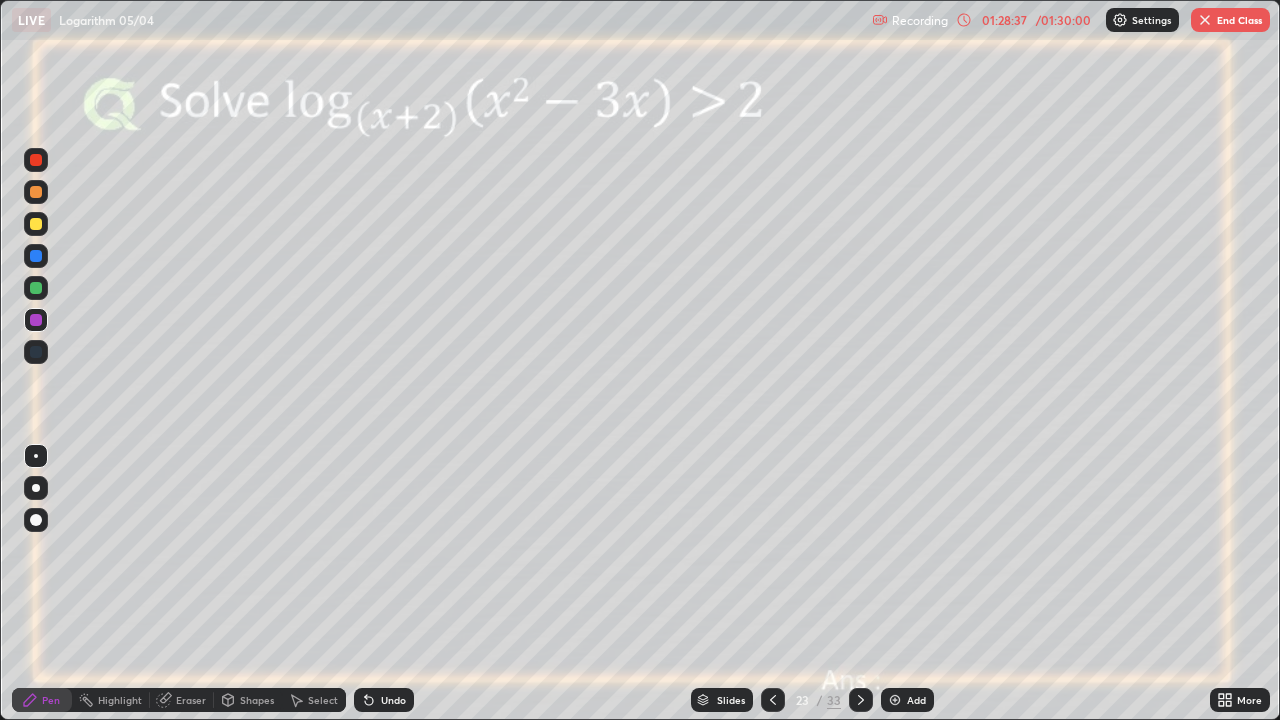 click 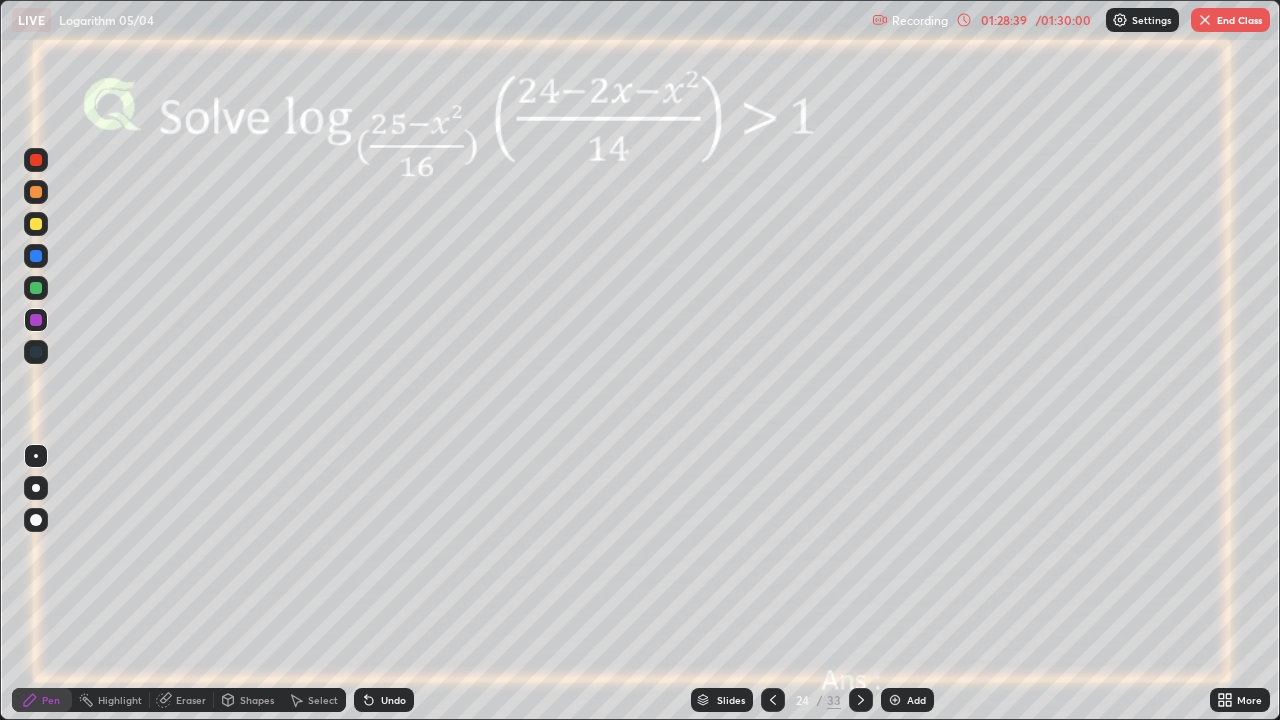 click 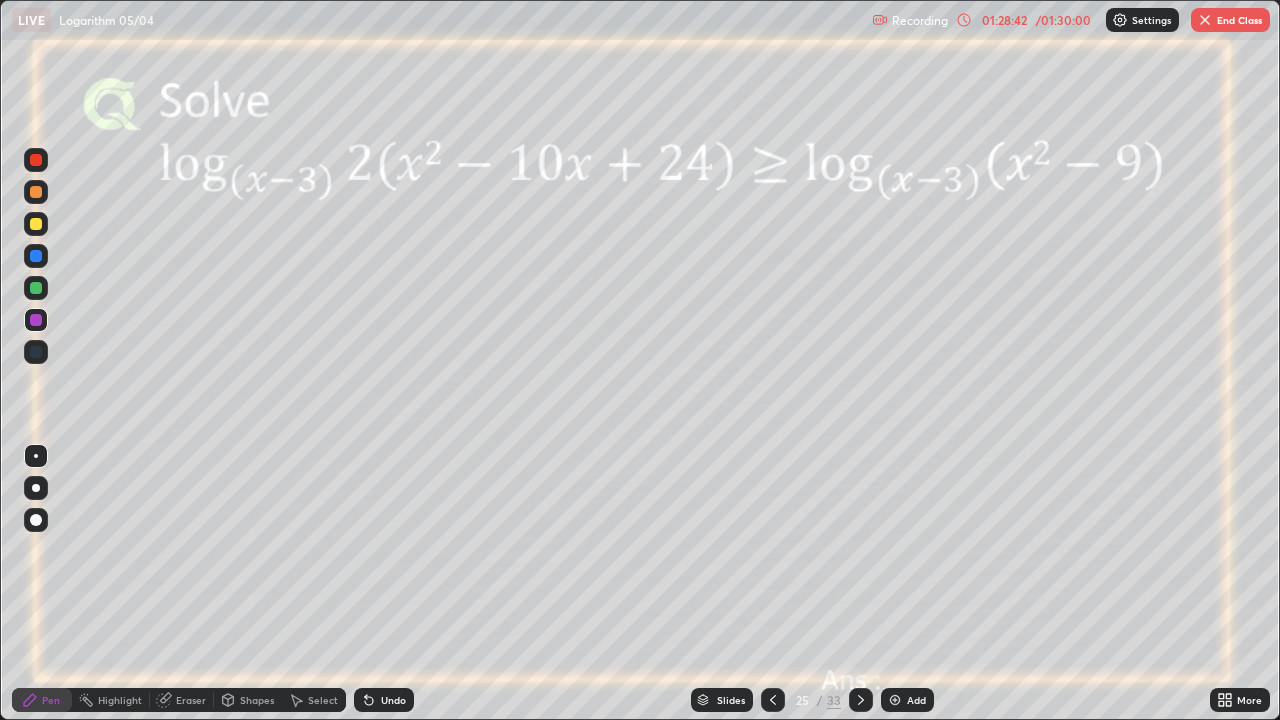 click 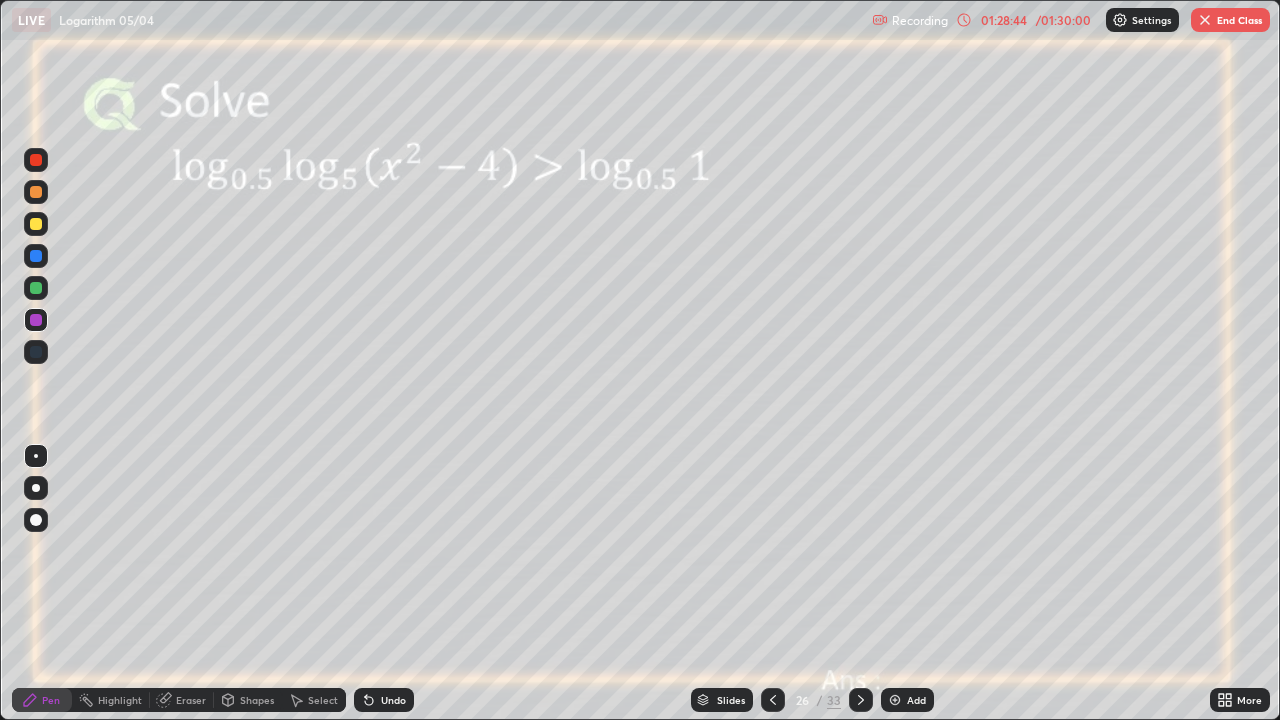 click 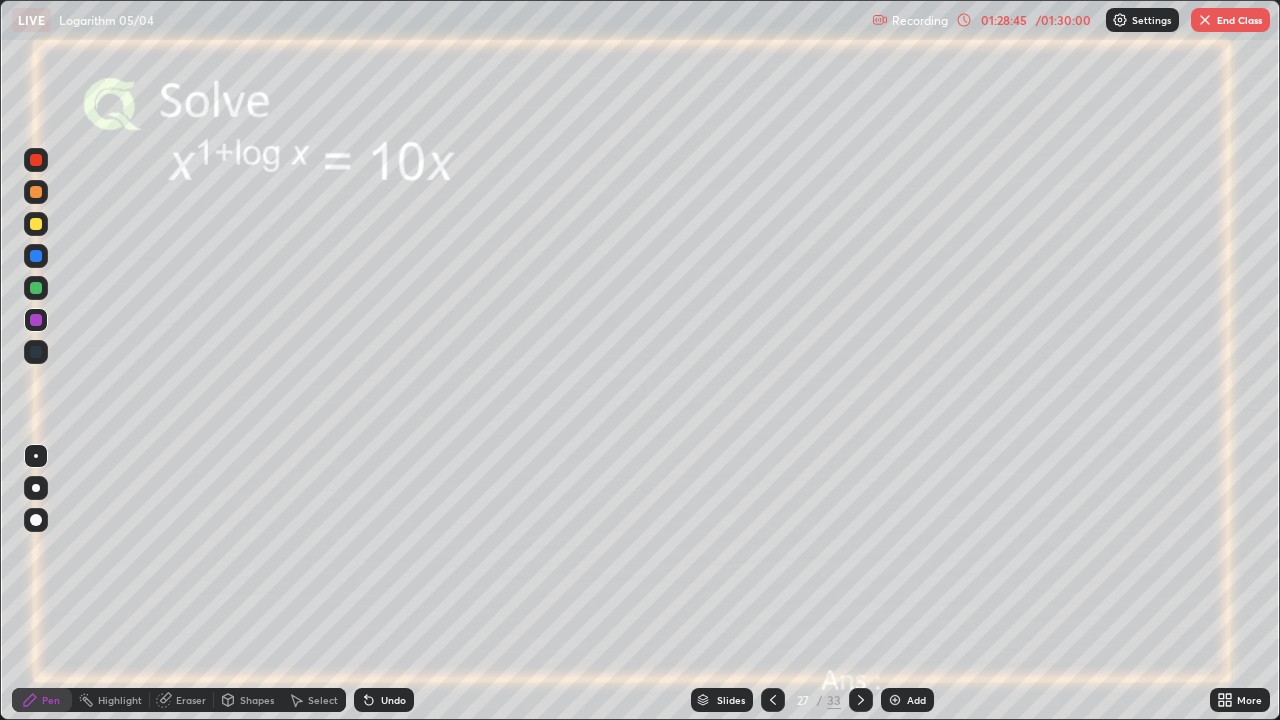 click 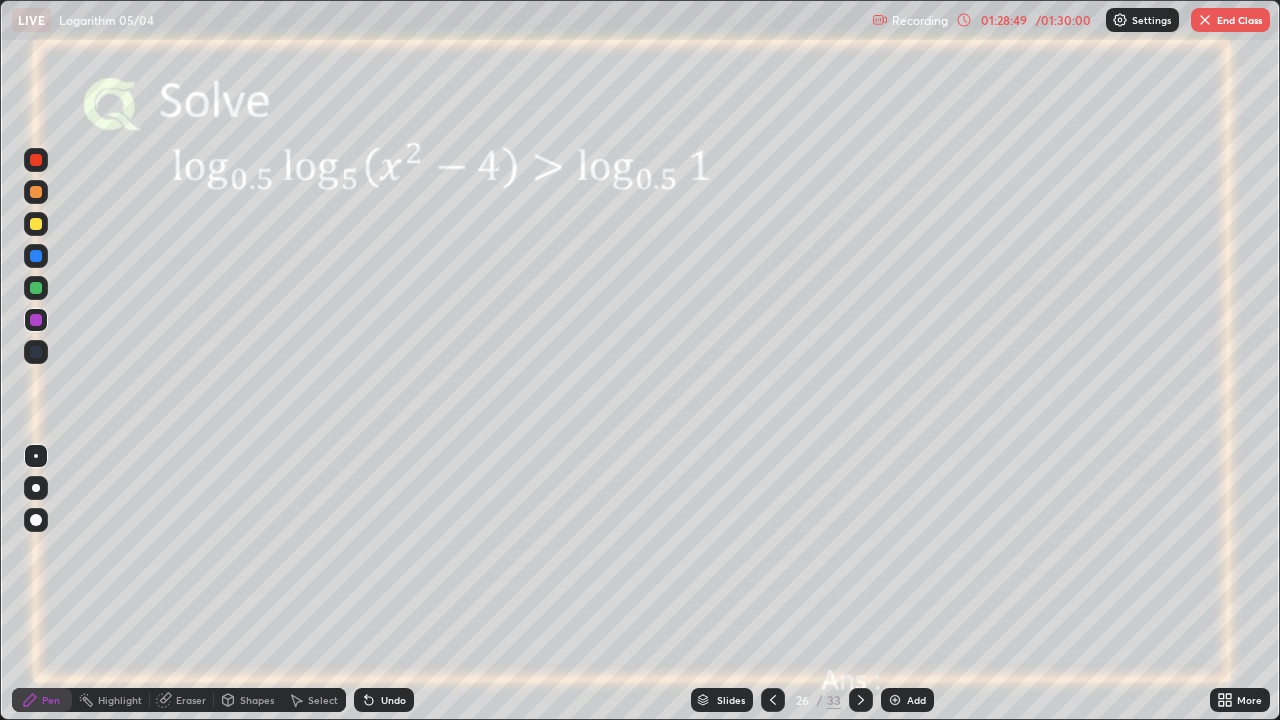 click 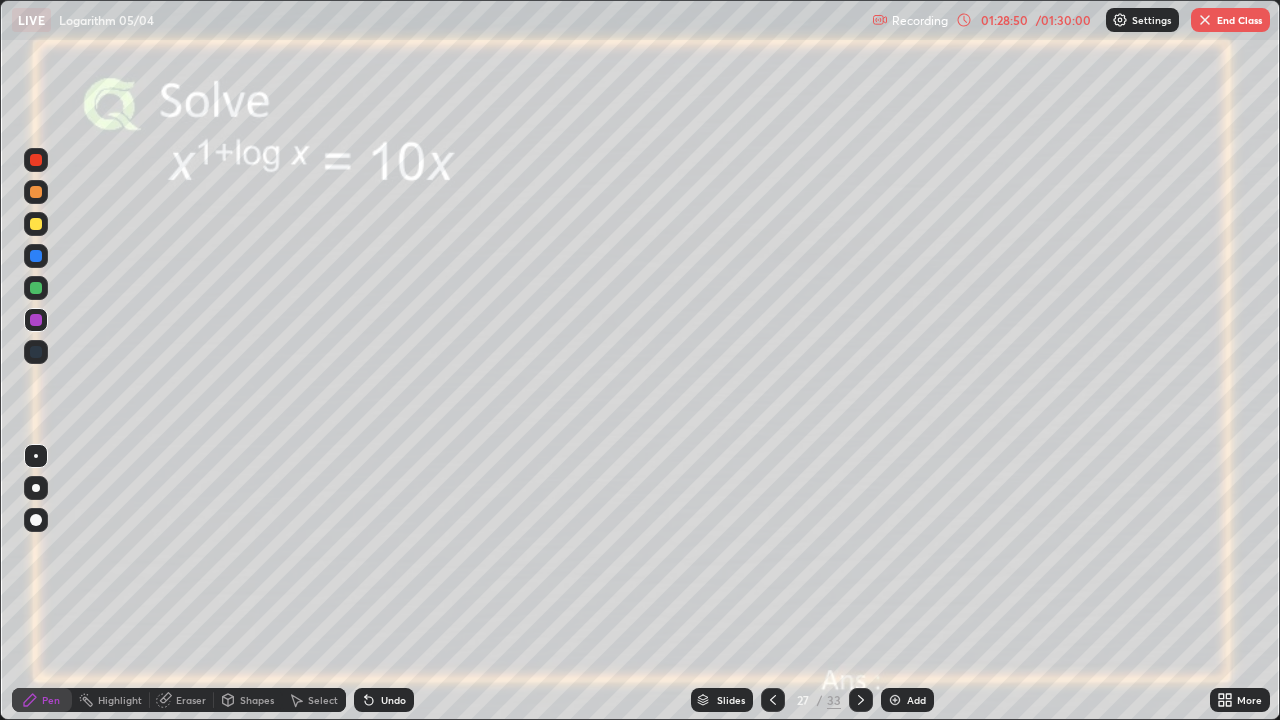 click at bounding box center [861, 700] 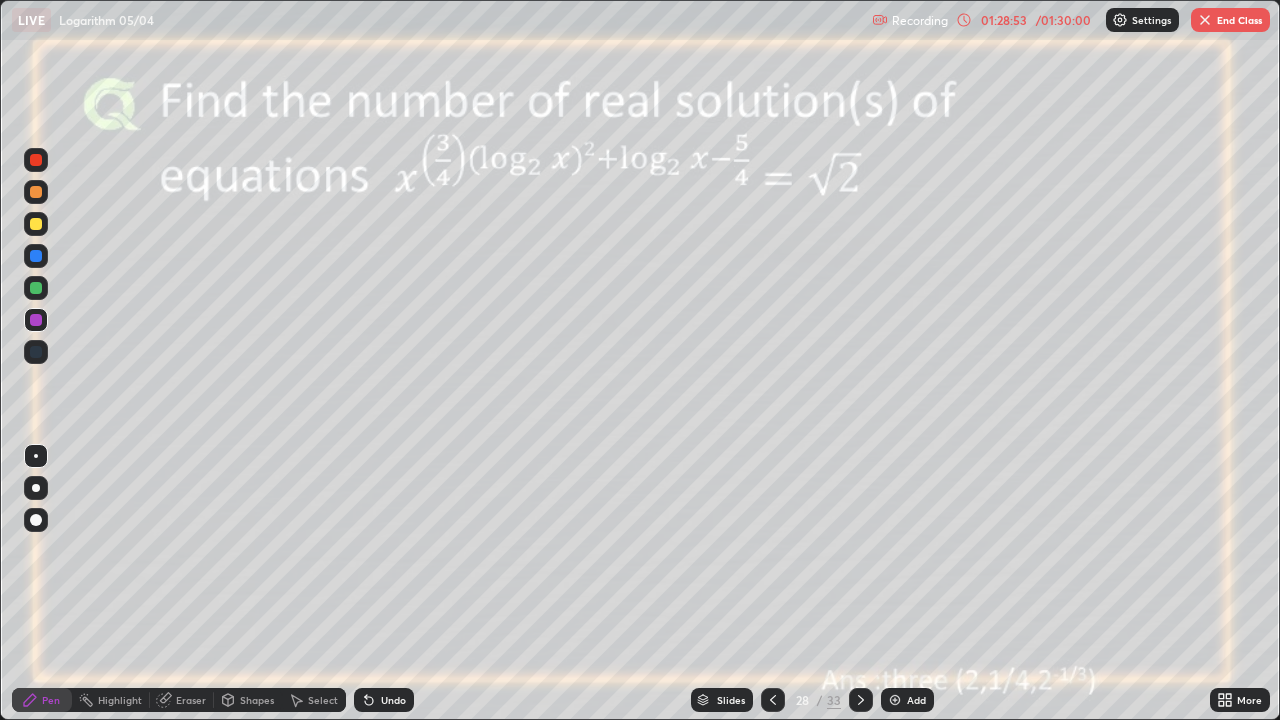 click 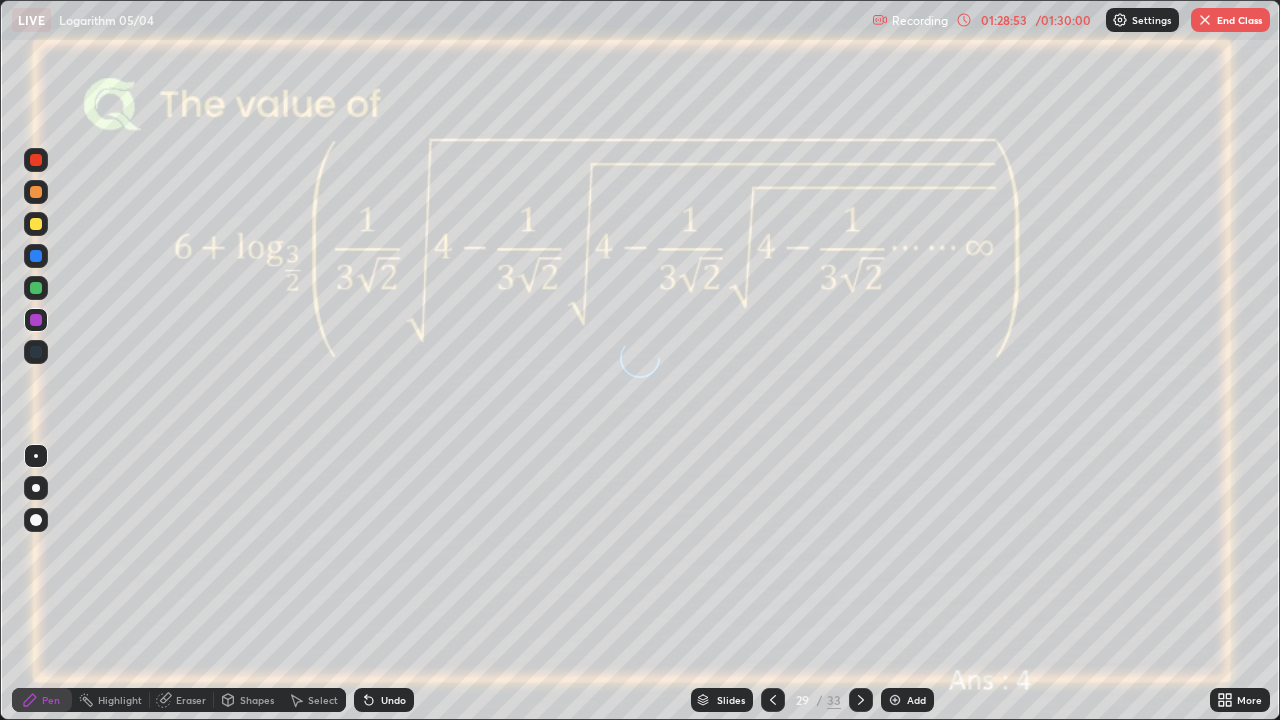 click 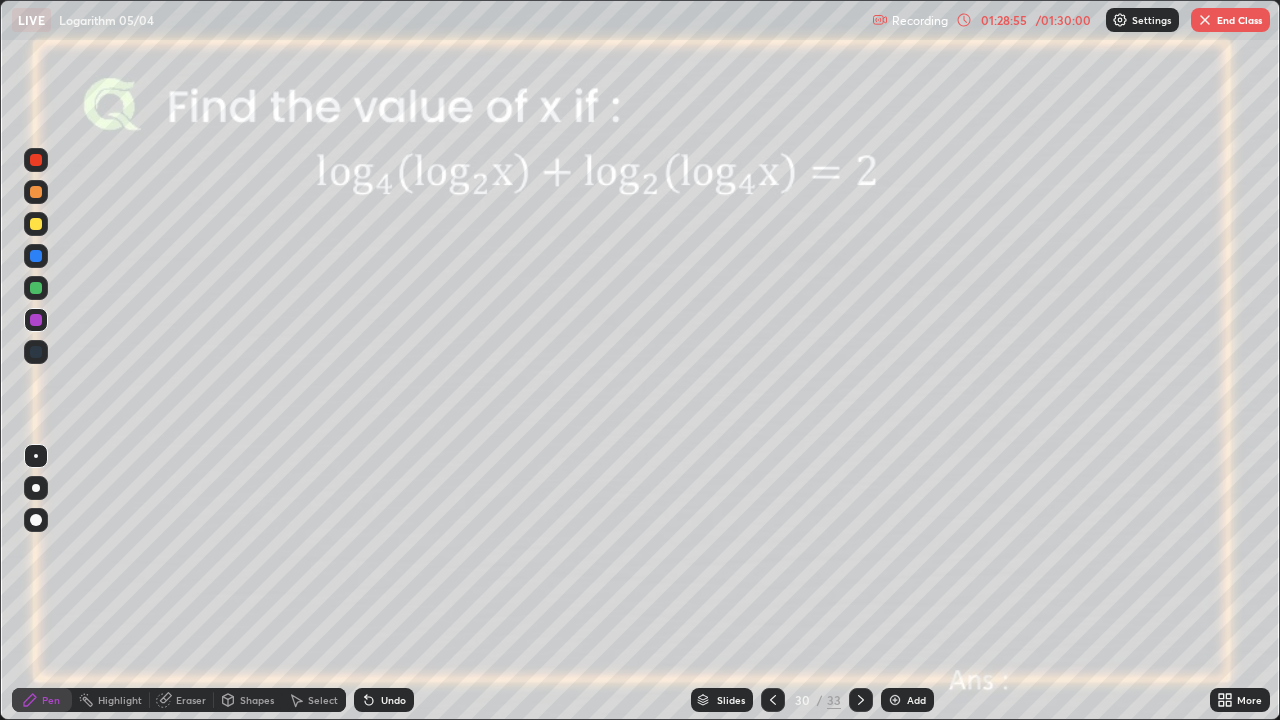 click on "End Class" at bounding box center [1230, 20] 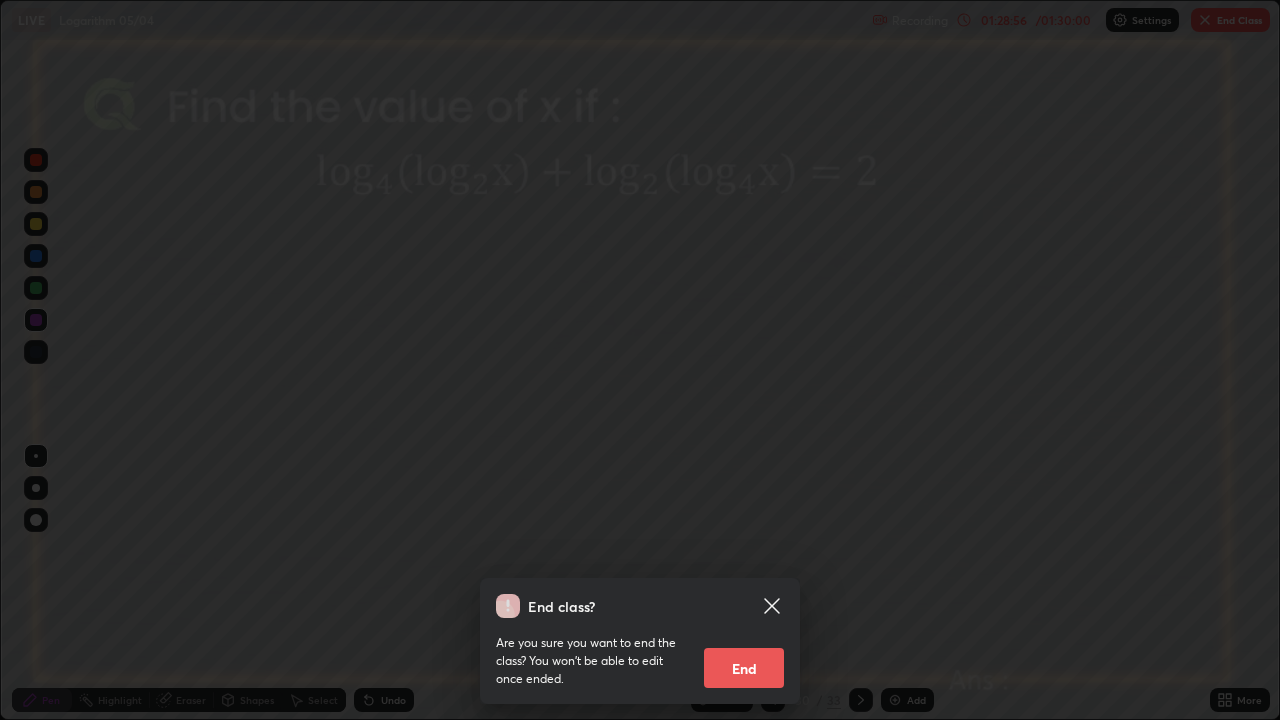 click on "End" at bounding box center [744, 668] 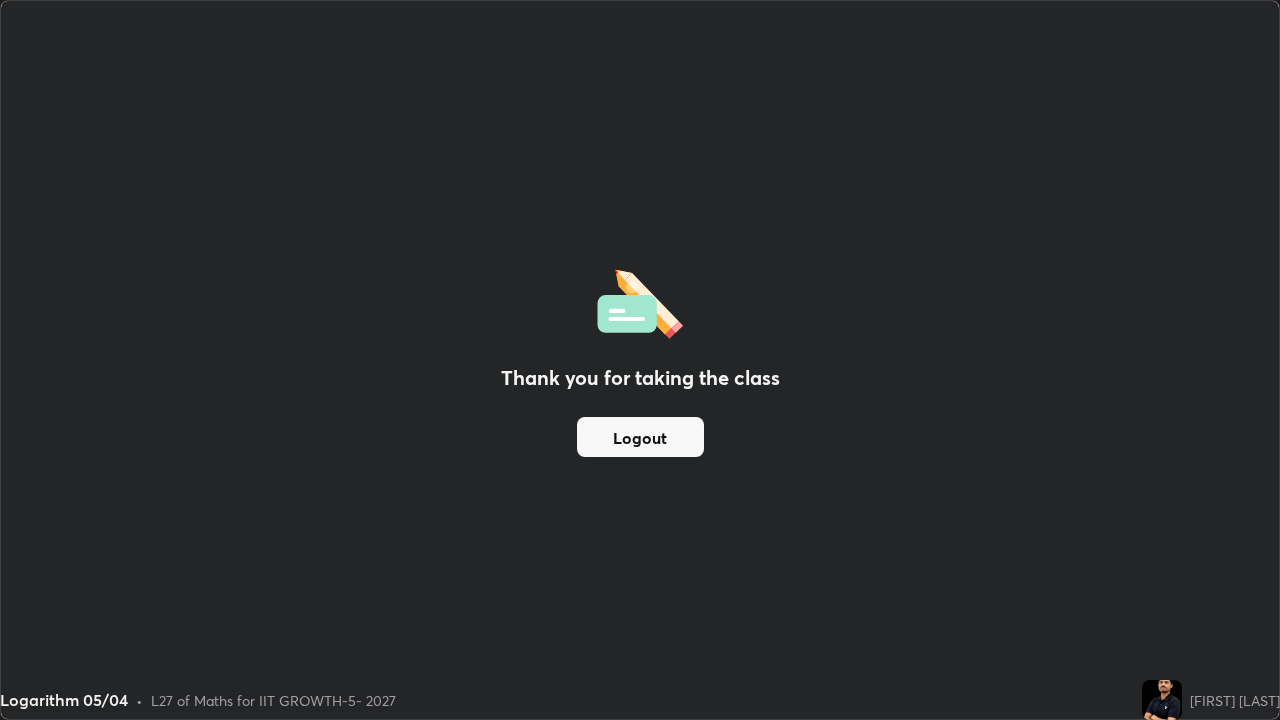 click on "Logout" at bounding box center [640, 437] 